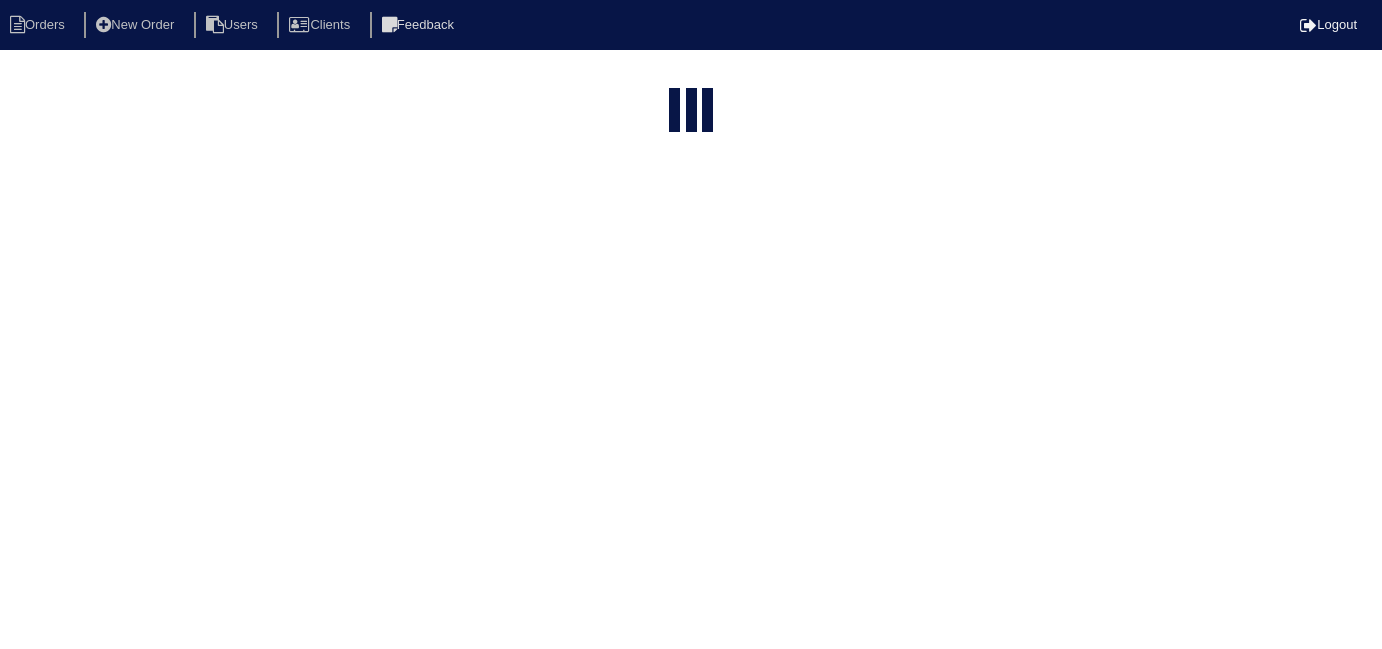 select on "15" 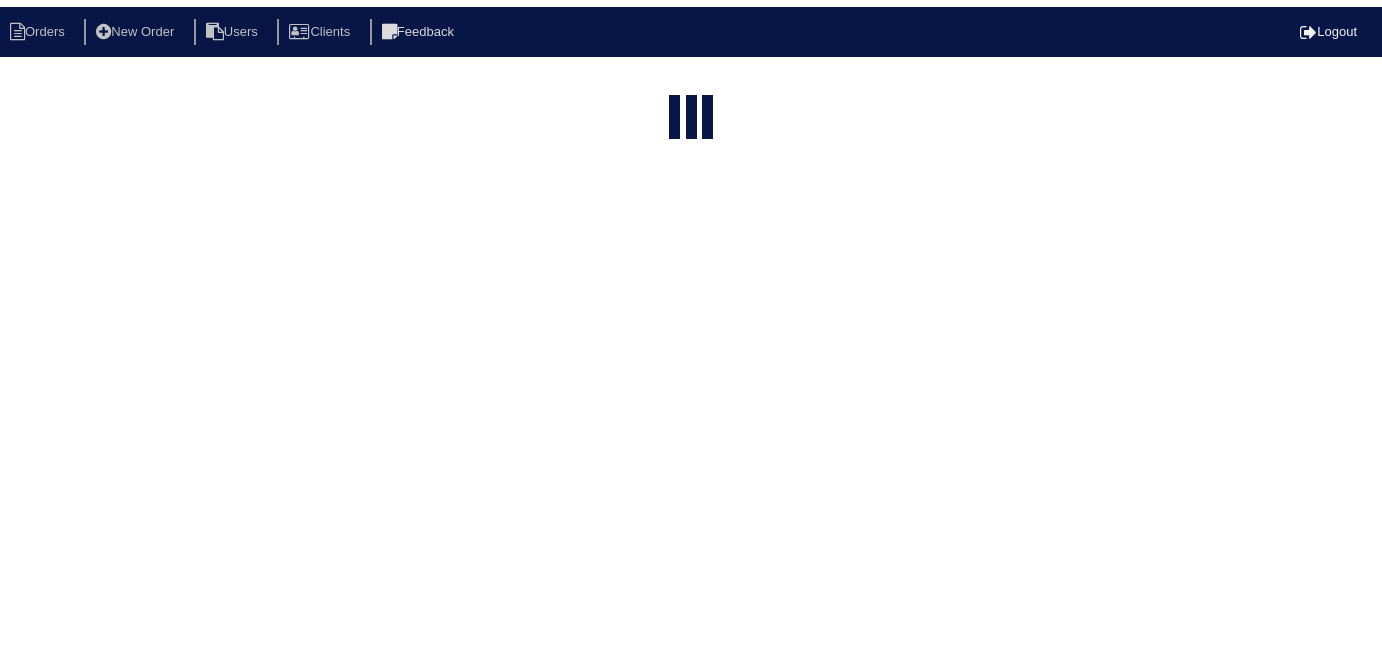 scroll, scrollTop: 0, scrollLeft: 0, axis: both 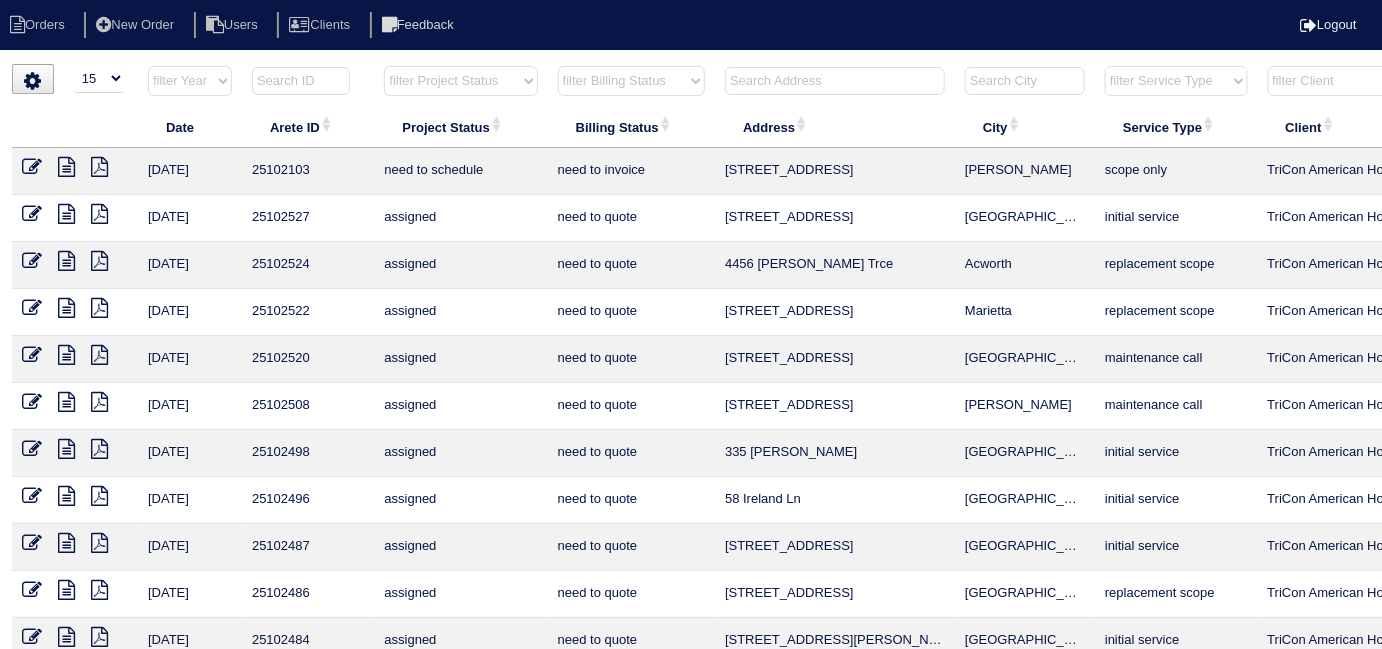 click on "filter Billing Status -- Any Billing Status --  need to quote  quoted  need to invoice  invoiced  paid  warranty  purchase order needed  unknown  in quickbooks" at bounding box center [631, 81] 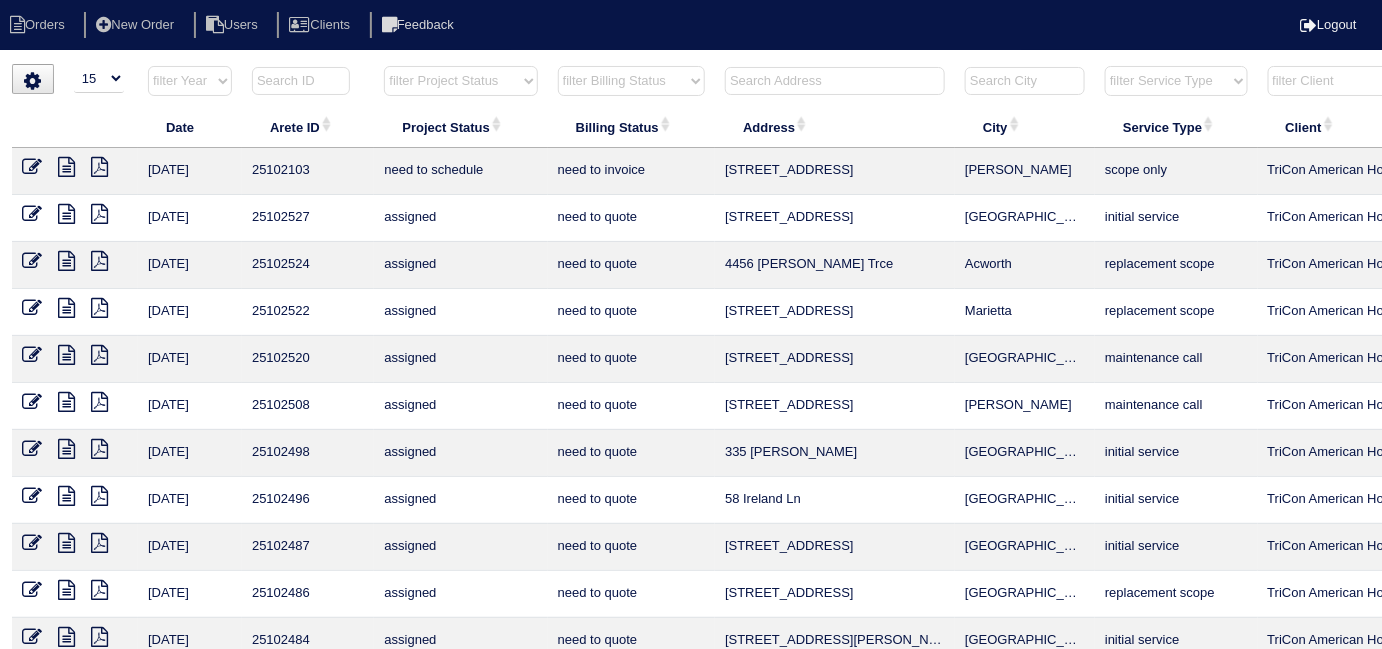 select on "in quickbooks" 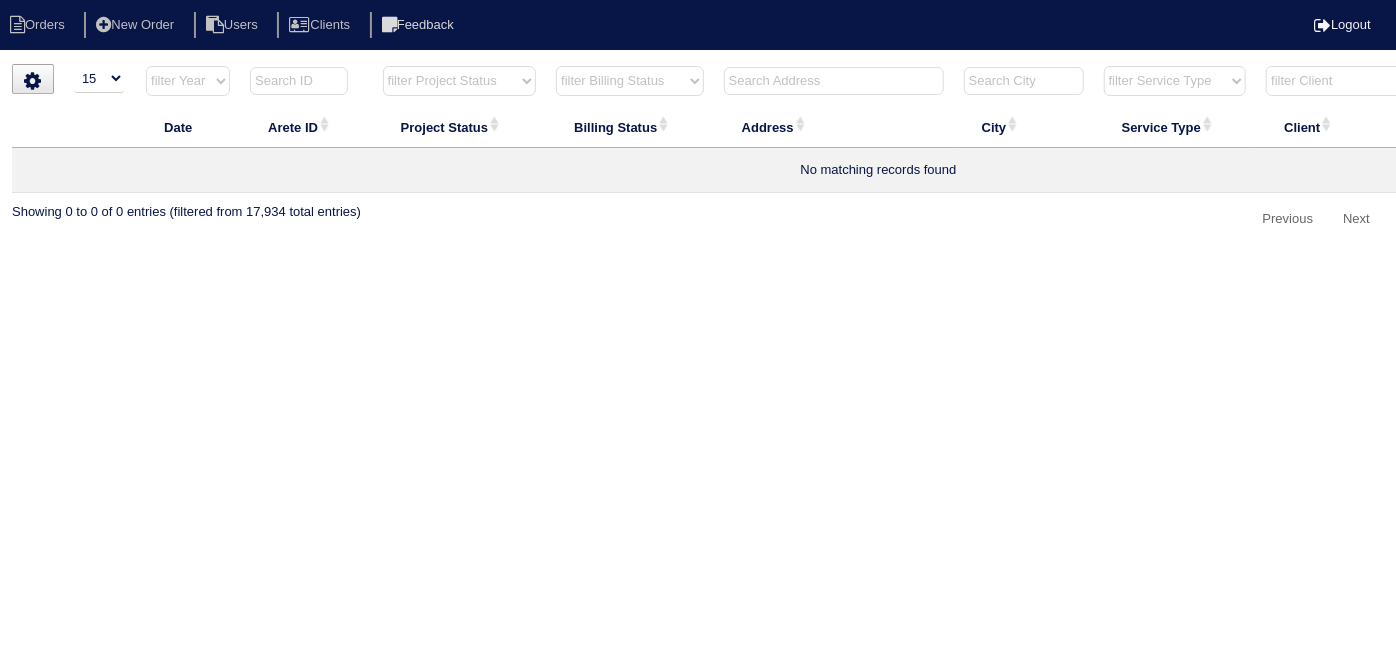 click on "filter Billing Status -- Any Billing Status --  need to quote  quoted  need to invoice  invoiced  paid  warranty  purchase order needed  unknown  in quickbooks" at bounding box center [630, 81] 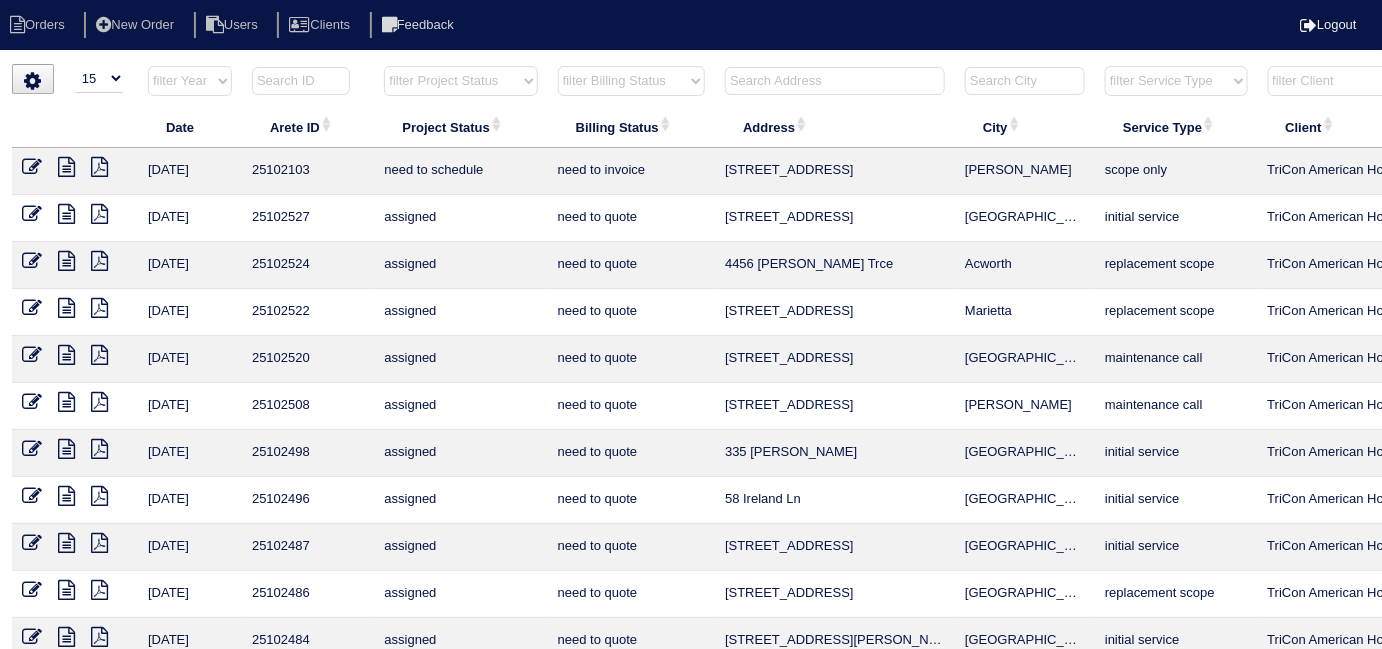 click at bounding box center [835, 81] 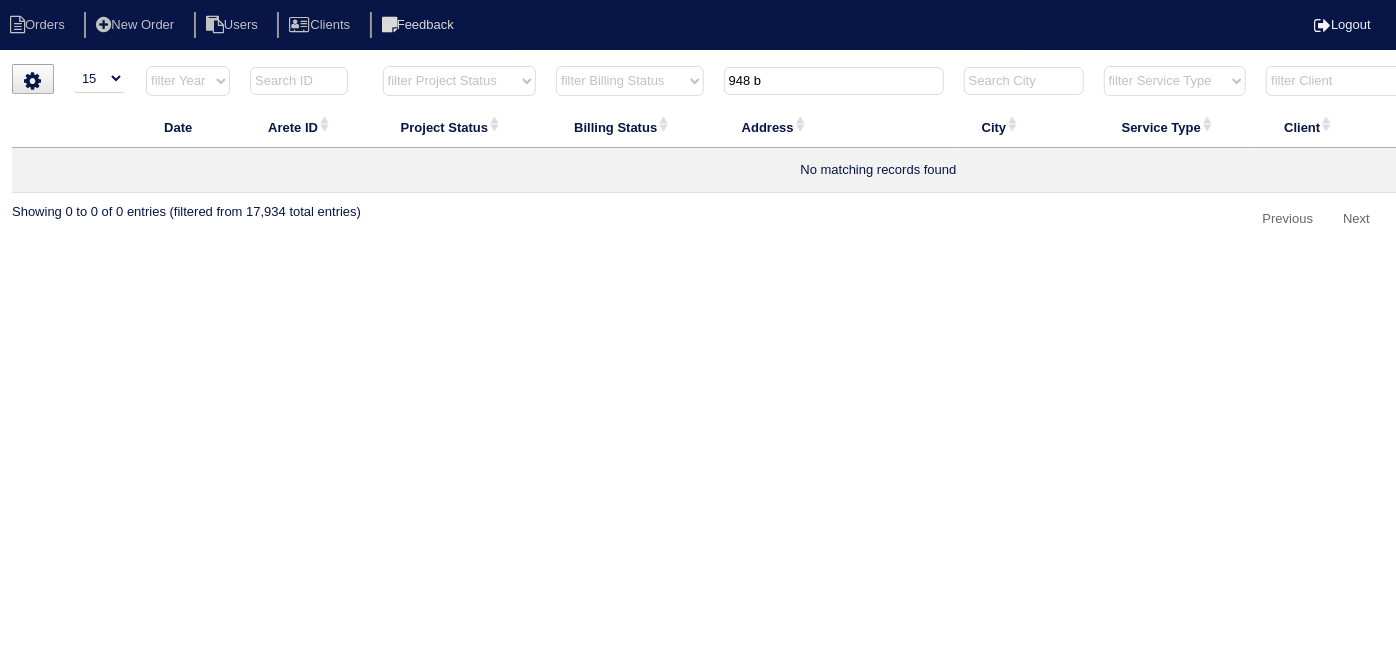 type on "948 b" 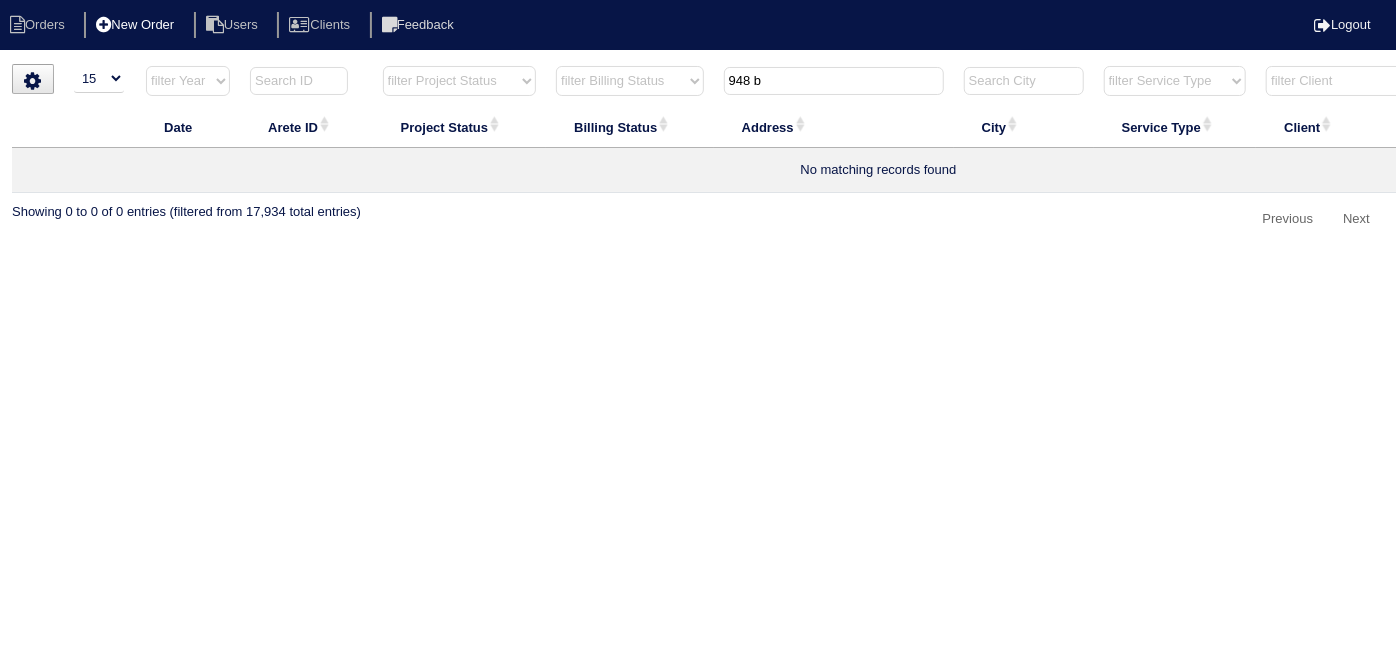 click at bounding box center (103, 25) 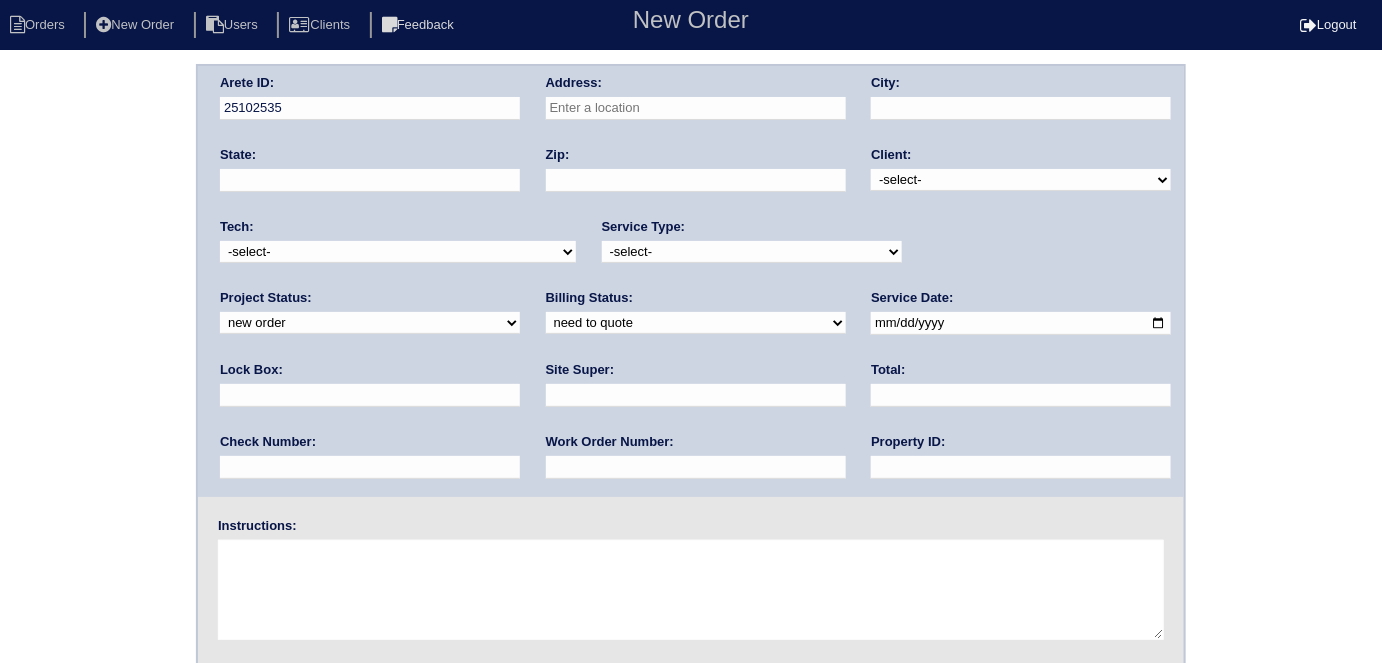 click at bounding box center (696, 108) 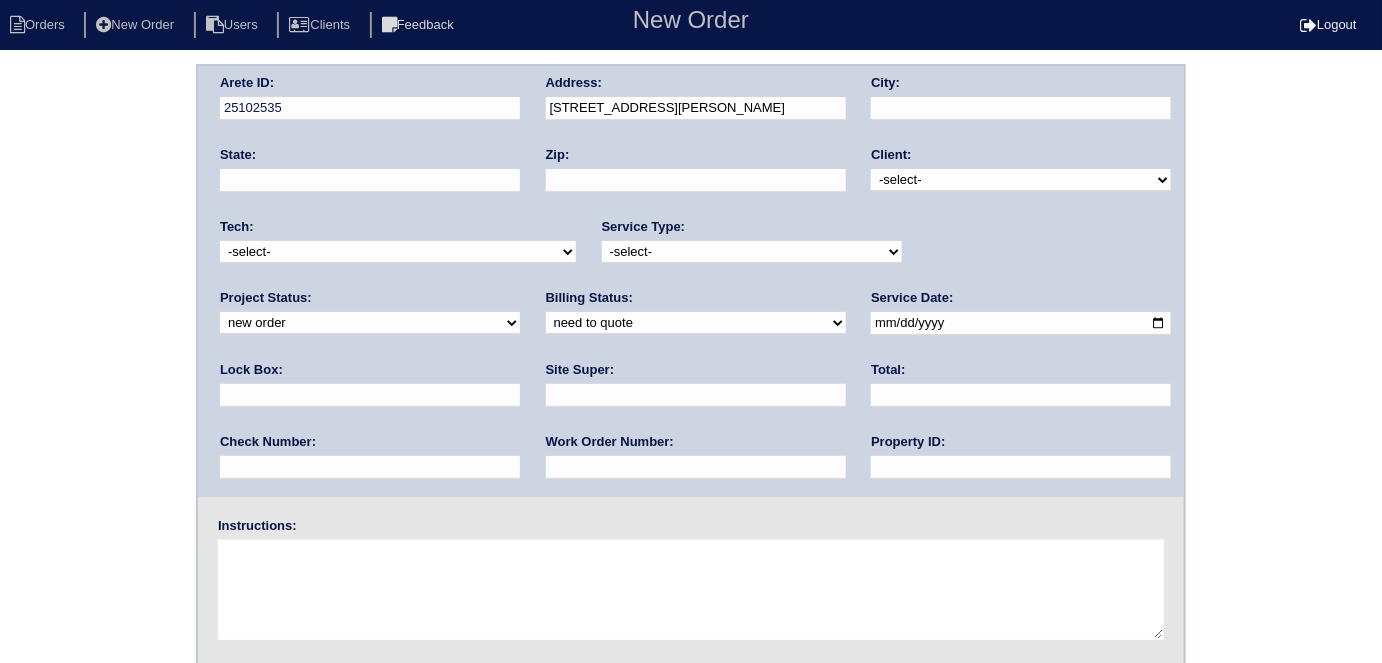 type on "948 Bruce Cir SE" 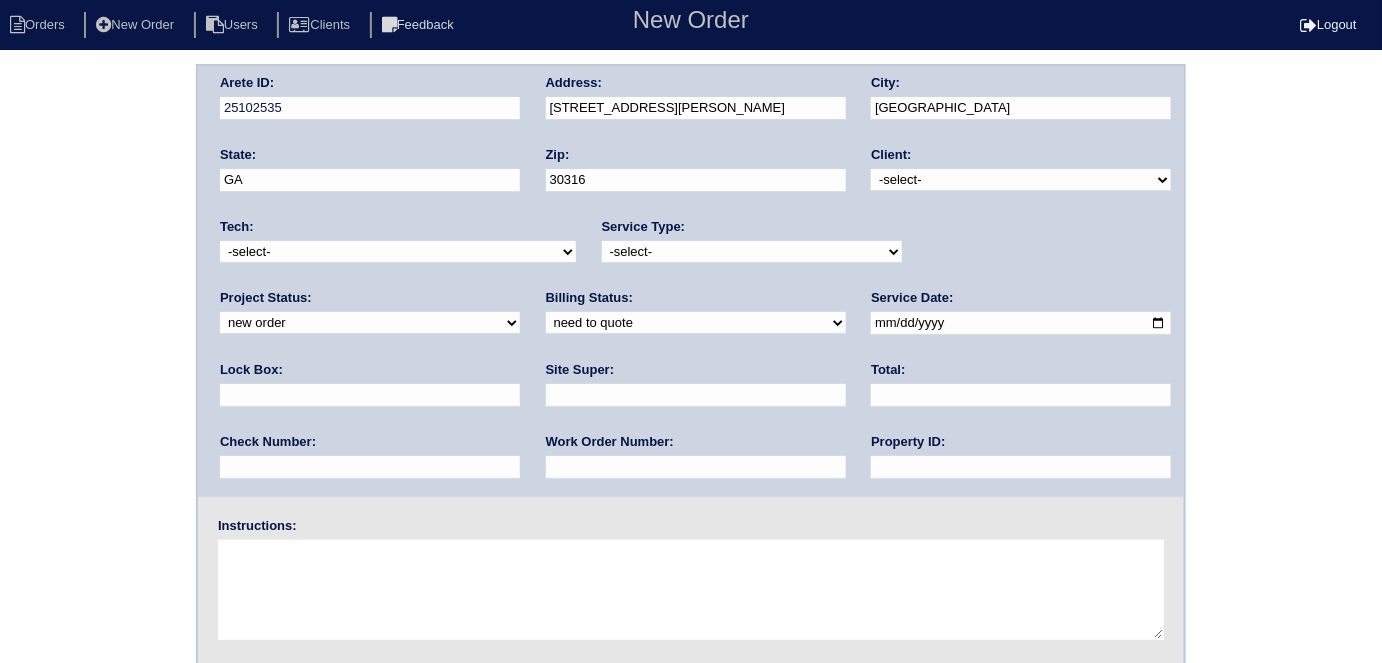 click on "-select-
TriCon American Homes
American Homes 4 Rent
First Key Homes
Zillow
The Renovation Company
On The Level Development Group
Shepard Exposition Group
Sylvan Homes
Pathway Construction
Arete Personal
Arete SMG
Tiber Capital
Tiber Realty
Divvy
Rave
Stine Construction
Alan Luther
HomeRiver Group
Test Client
Rasmus Real Estate
Padly
Buffalo Homes
Phillip Brothers
Maymont Homes" at bounding box center (1021, 180) 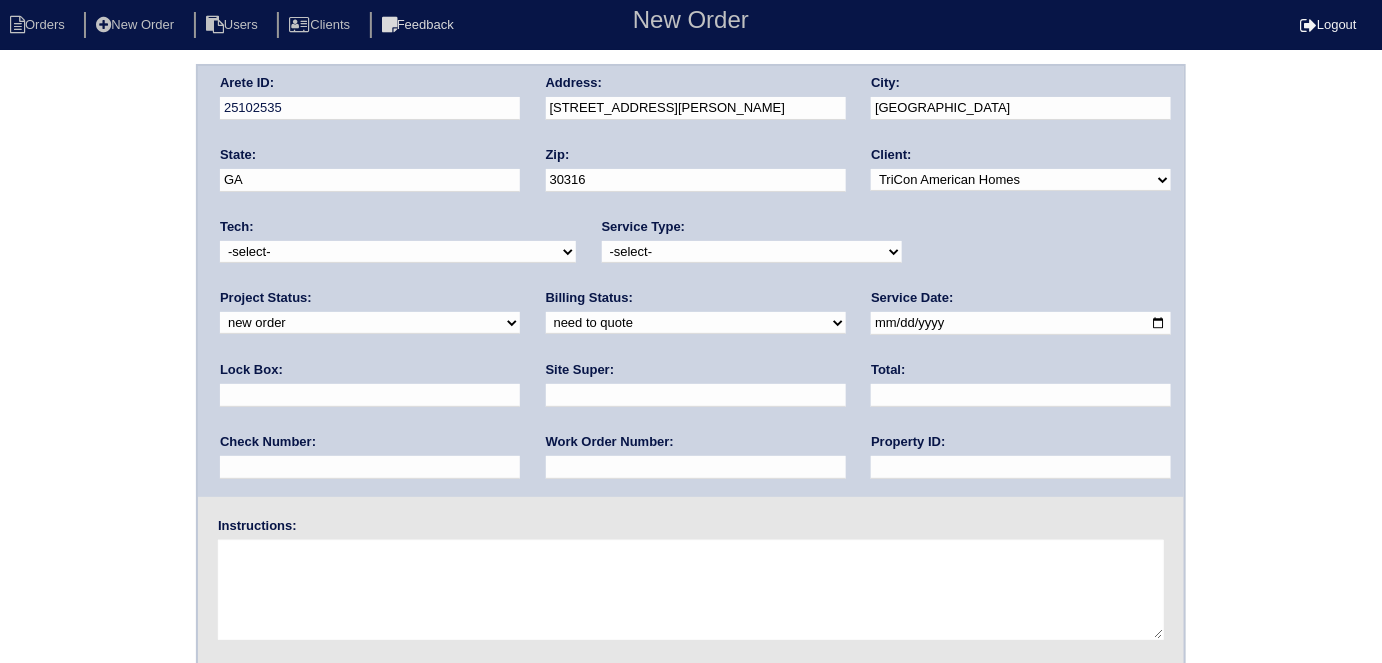 click on "-select-
initial service
basic service
maintenance call
replacement scope
service call
scope only" at bounding box center (752, 252) 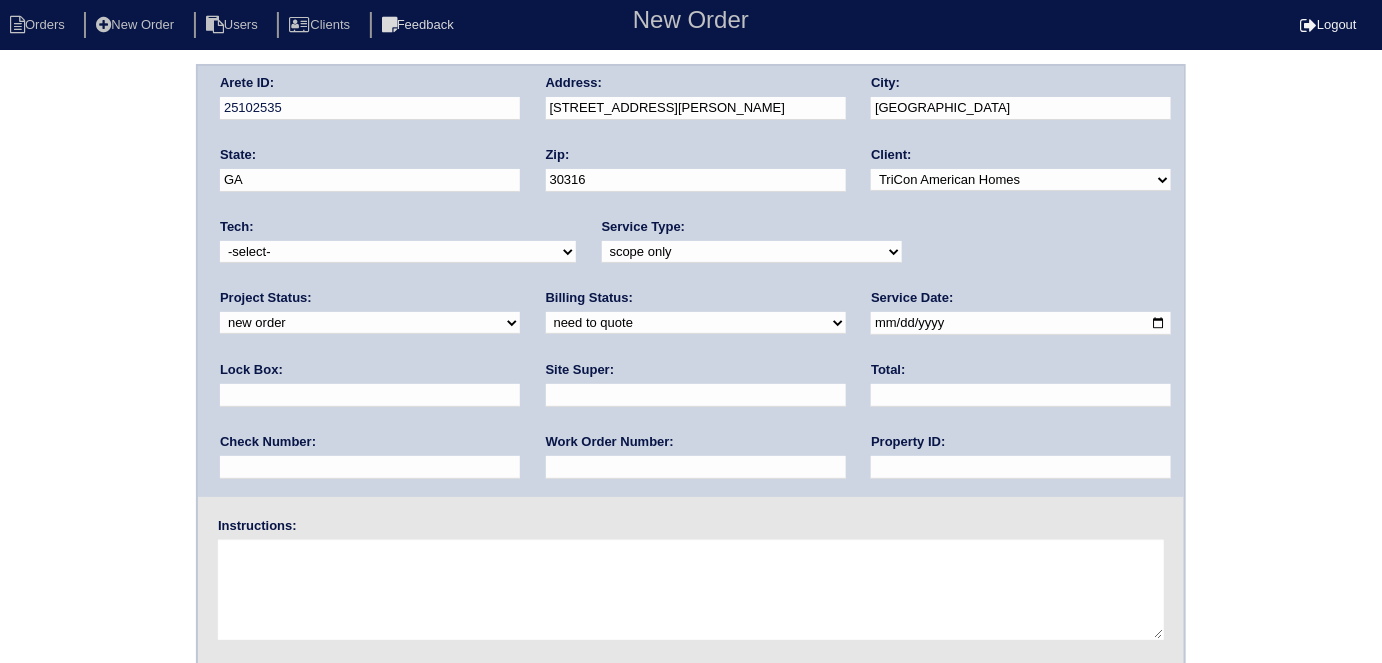 click at bounding box center [370, 395] 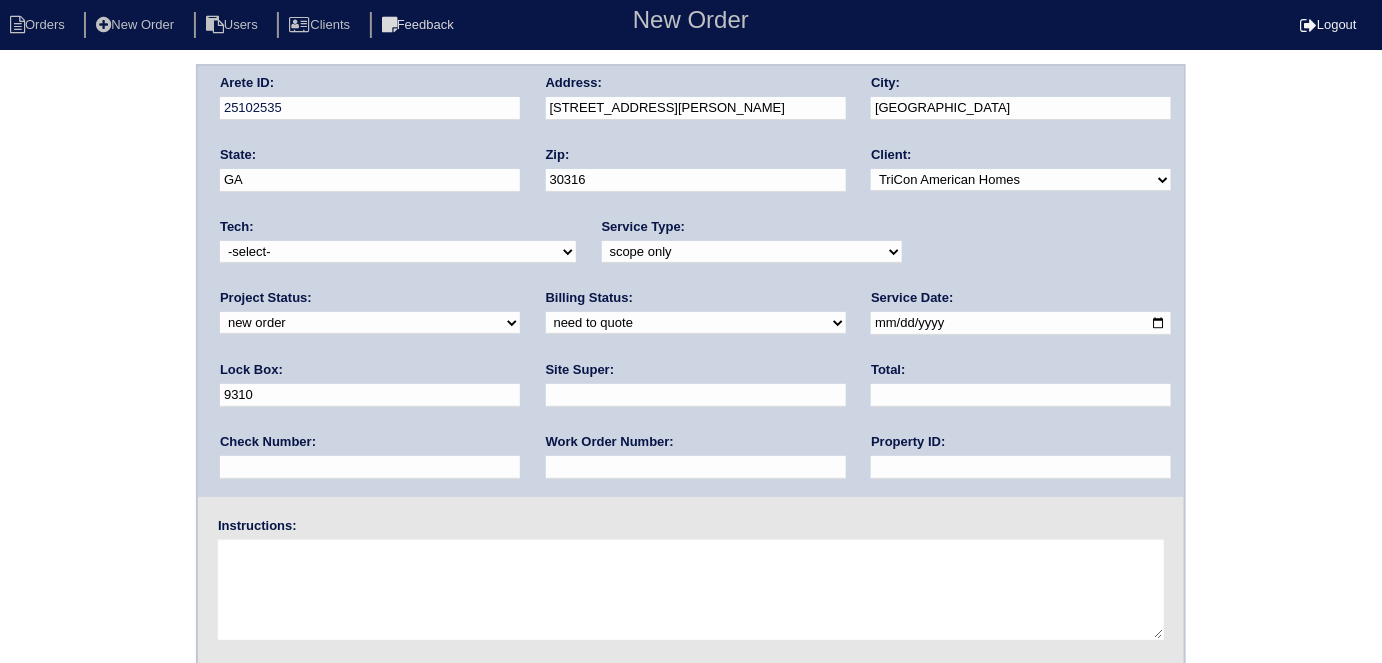 click at bounding box center (1021, 323) 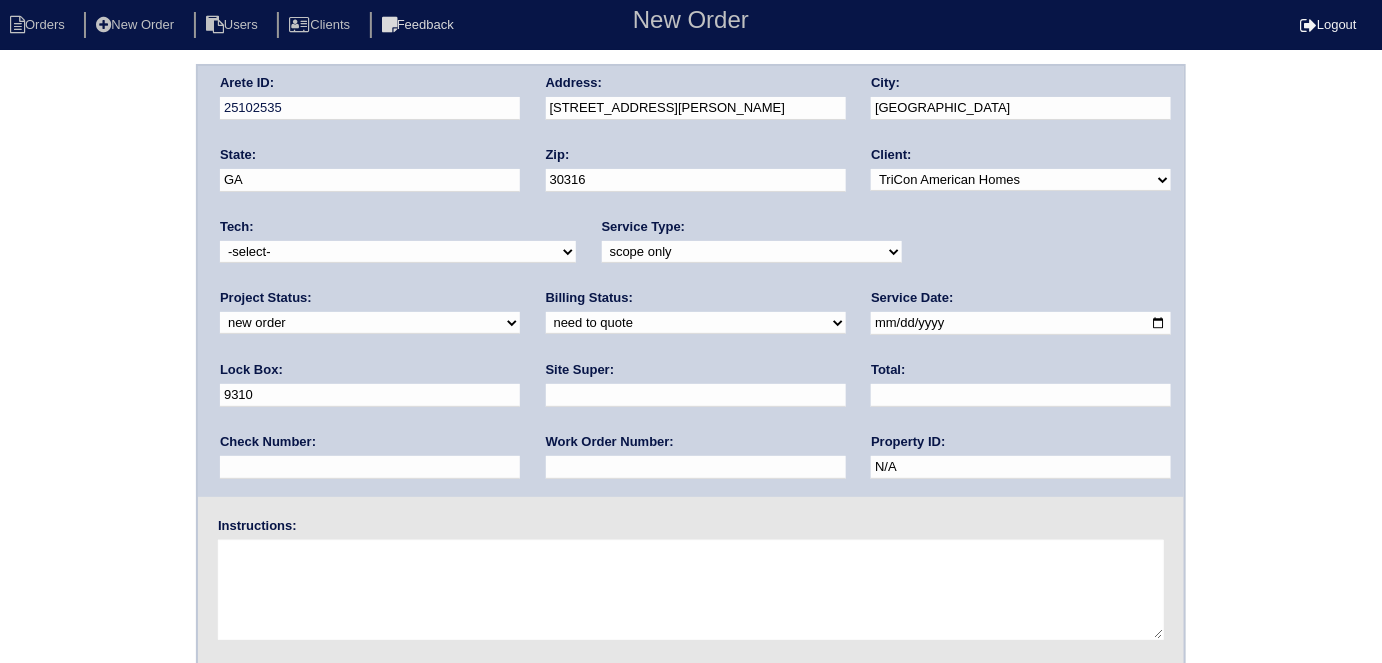 drag, startPoint x: 357, startPoint y: 384, endPoint x: 576, endPoint y: 407, distance: 220.20445 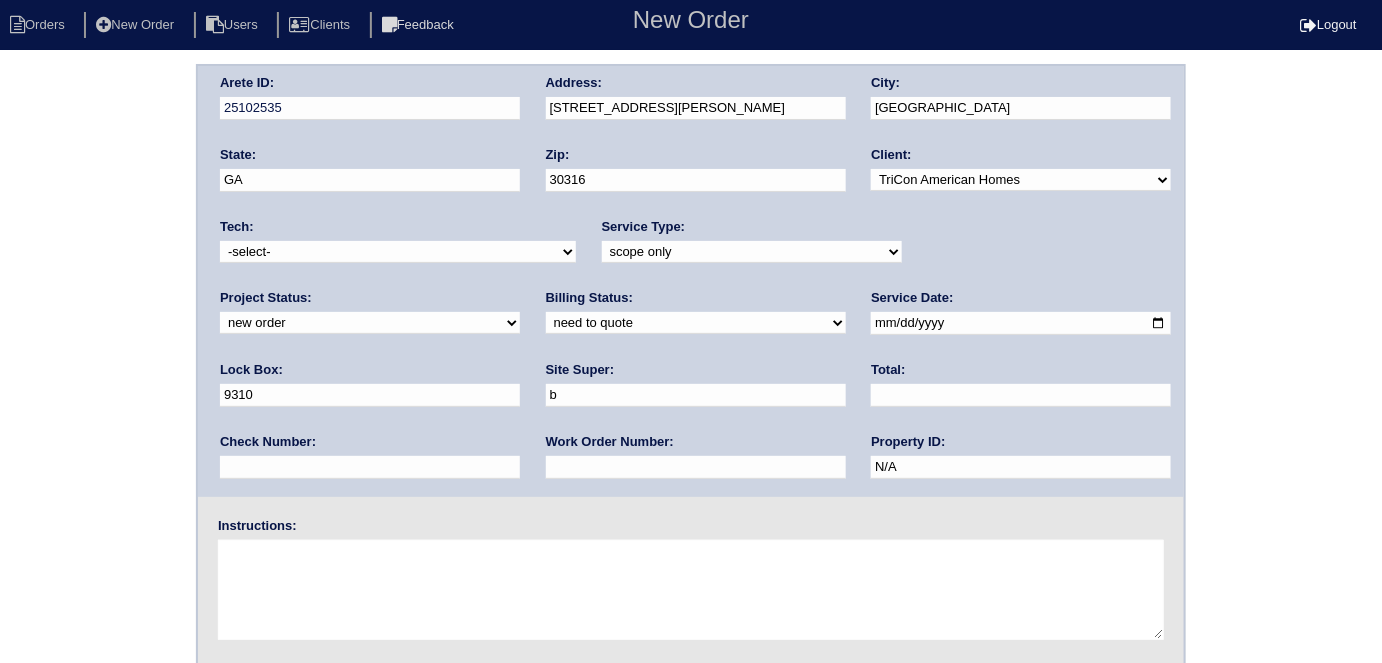 type on "Brian Perkins" 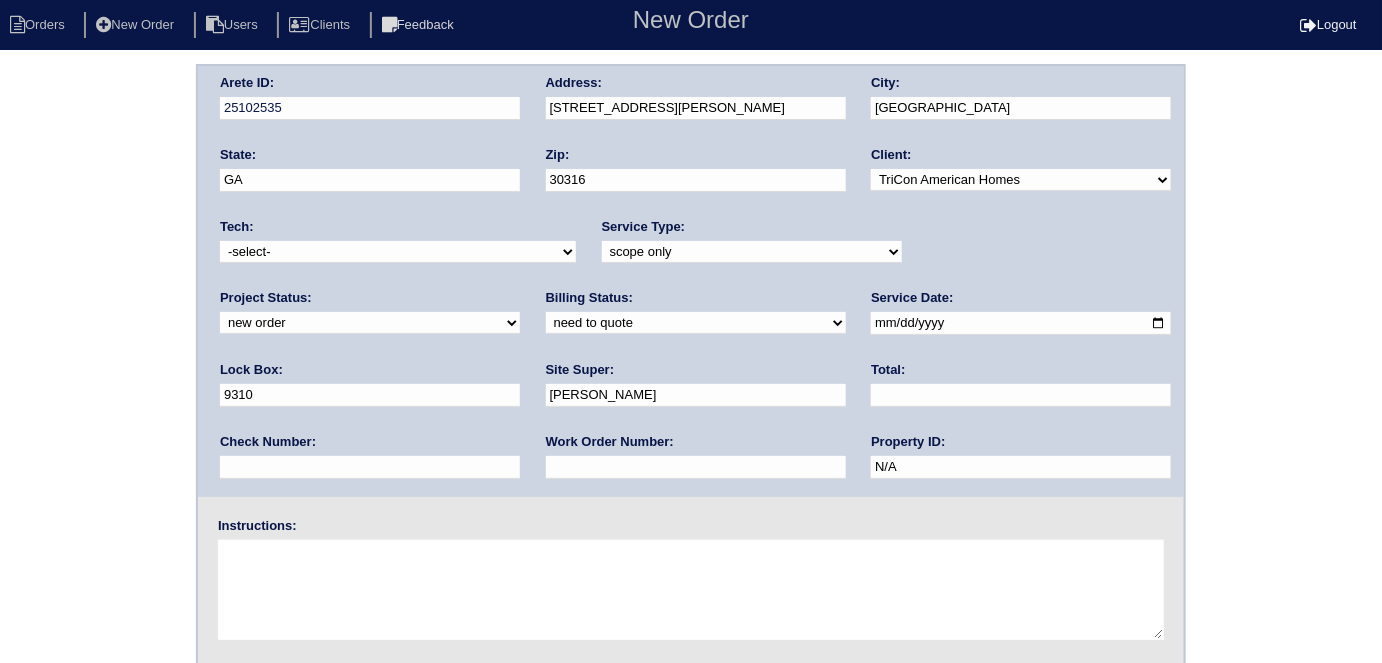 click at bounding box center [691, 590] 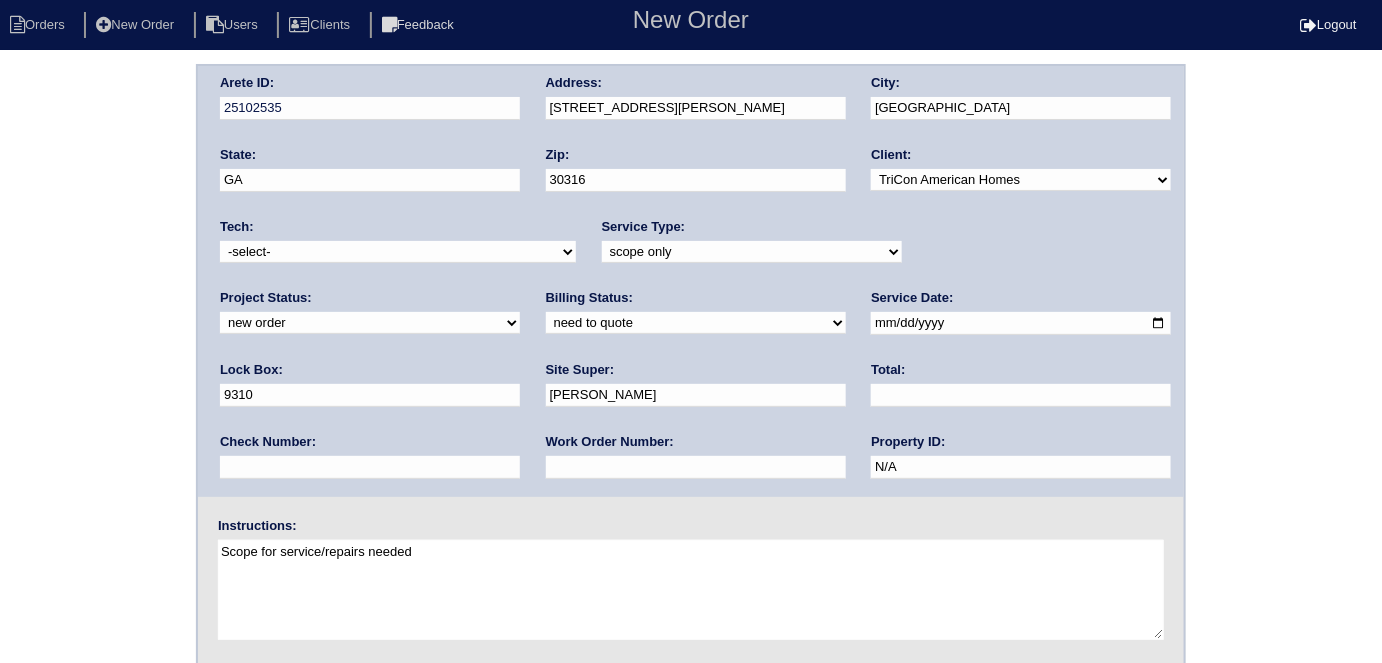 type on "Scope for service/repairs needed" 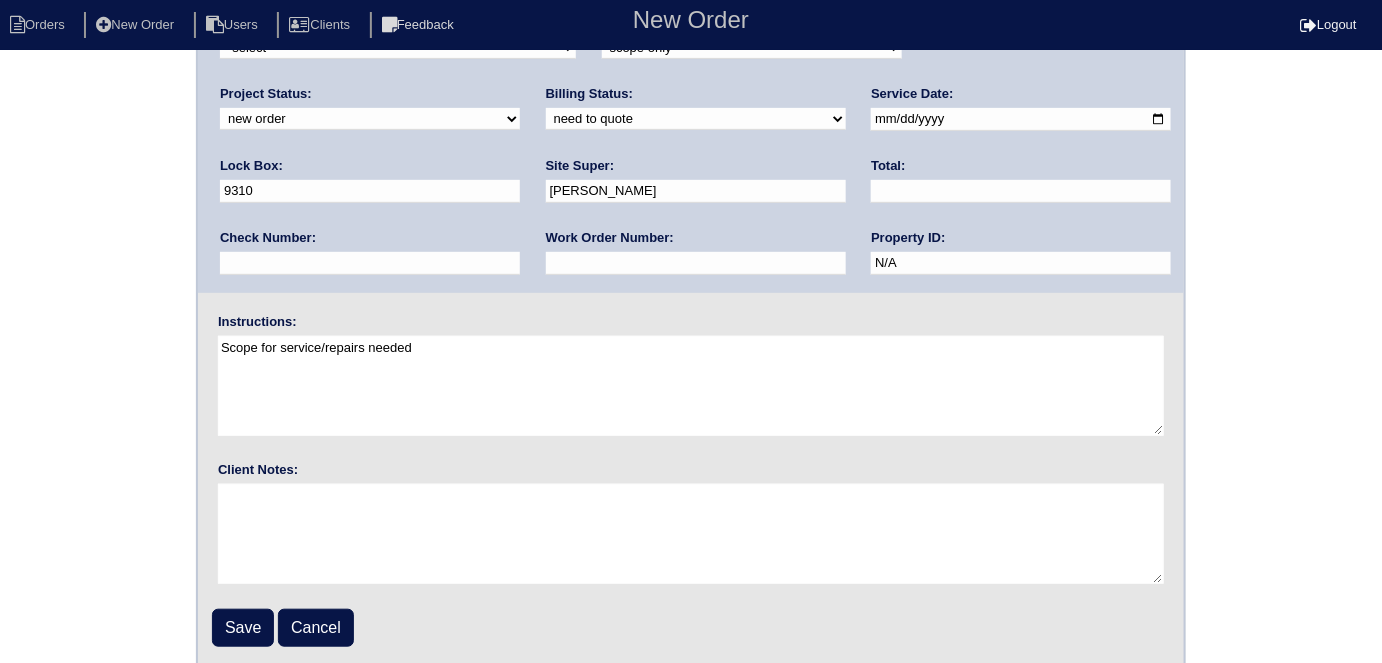 scroll, scrollTop: 205, scrollLeft: 0, axis: vertical 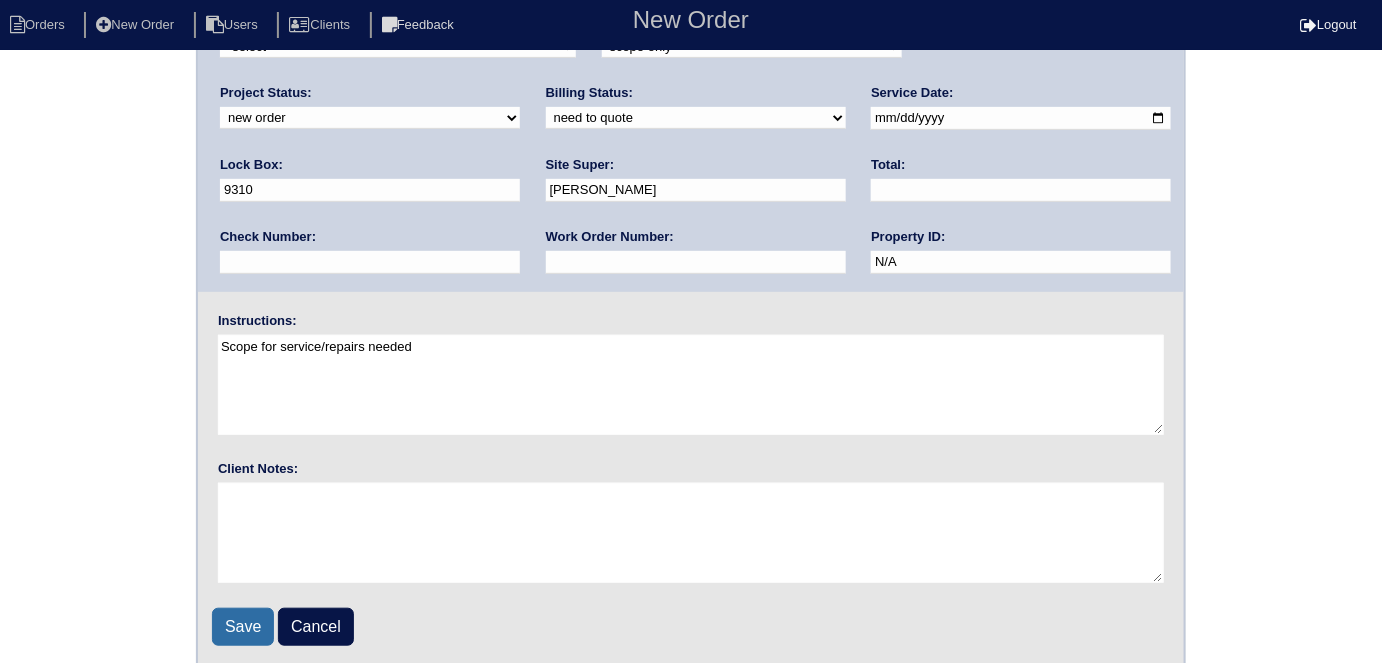 click on "Save" at bounding box center (243, 627) 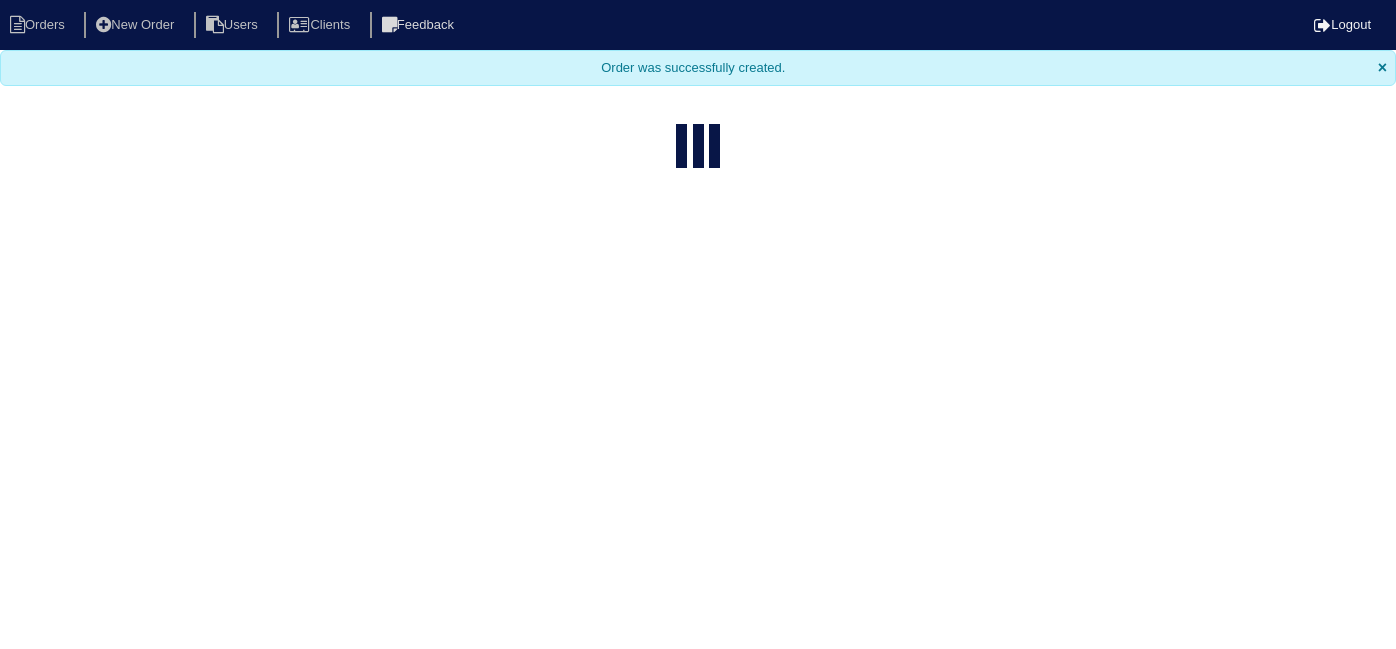 select on "15" 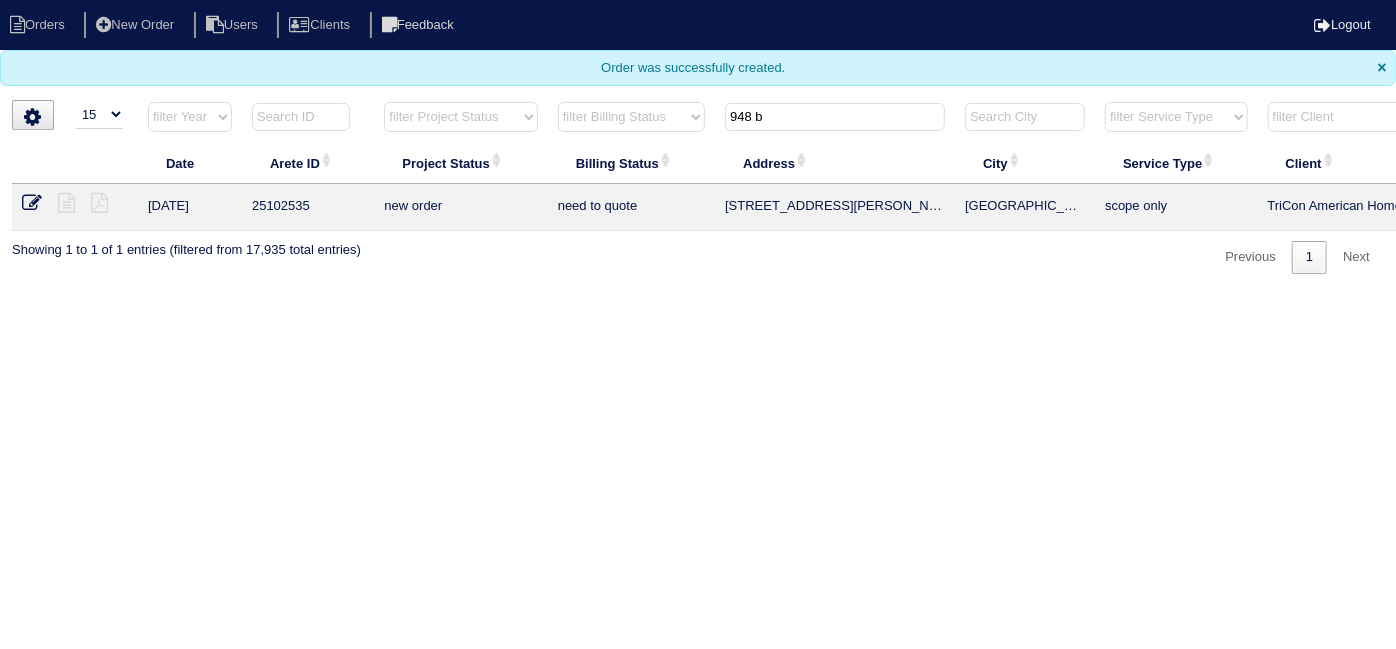 drag, startPoint x: 775, startPoint y: 121, endPoint x: 381, endPoint y: 56, distance: 399.32568 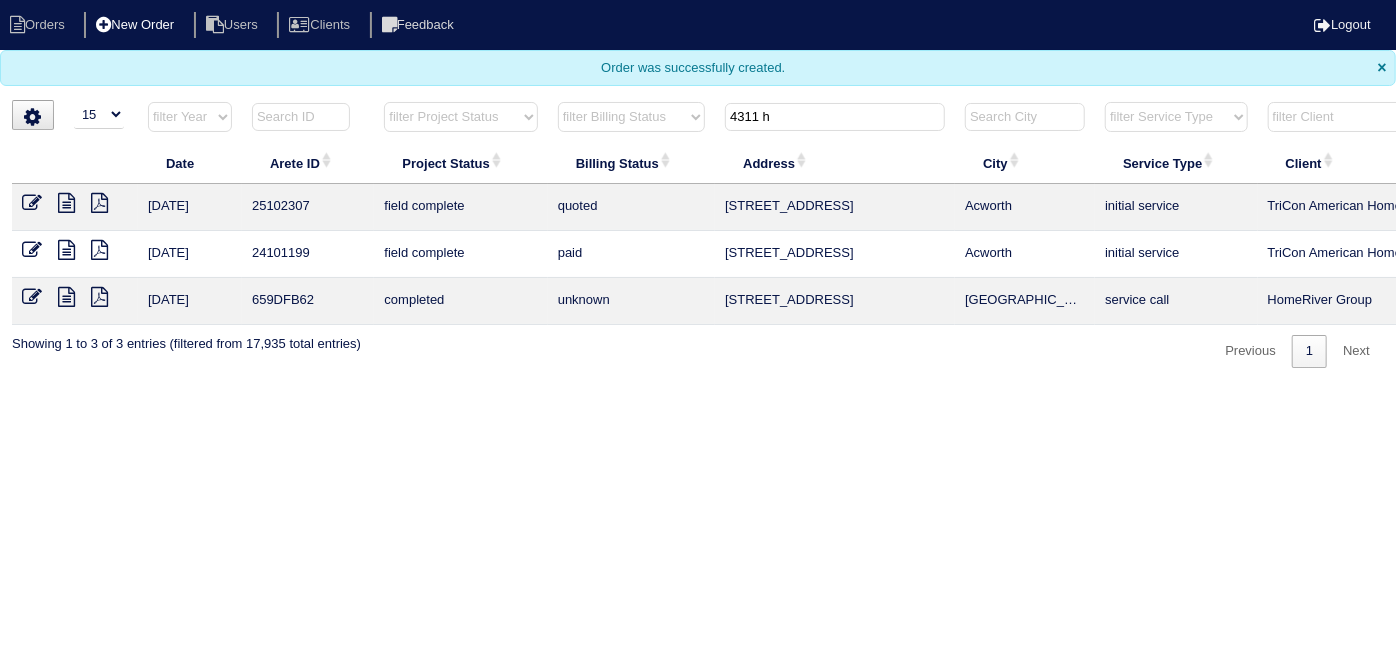 type on "4311 h" 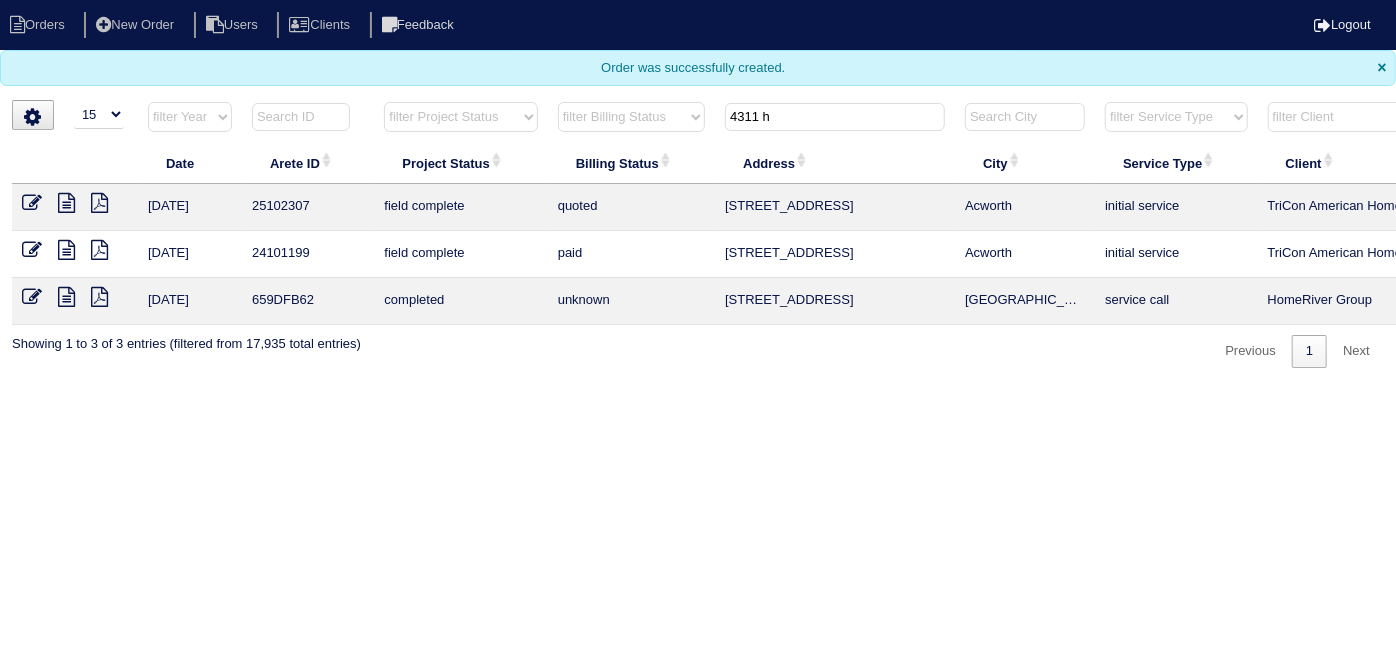 click at bounding box center [32, 203] 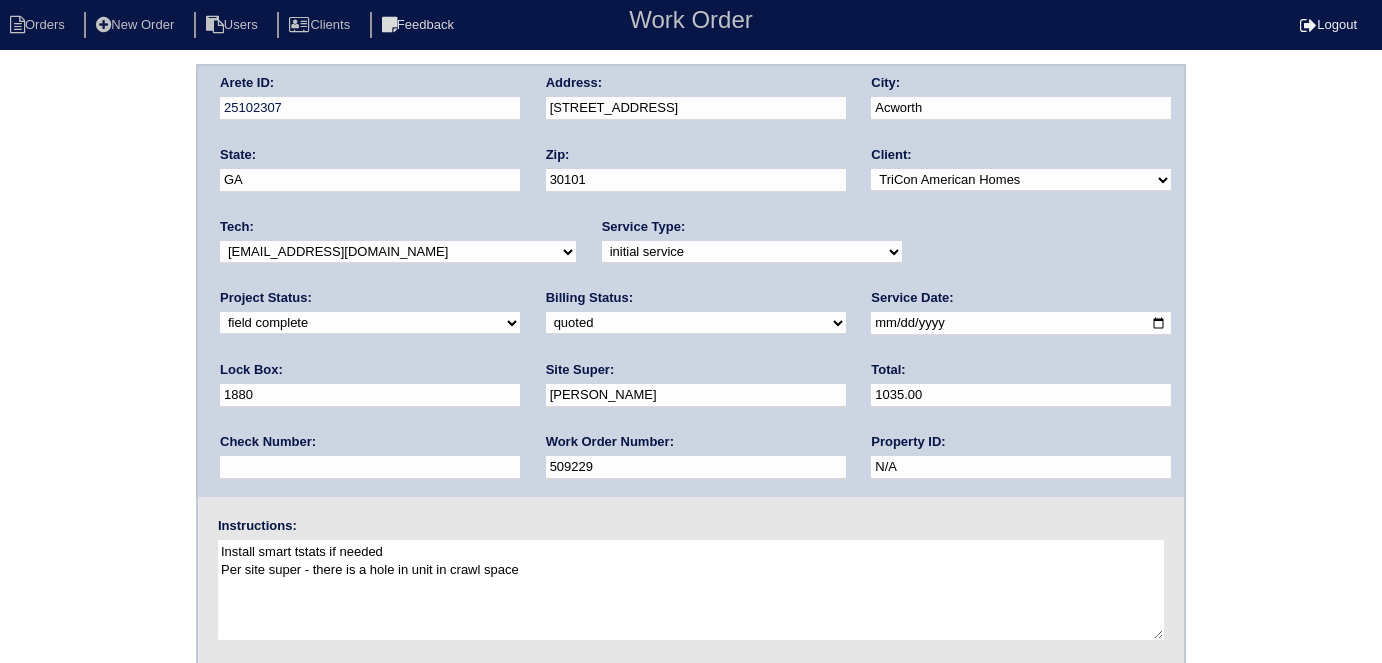 scroll, scrollTop: 0, scrollLeft: 0, axis: both 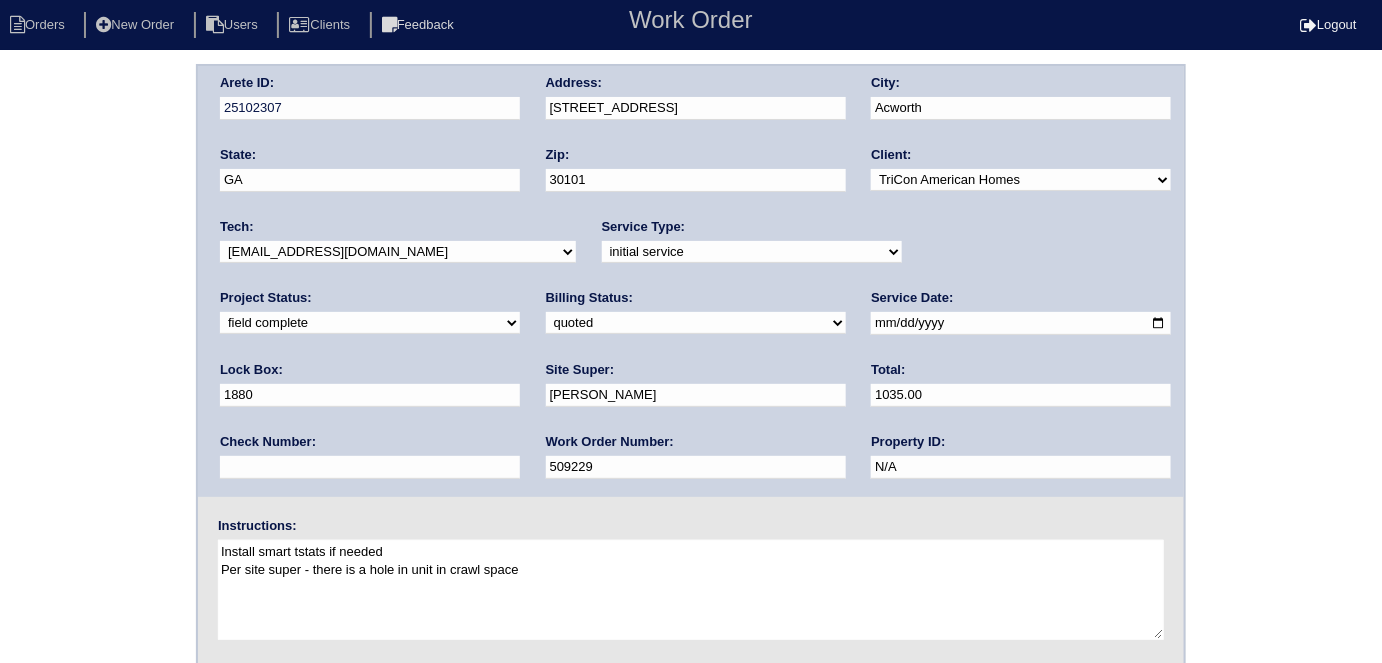 click on "need to quote
quoted
need to invoice
invoiced
paid
warranty
purchase order needed
unknown
in quickbooks" at bounding box center (696, 323) 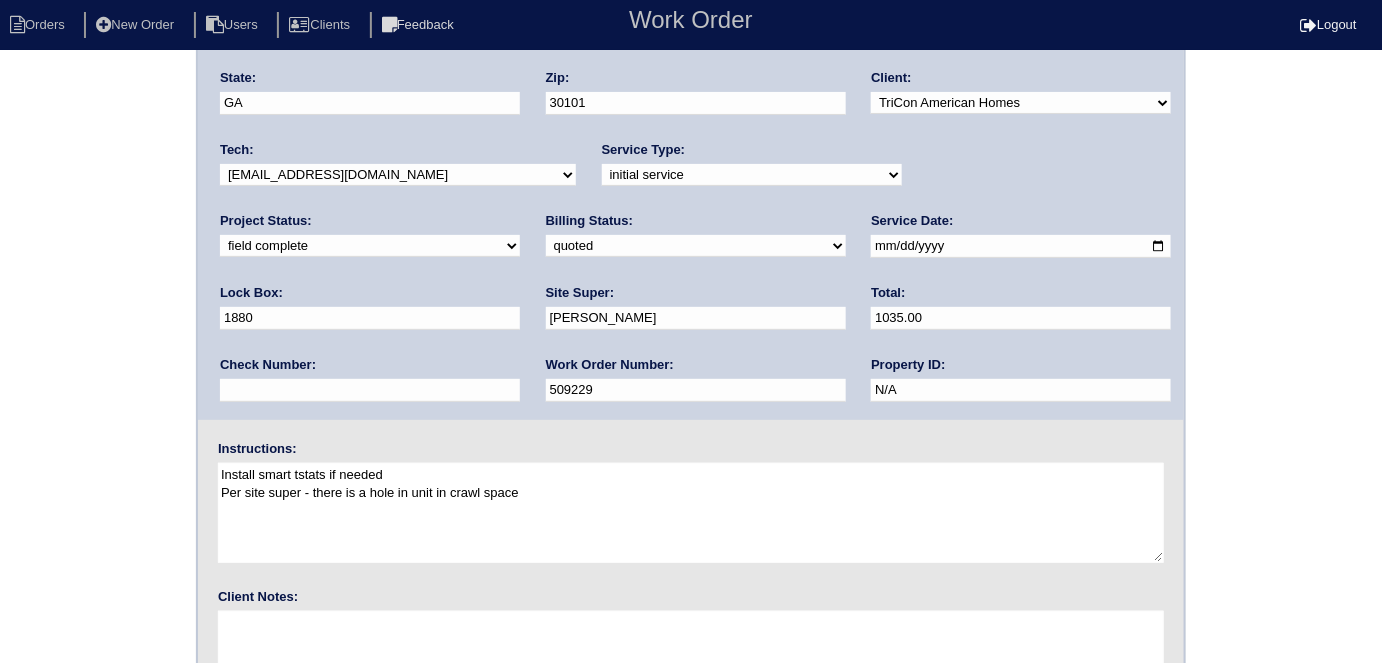 scroll, scrollTop: 205, scrollLeft: 0, axis: vertical 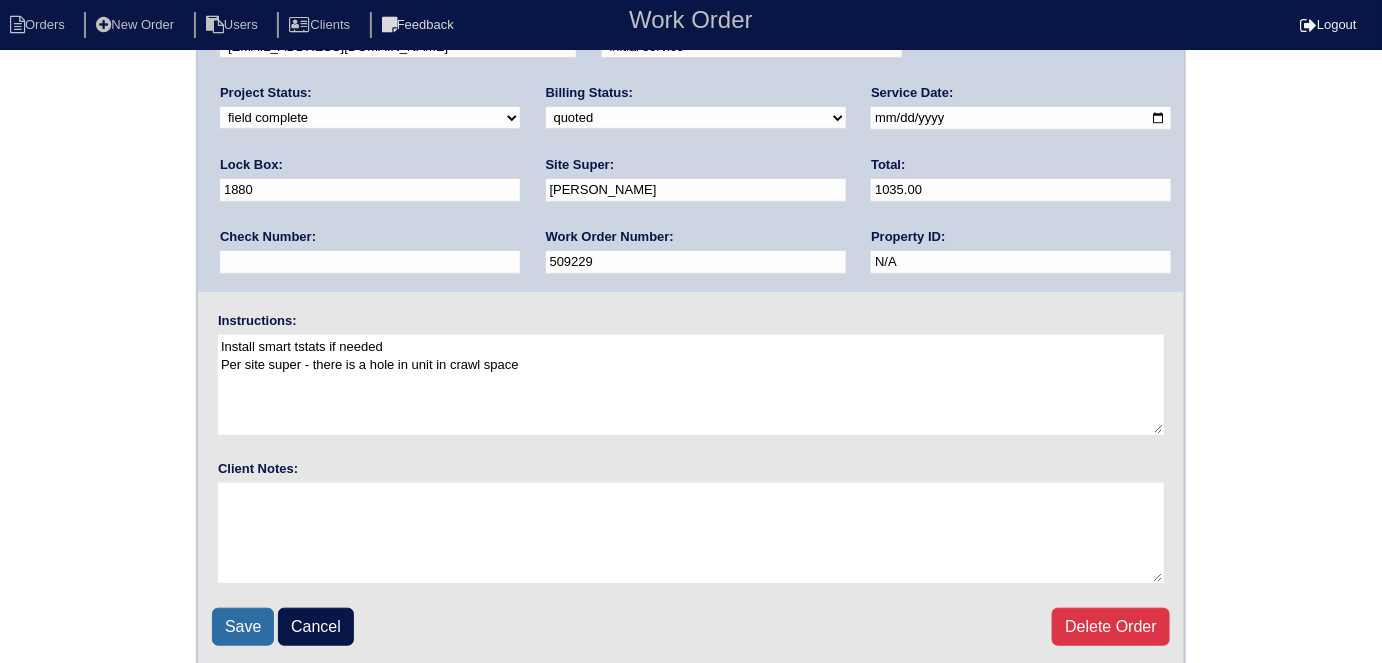 click on "Save" at bounding box center (243, 627) 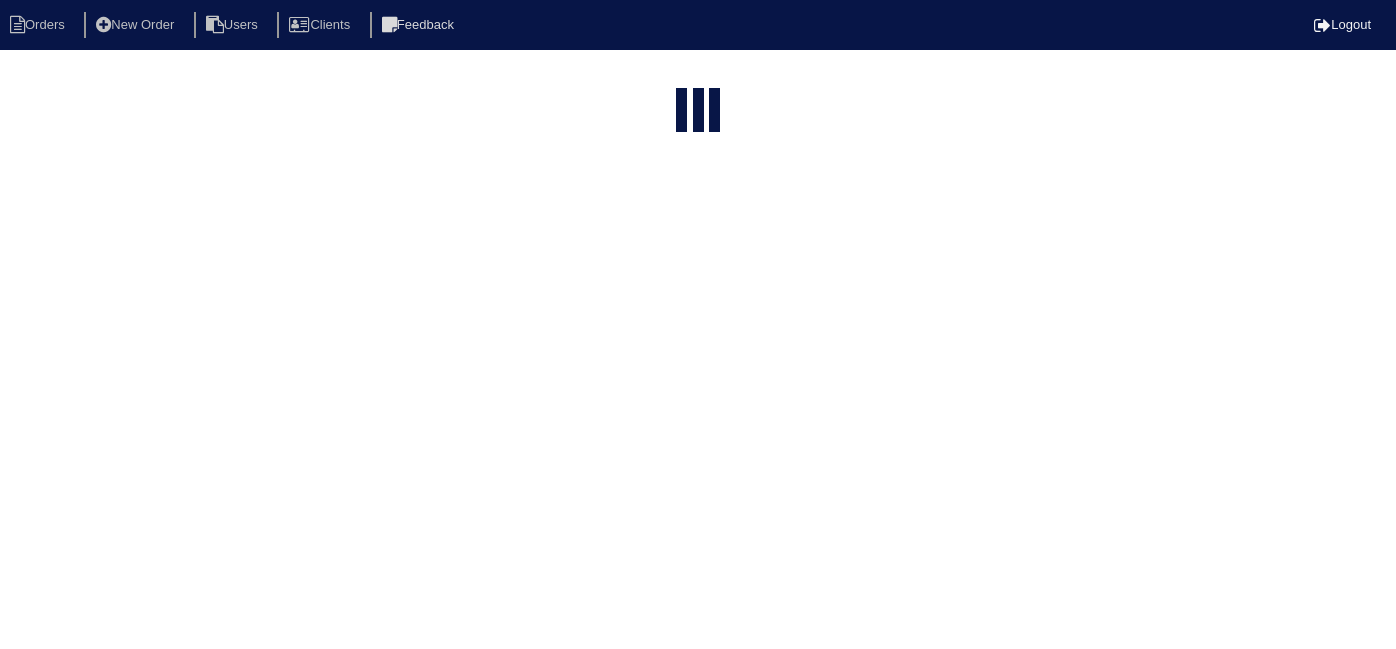 select on "15" 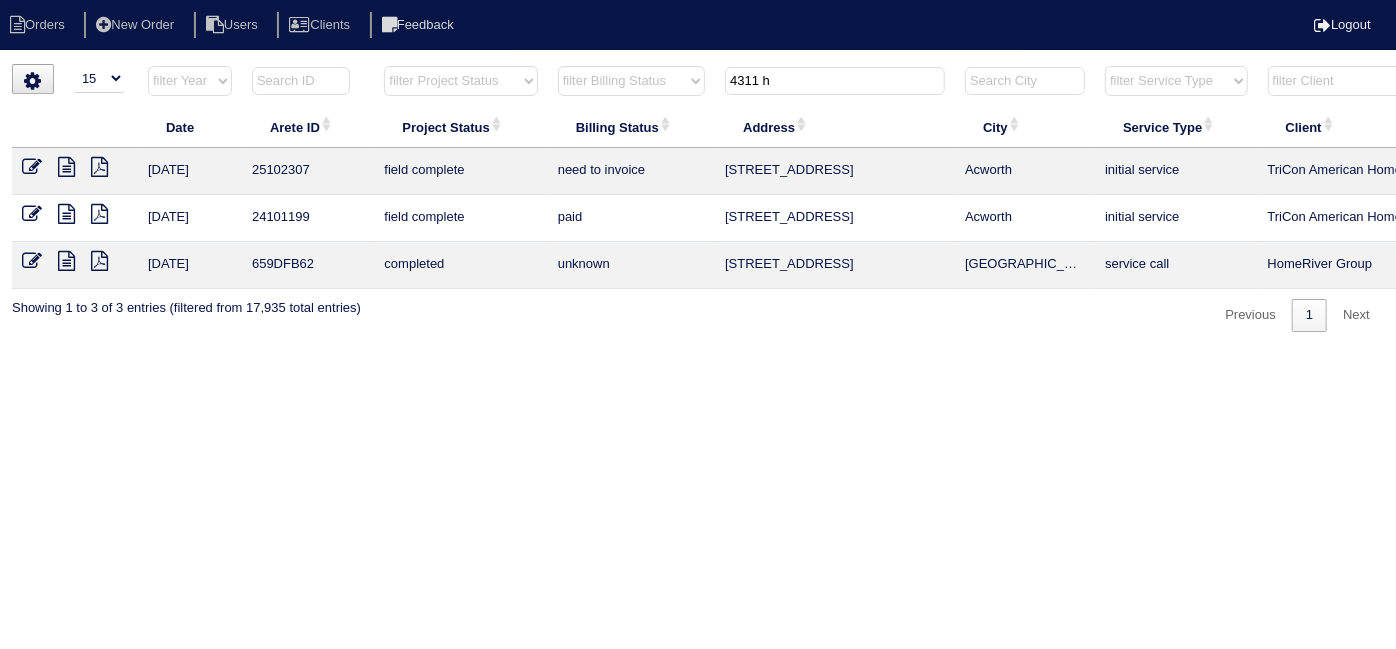 drag, startPoint x: 785, startPoint y: 87, endPoint x: 461, endPoint y: -21, distance: 341.526 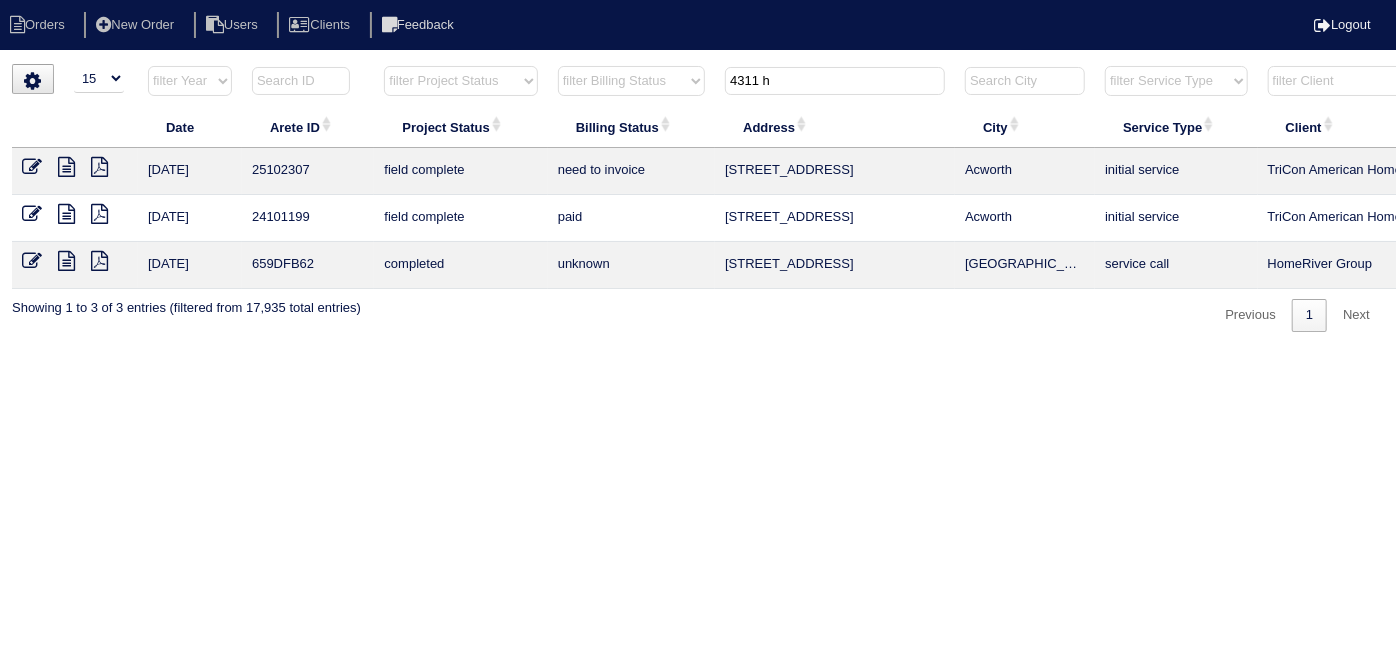 click on "Orders
New Order
Users
Clients
Feedback
Logout
Orders
New Order
Users
Clients
Message is blank.  Please add text or cancel.
Send Feedback
Cancel" at bounding box center [698, 176] 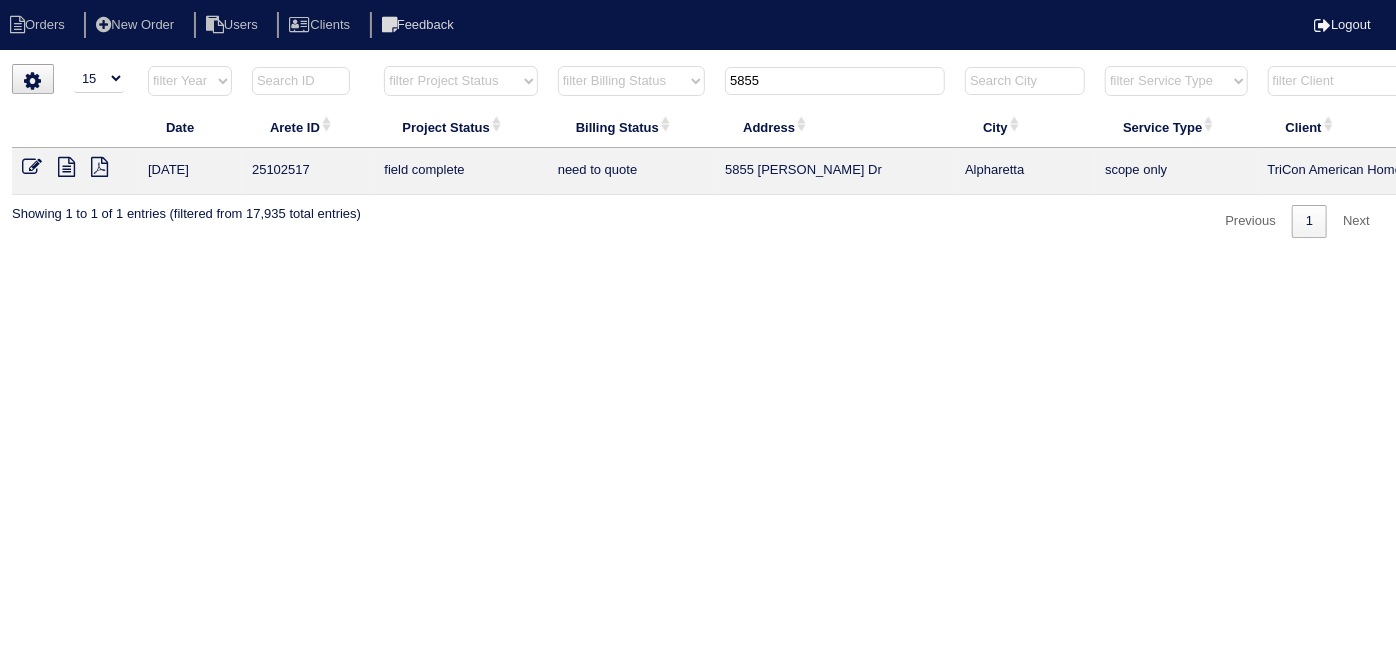 drag, startPoint x: 792, startPoint y: 64, endPoint x: 773, endPoint y: 66, distance: 19.104973 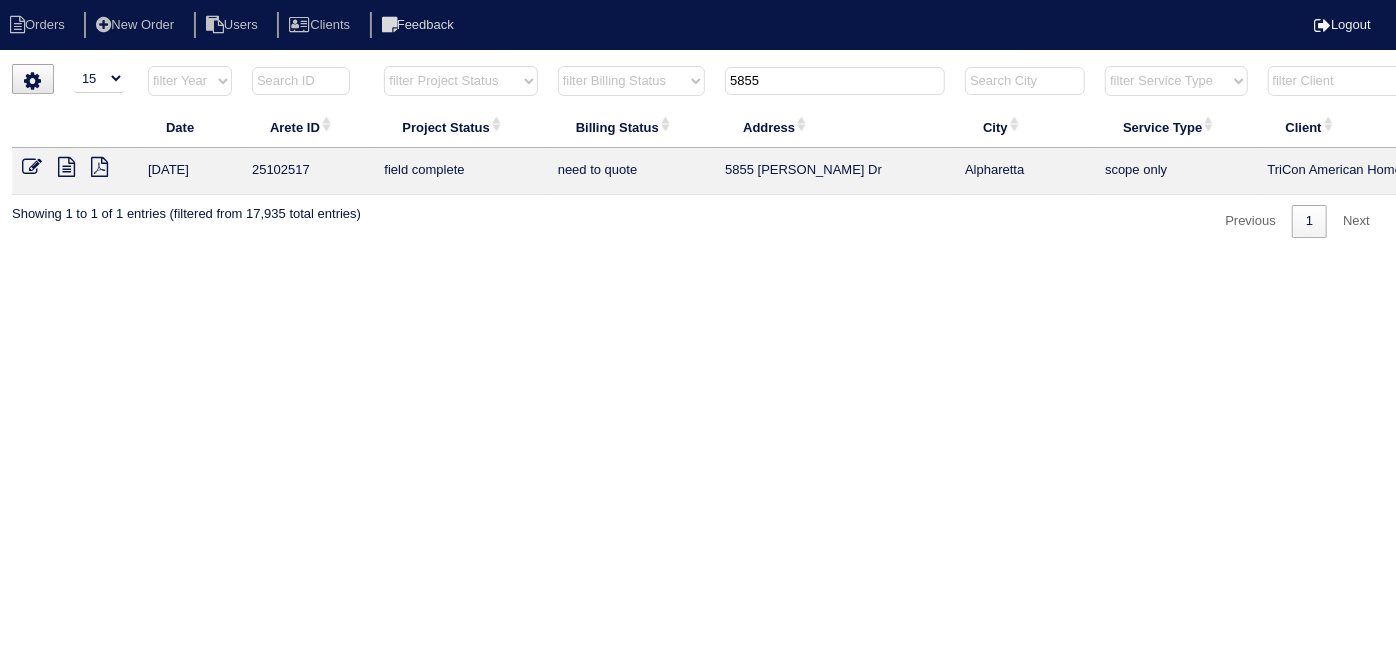 drag, startPoint x: 774, startPoint y: 72, endPoint x: 421, endPoint y: 79, distance: 353.0694 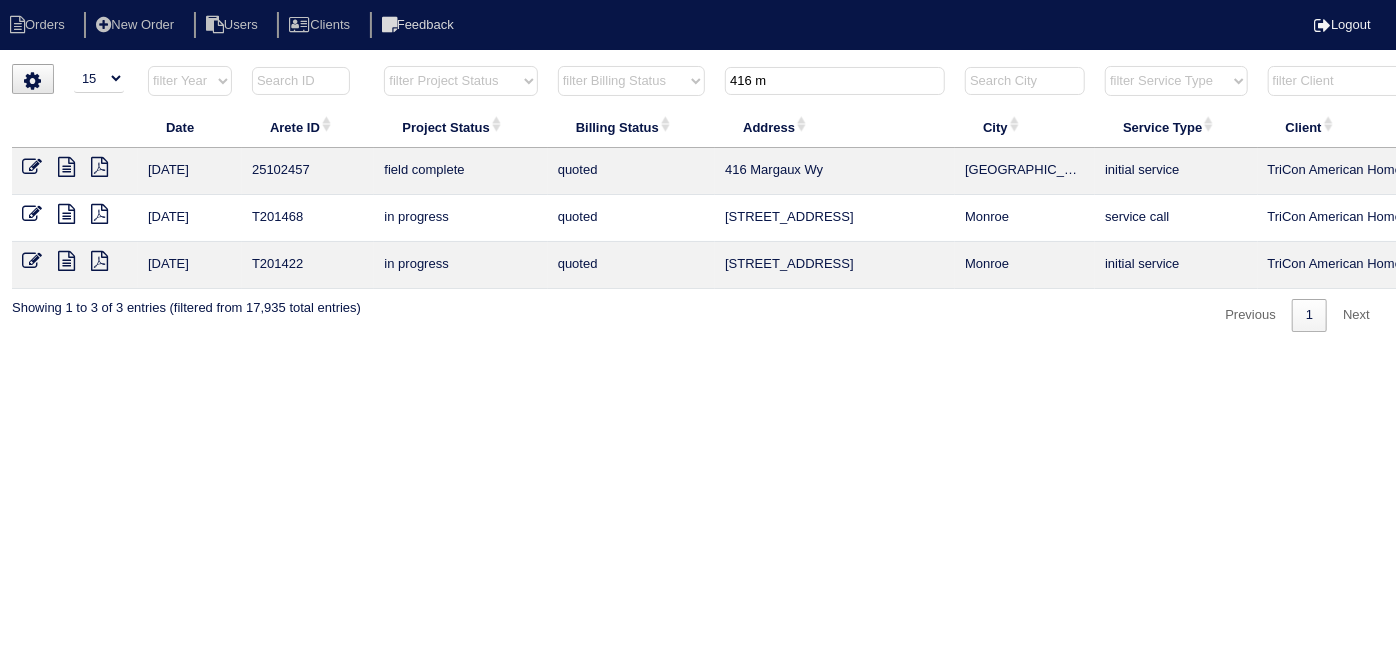 type on "416 m" 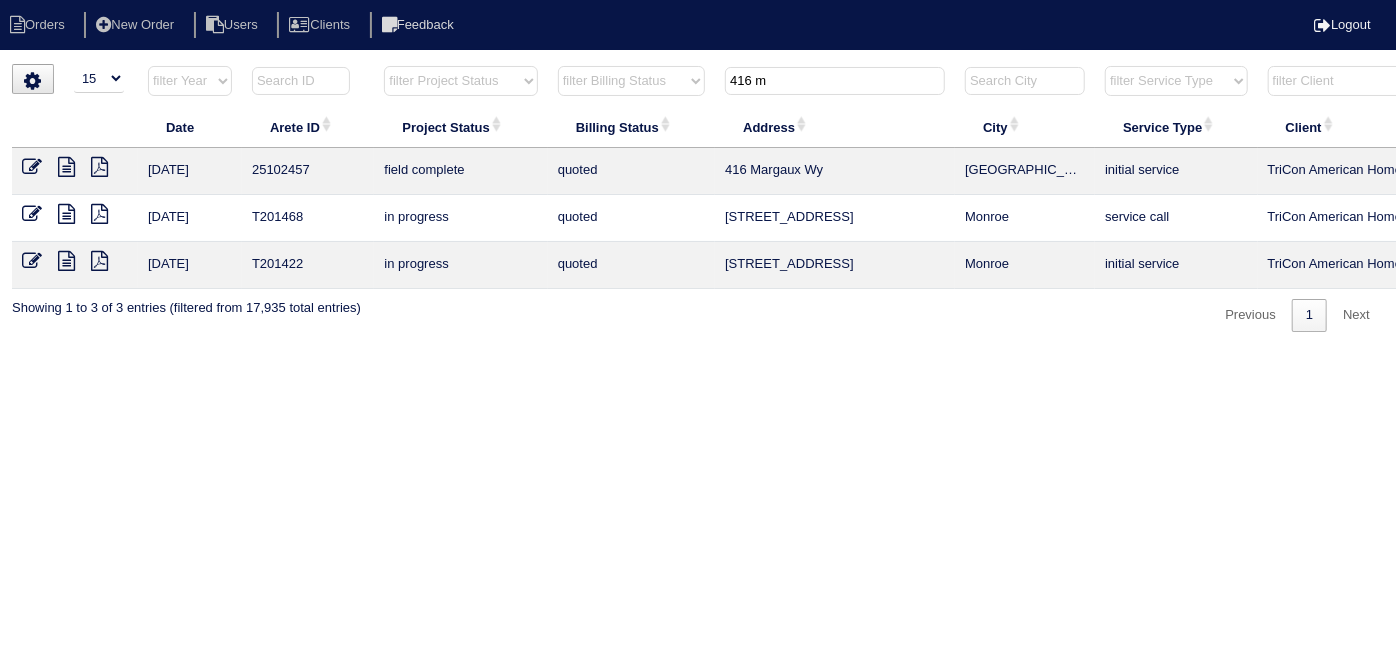click at bounding box center [32, 167] 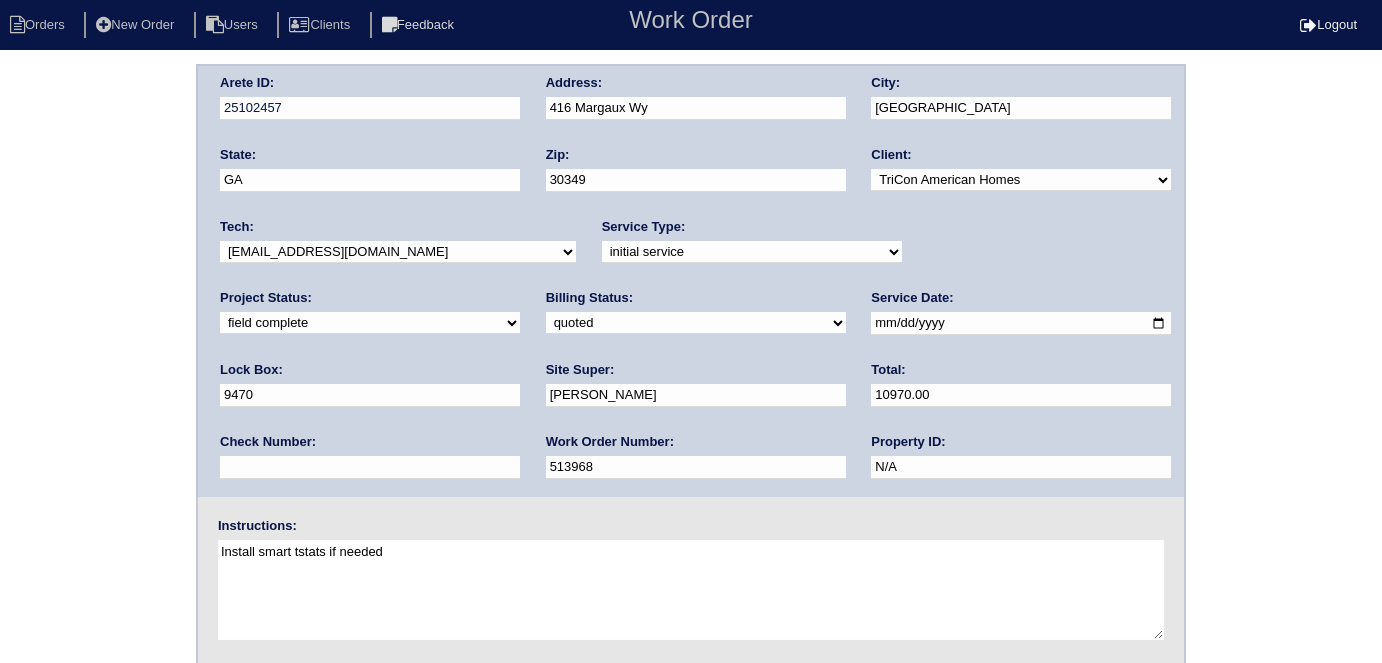 scroll, scrollTop: 0, scrollLeft: 0, axis: both 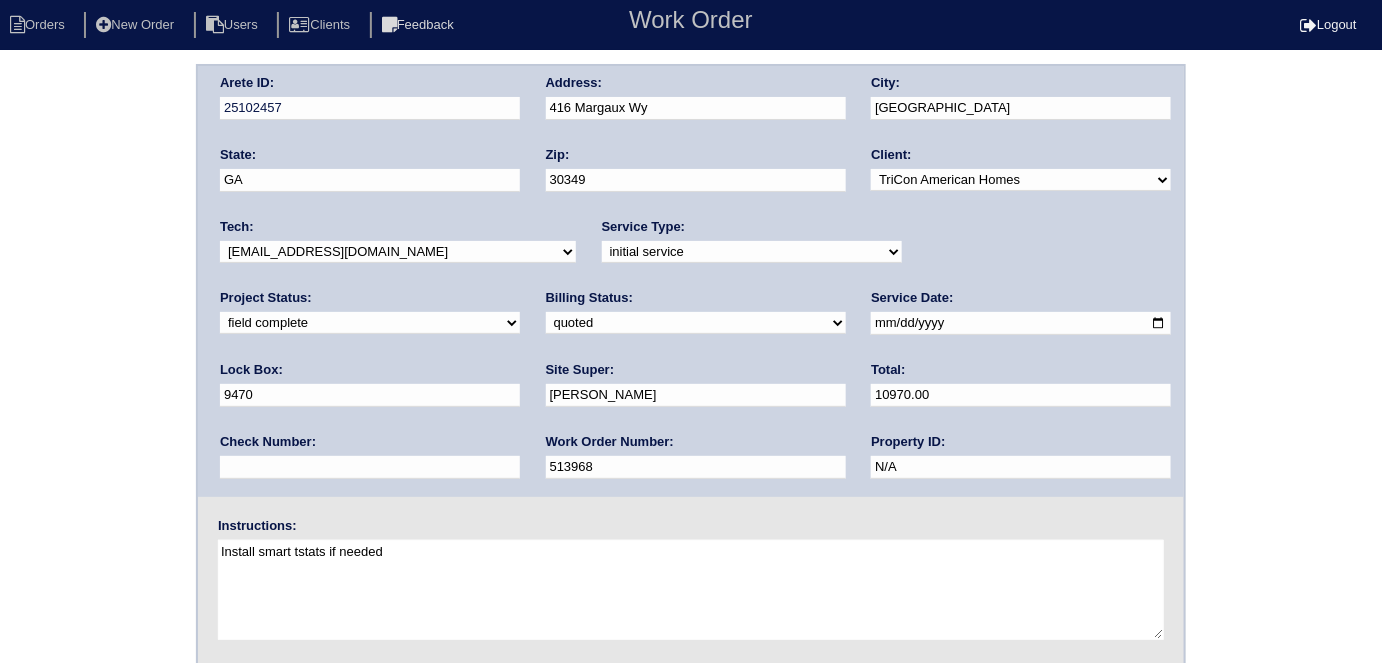 click on "Arete ID:
25102457
Address:
416 Margaux Wy
City:
Atlanta
State:
GA
Zip:
30349
Client:
-select-
TriCon American Homes
American Homes 4 Rent
First Key Homes
Zillow
The Renovation Company
On The Level Development Group
Shepard Exposition Group
Sylvan Homes
Pathway Construction
Arete Personal
Arete SMG
Tiber Capital
Tiber Realty
Divvy
Rave
Stine Construction
Alan Luther
HomeRiver Group
Test Client
Rasmus Real Estate
Padly
Buffalo Homes
Phillip Brothers
Maymont Homes
Tech:" at bounding box center (691, 468) 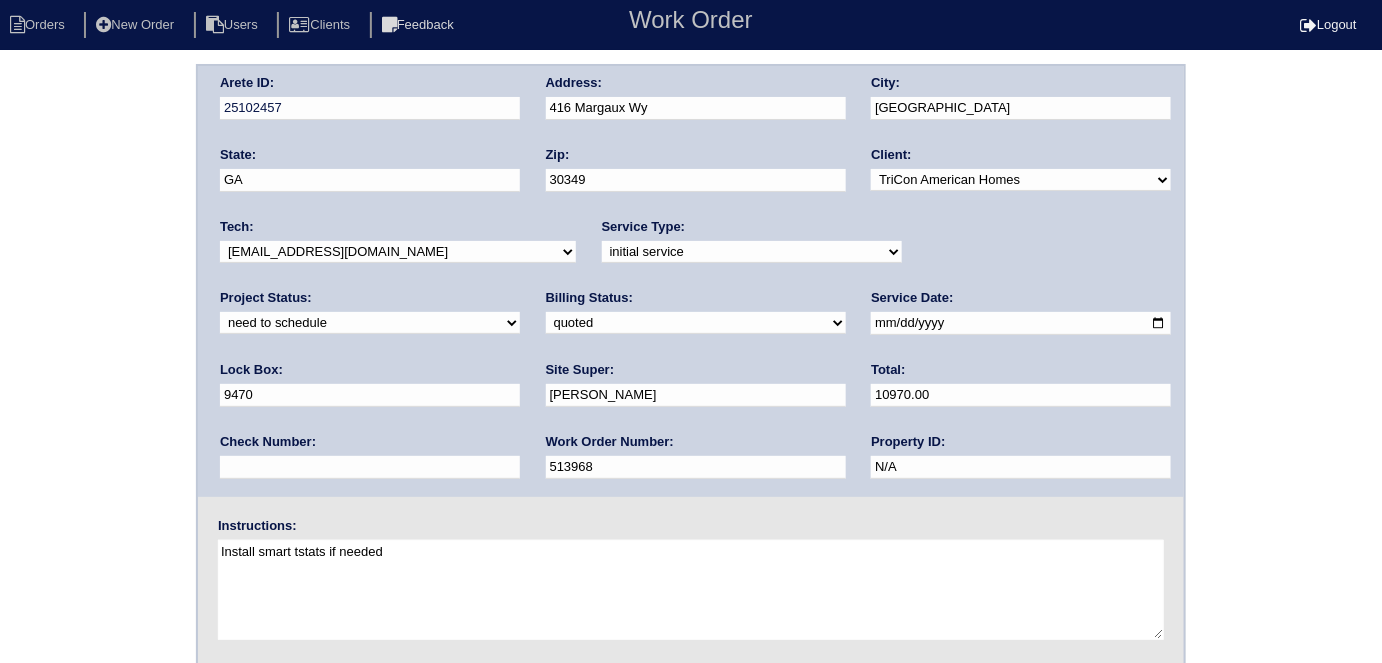 click on "2025-07-14" at bounding box center (1021, 323) 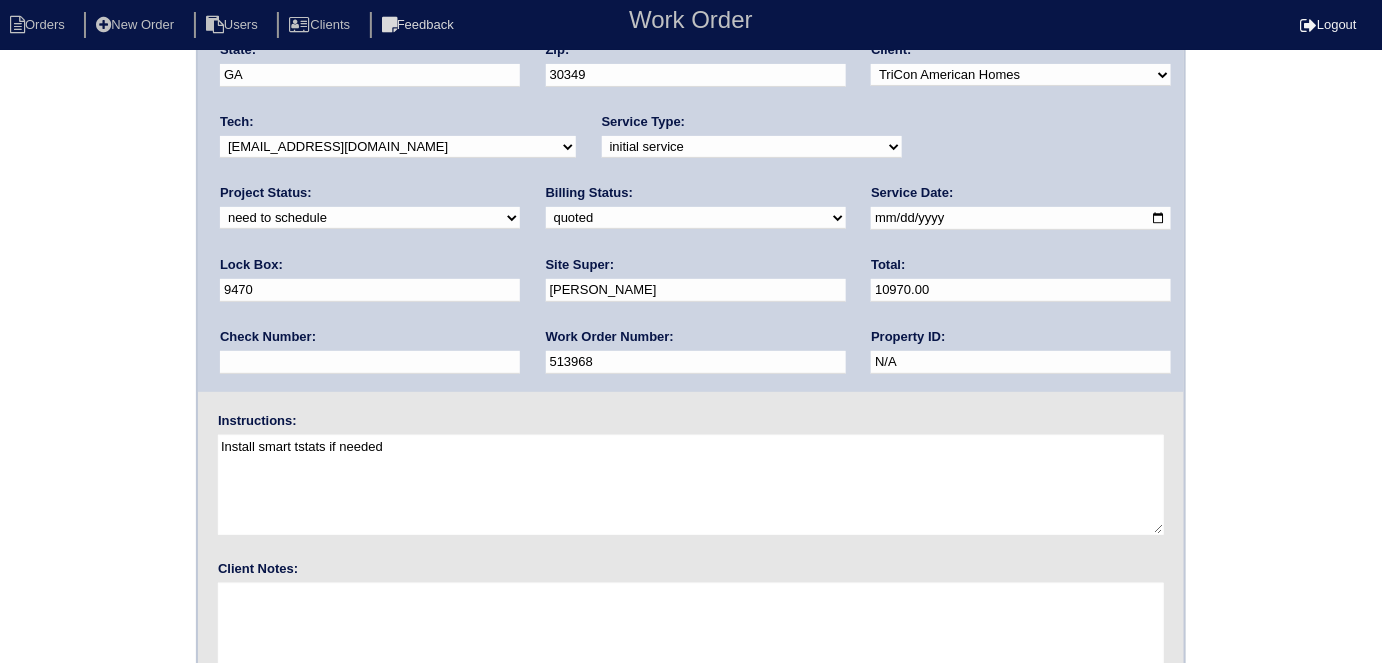 scroll, scrollTop: 205, scrollLeft: 0, axis: vertical 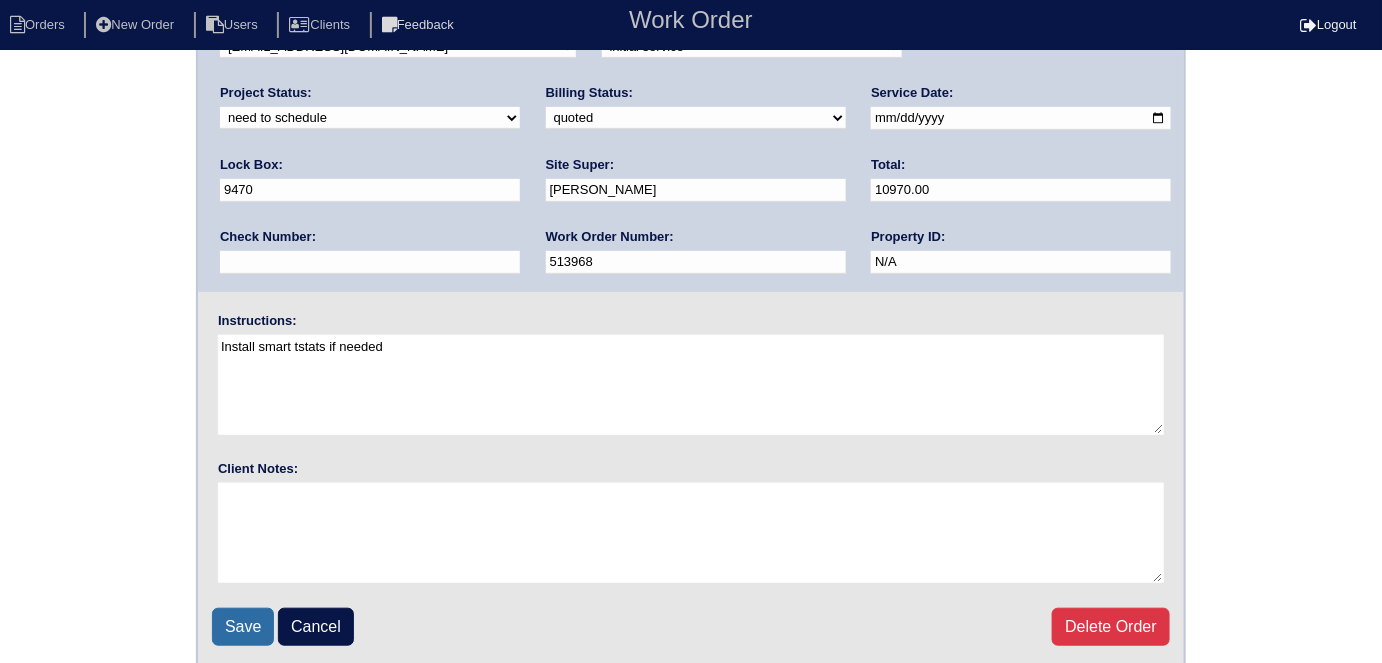 click on "Save" at bounding box center [243, 627] 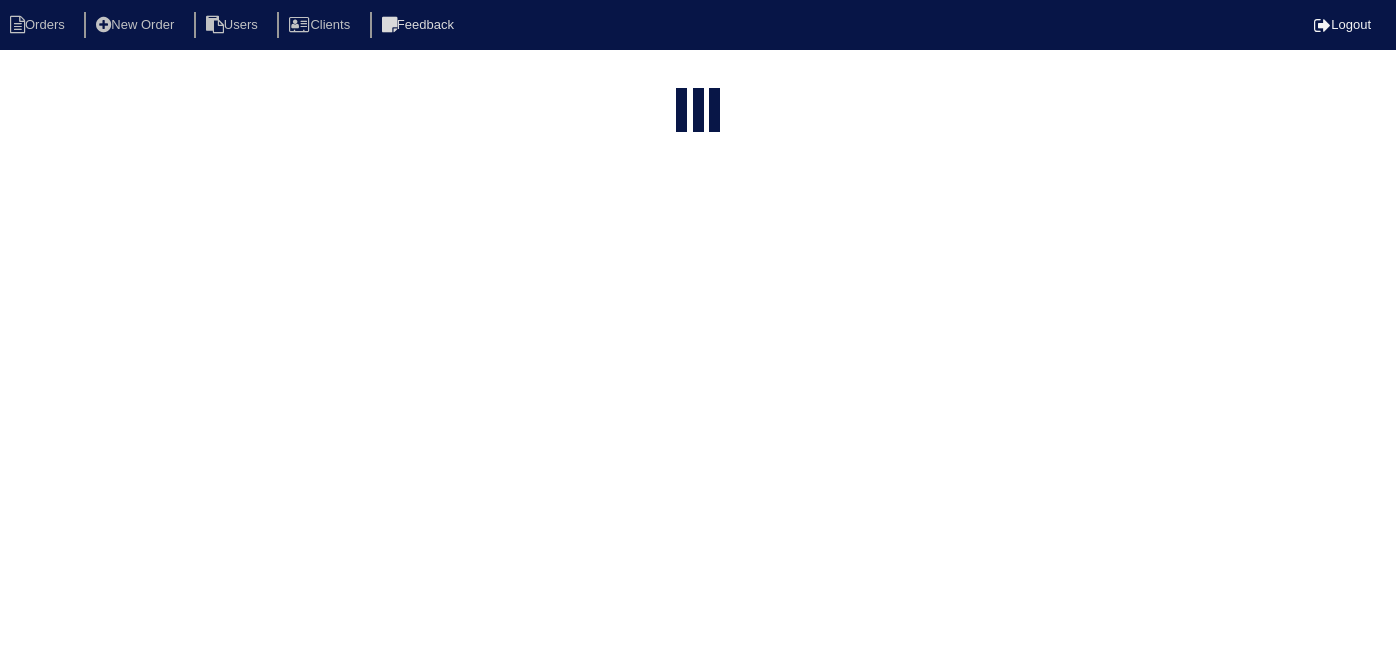 select on "15" 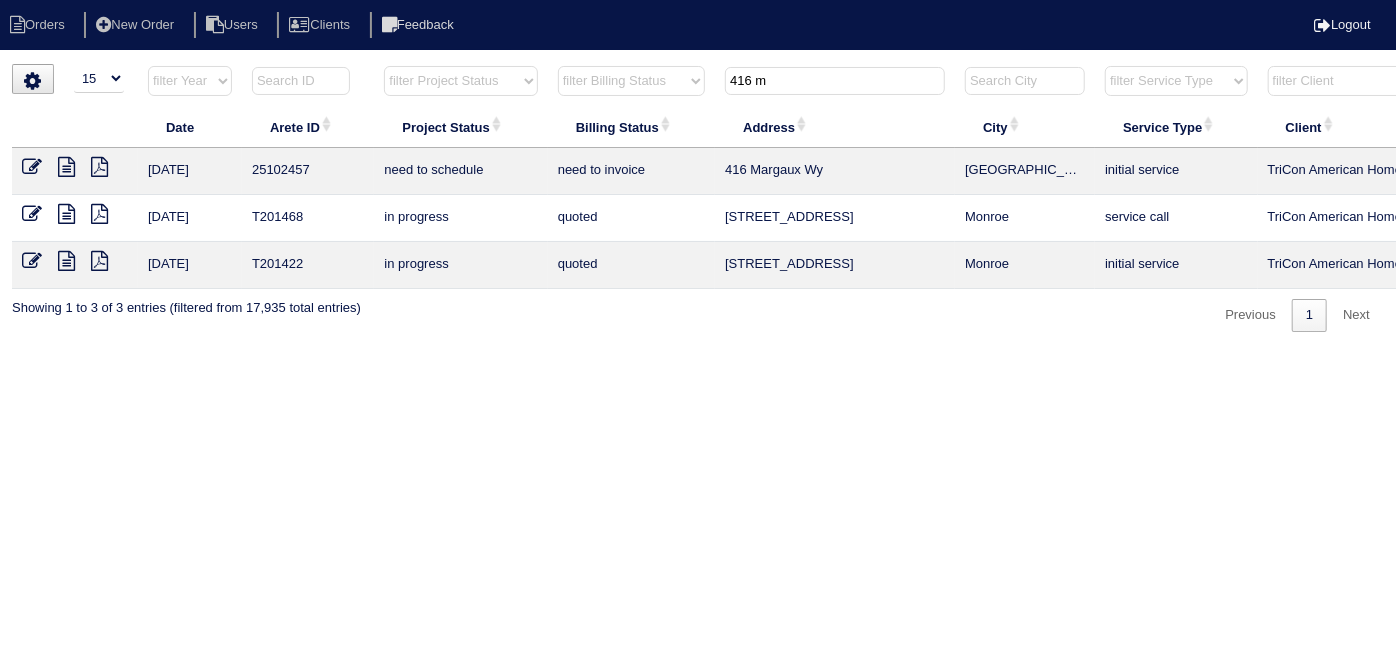 scroll, scrollTop: 0, scrollLeft: 348, axis: horizontal 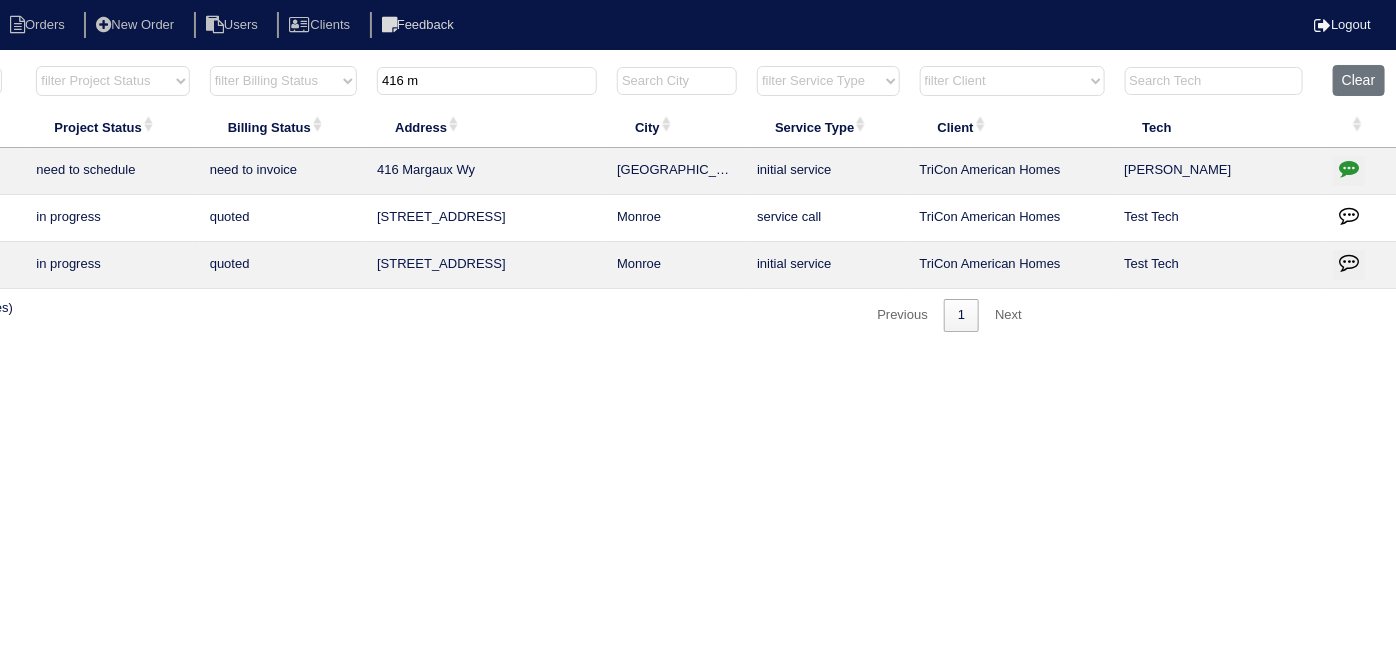 click at bounding box center (1349, 168) 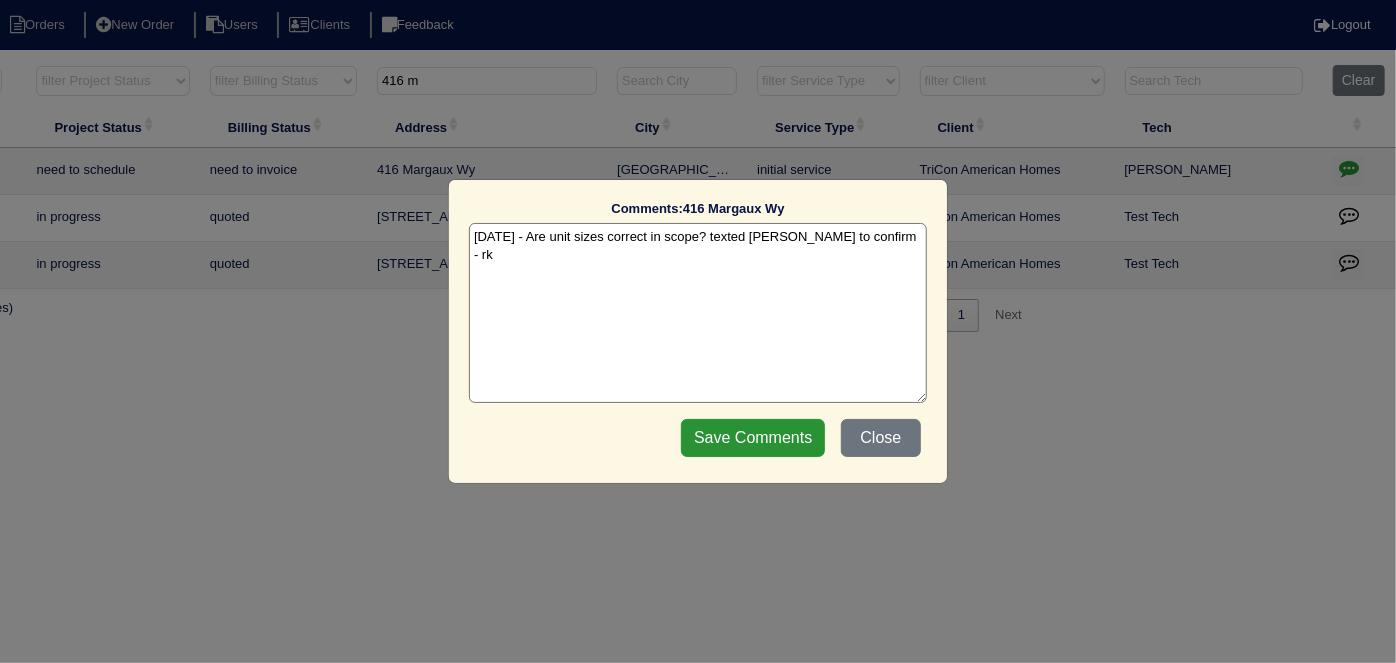 click on "[DATE] - Are unit sizes correct in scope? texted [PERSON_NAME] to confirm - rk" at bounding box center (698, 313) 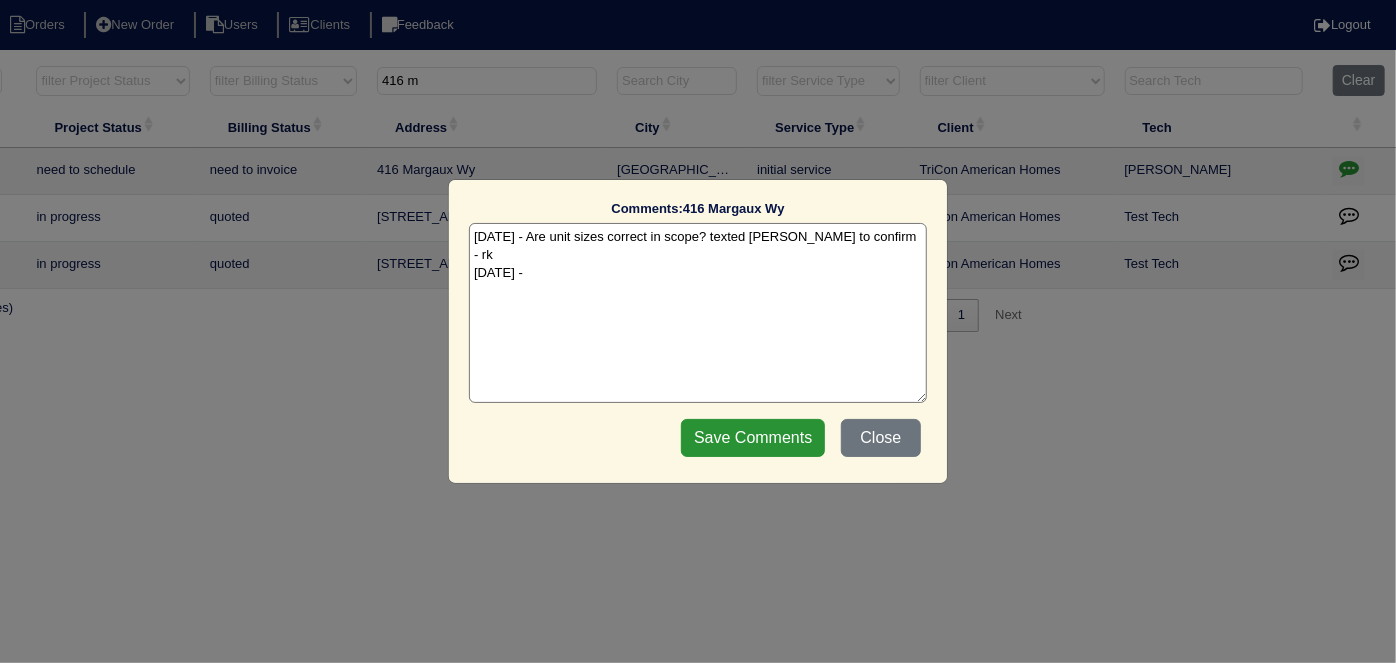 paste on "Replacement x 2" 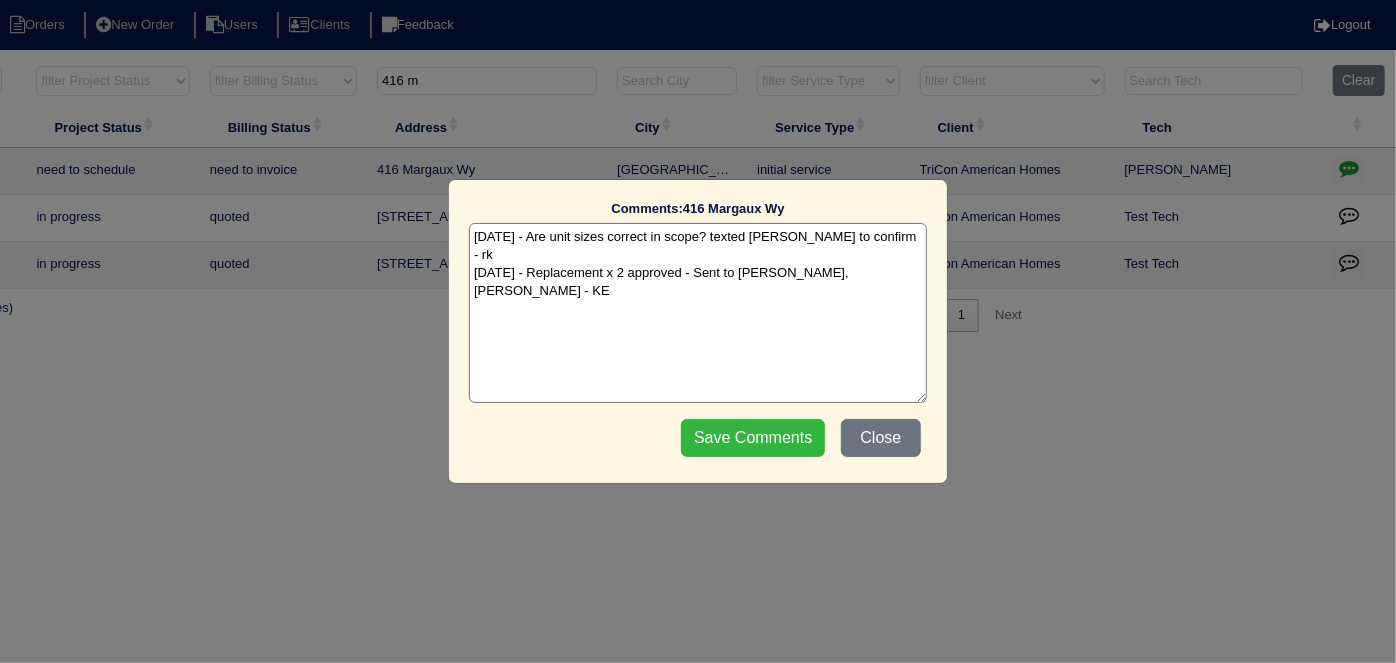 type on "[DATE] - Are unit sizes correct in scope? texted [PERSON_NAME] to confirm - rk
[DATE] - Replacement x 2 approved - Sent to [PERSON_NAME], [PERSON_NAME] - KE" 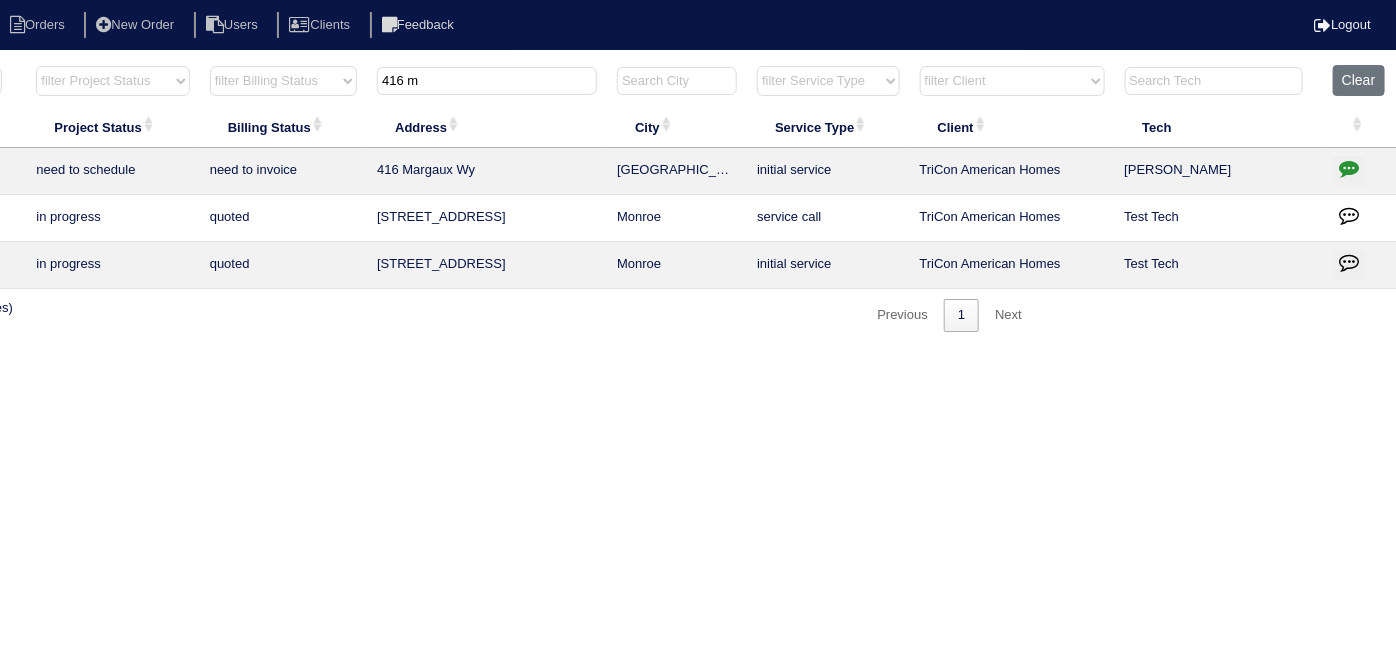 drag, startPoint x: 440, startPoint y: 83, endPoint x: 0, endPoint y: 83, distance: 440 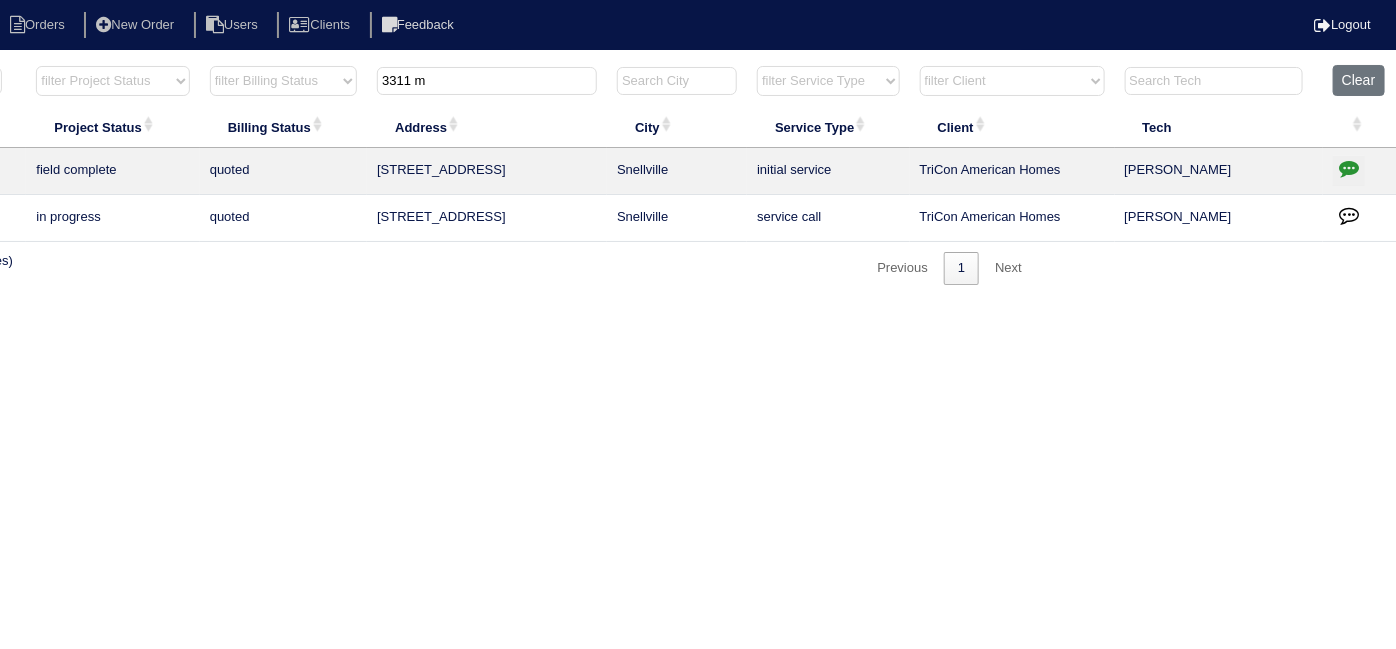 scroll, scrollTop: 0, scrollLeft: 0, axis: both 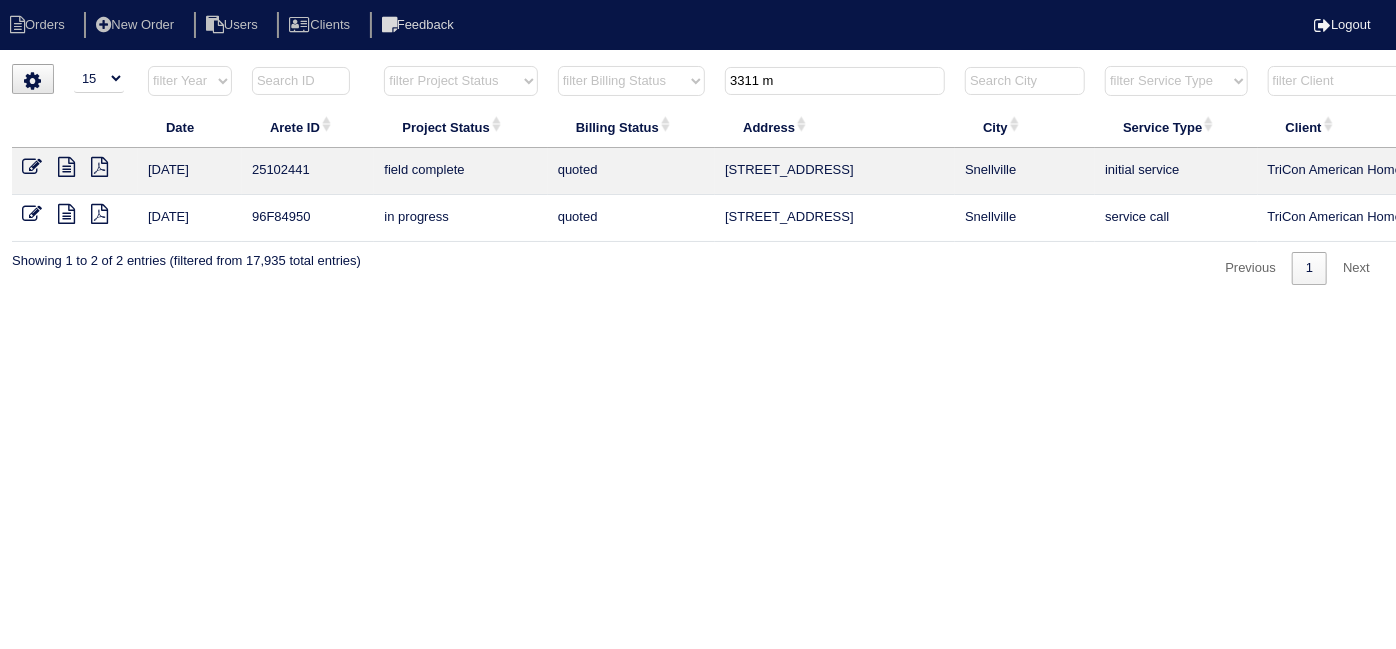 type on "3311 m" 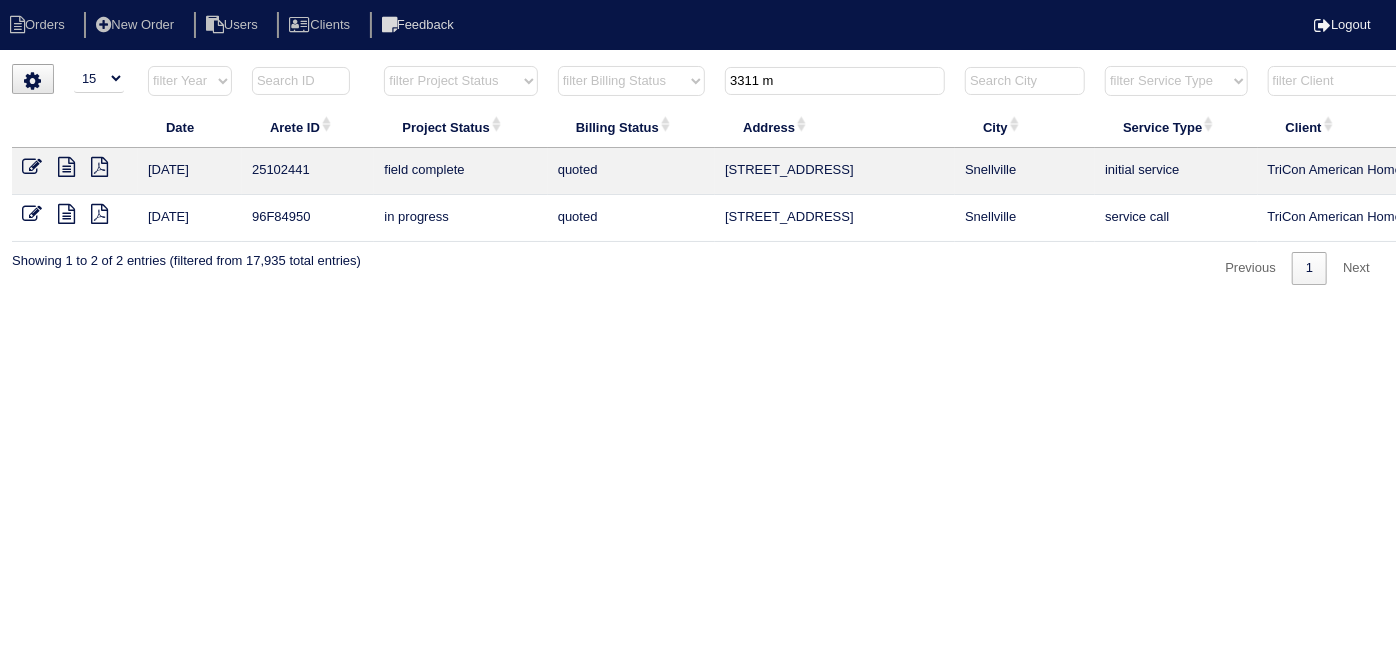 click at bounding box center [32, 167] 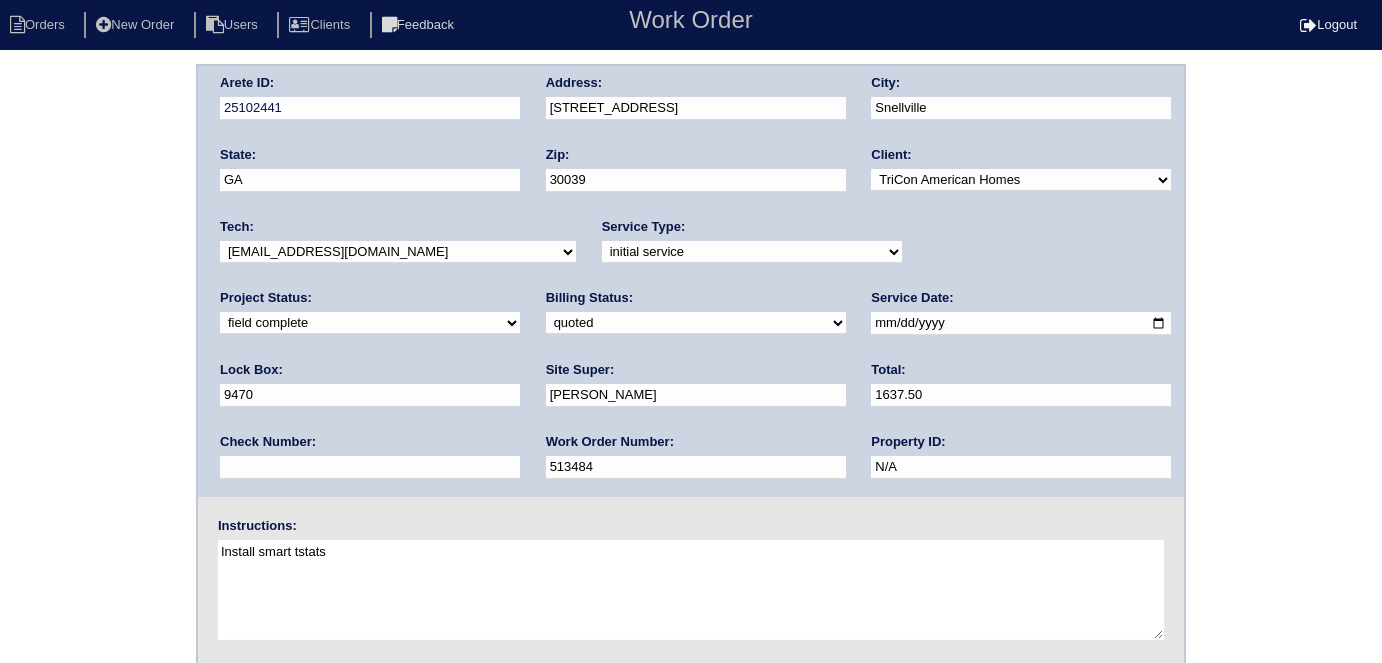 scroll, scrollTop: 0, scrollLeft: 0, axis: both 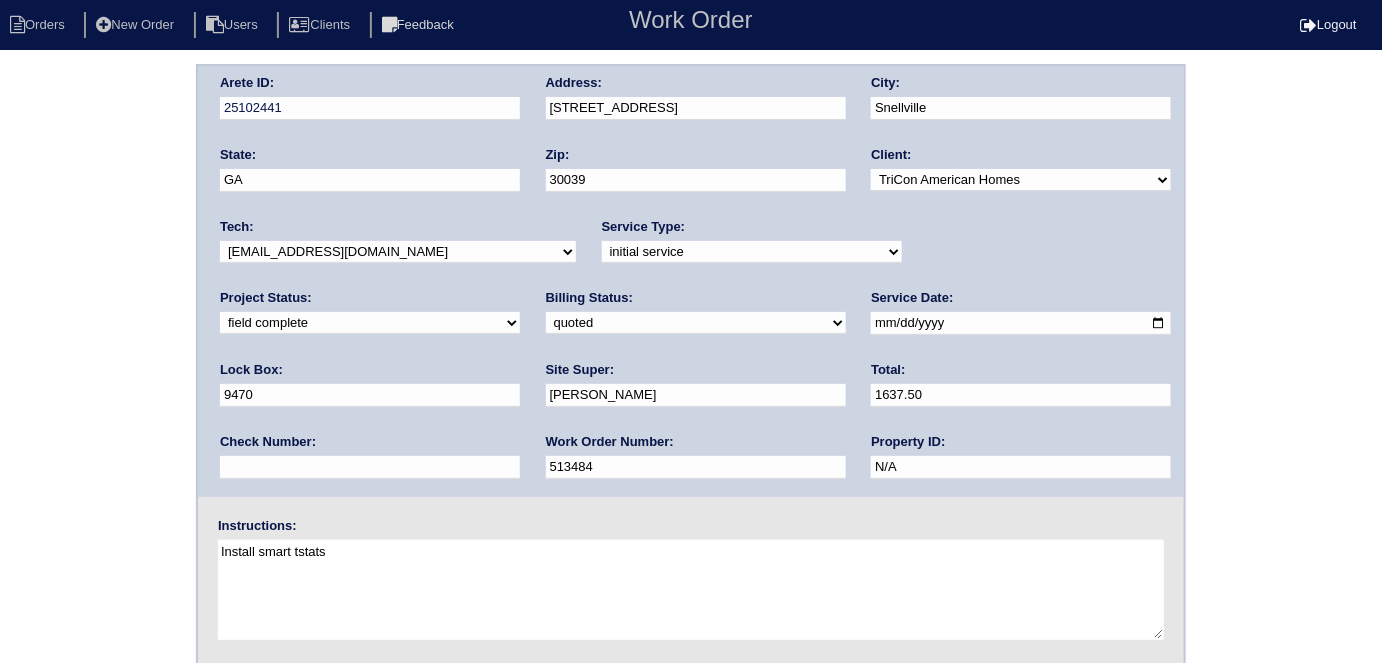 click on "need to quote
quoted
need to invoice
invoiced
paid
warranty
purchase order needed
unknown
in quickbooks" at bounding box center (696, 323) 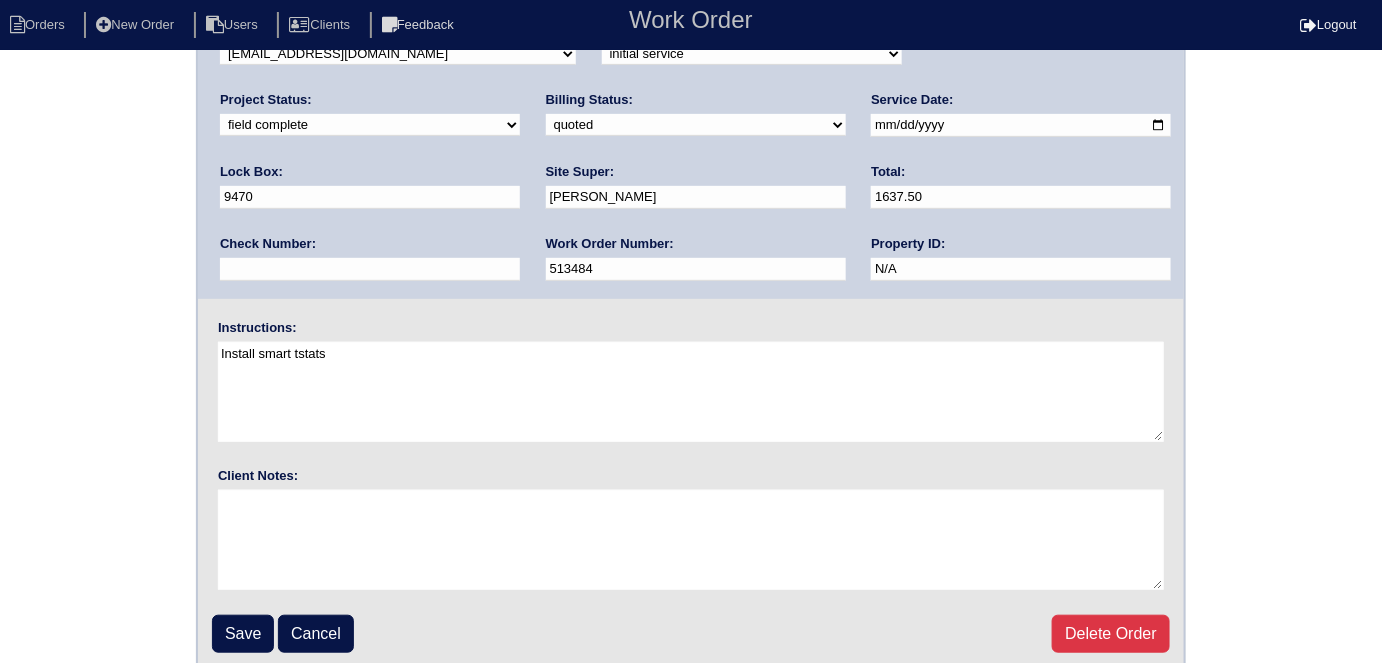 scroll, scrollTop: 205, scrollLeft: 0, axis: vertical 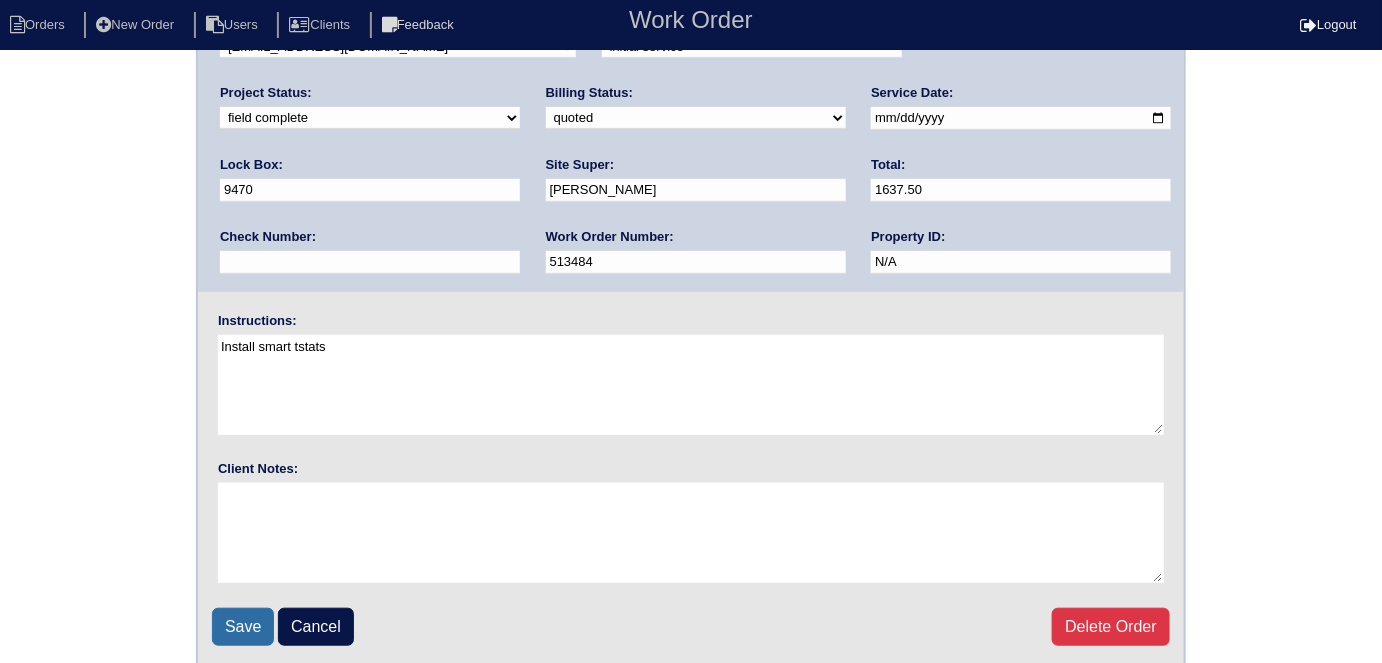 click on "Save" at bounding box center (243, 627) 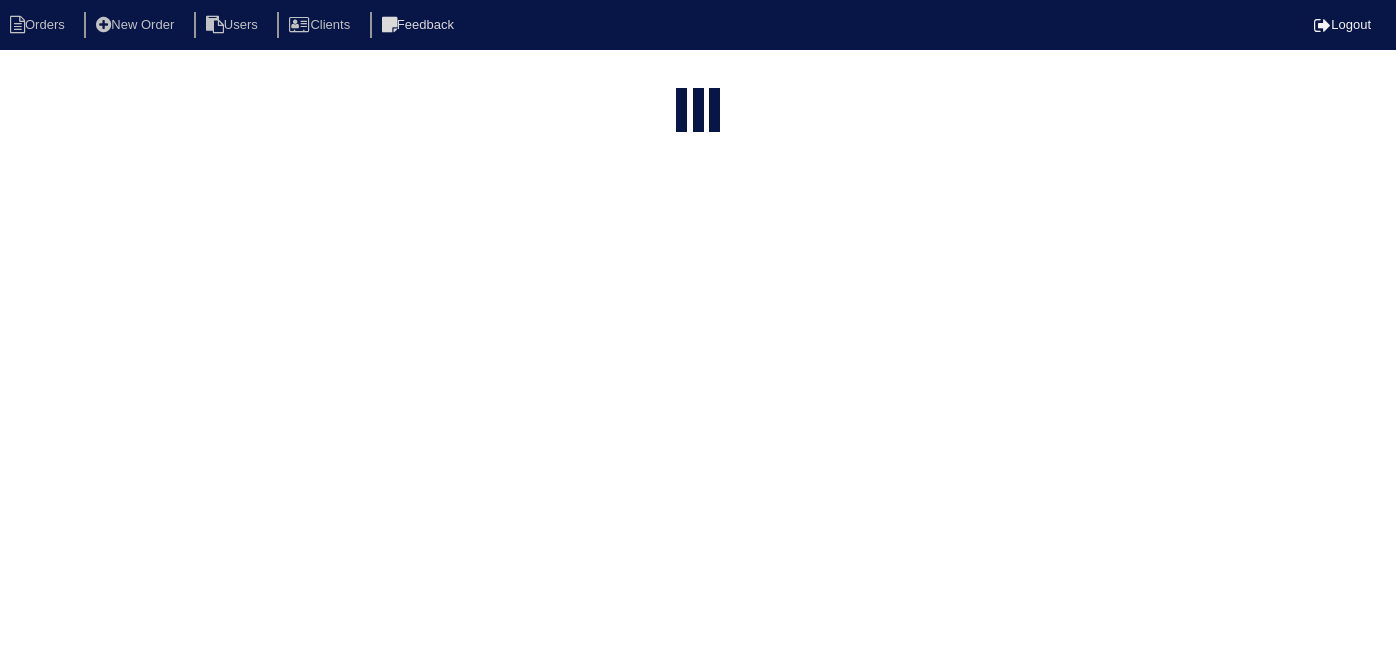 select on "15" 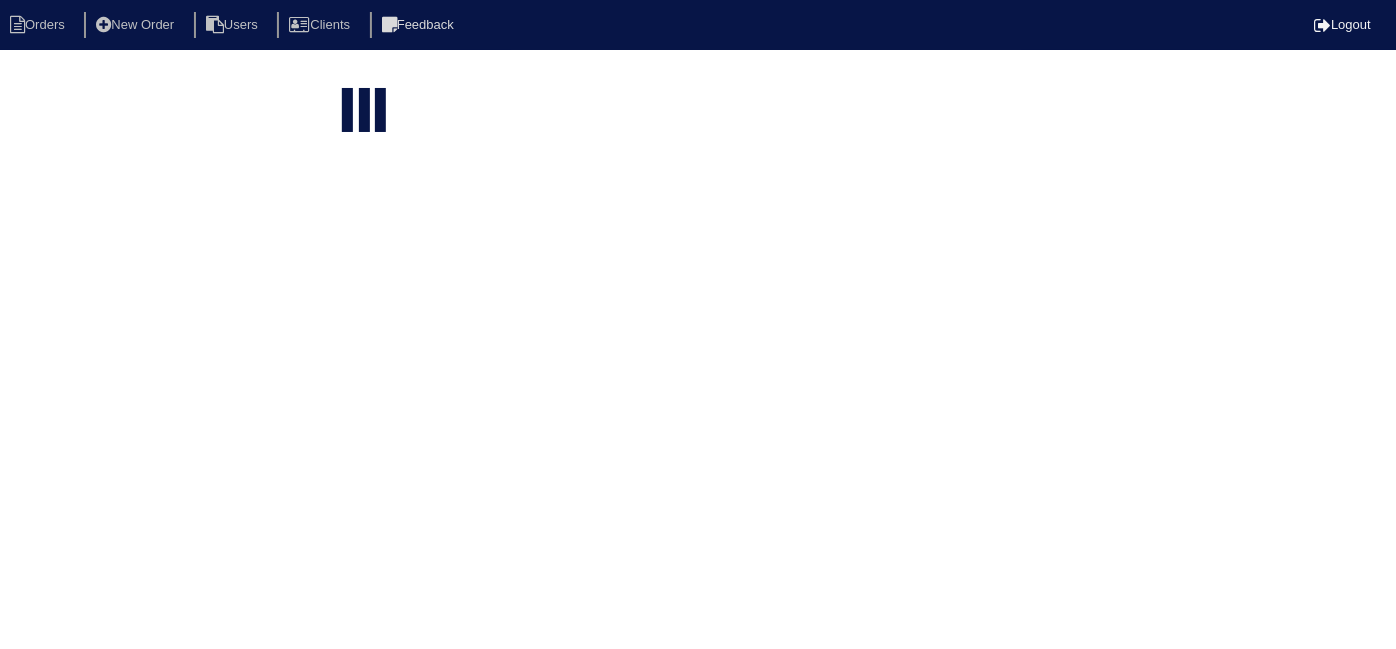 scroll, scrollTop: 0, scrollLeft: 348, axis: horizontal 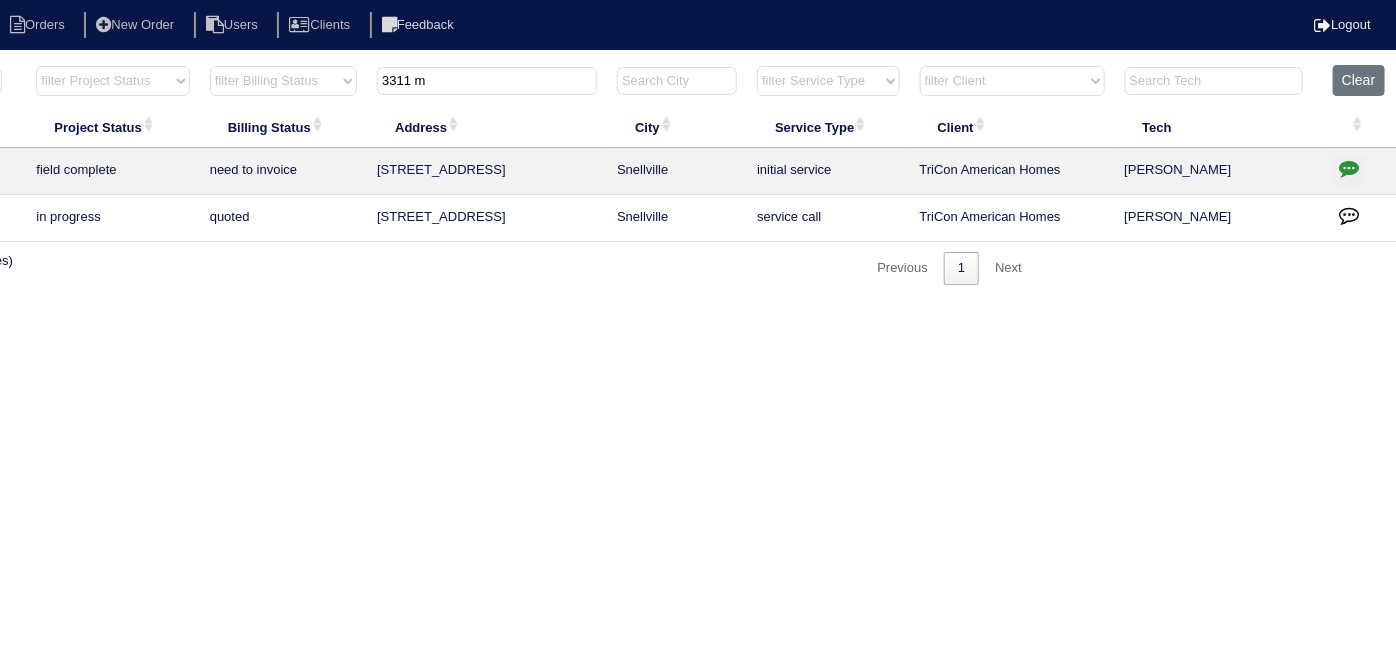 click at bounding box center (1349, 171) 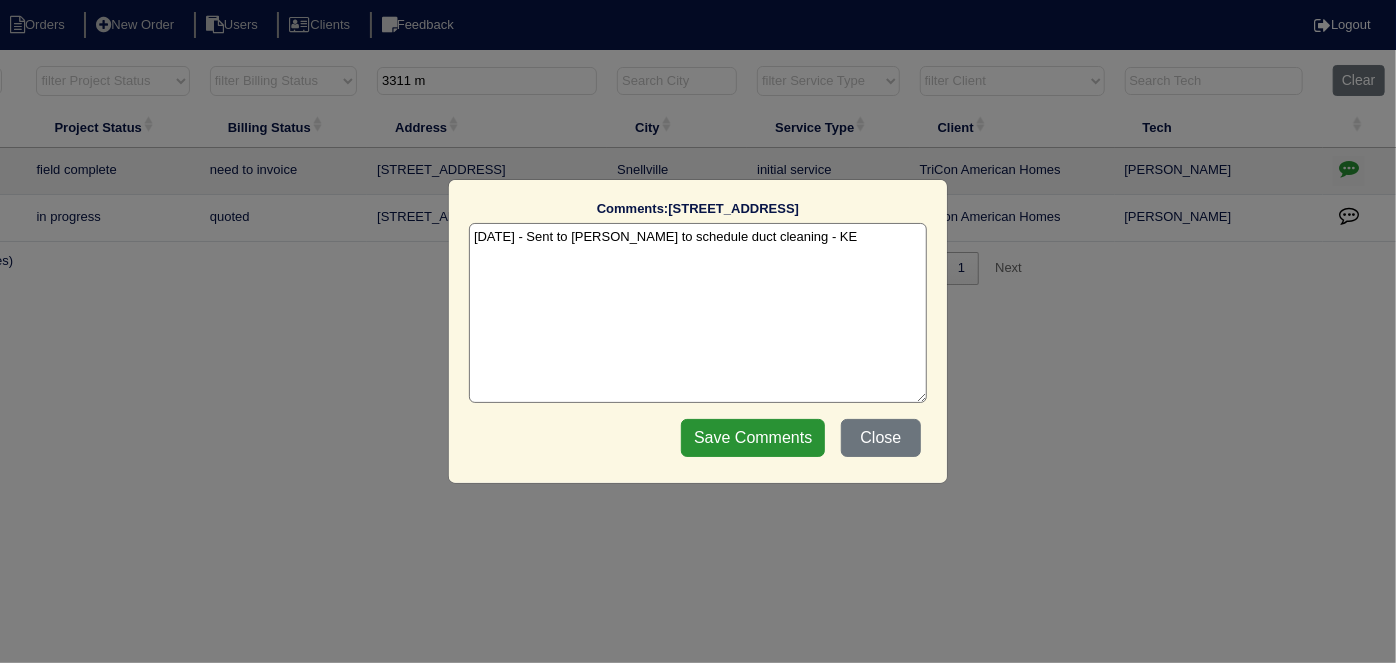 click on "7/9/25 - Sent to Dan to schedule duct cleaning - KE" at bounding box center [698, 313] 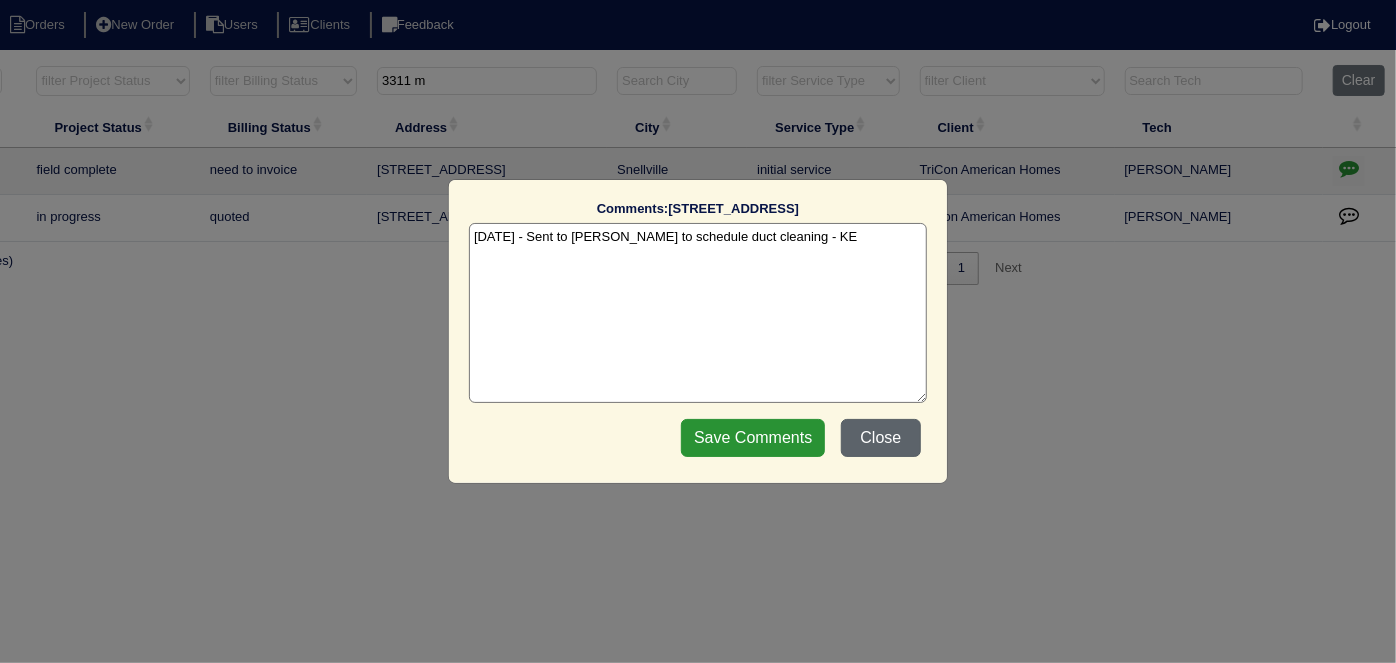 click on "Close" at bounding box center [881, 438] 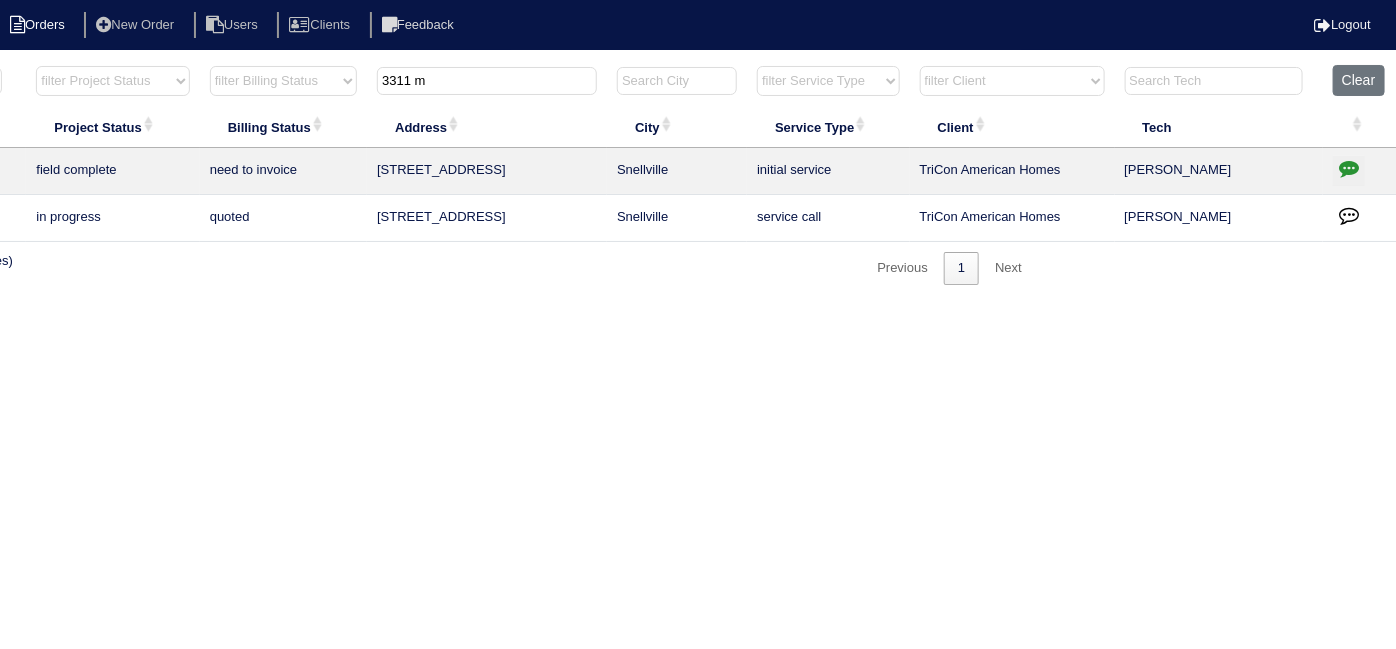 drag, startPoint x: 554, startPoint y: 80, endPoint x: 0, endPoint y: 38, distance: 555.5898 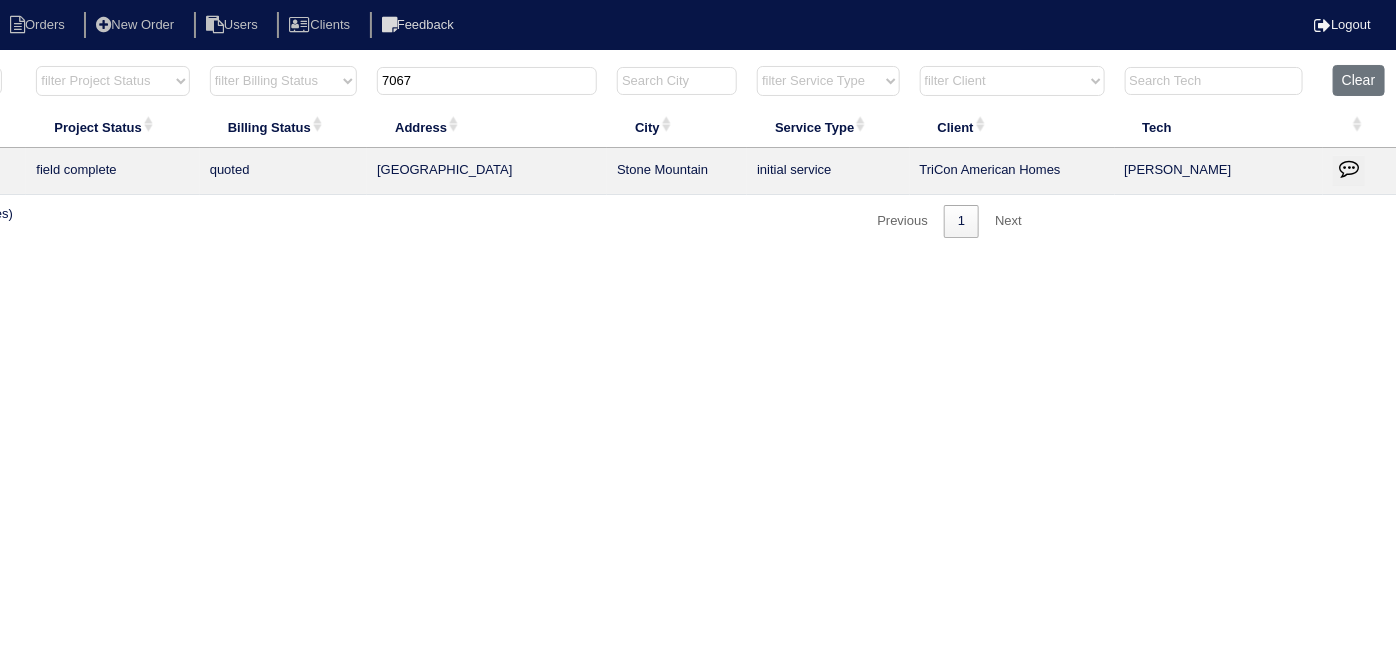 scroll, scrollTop: 0, scrollLeft: 0, axis: both 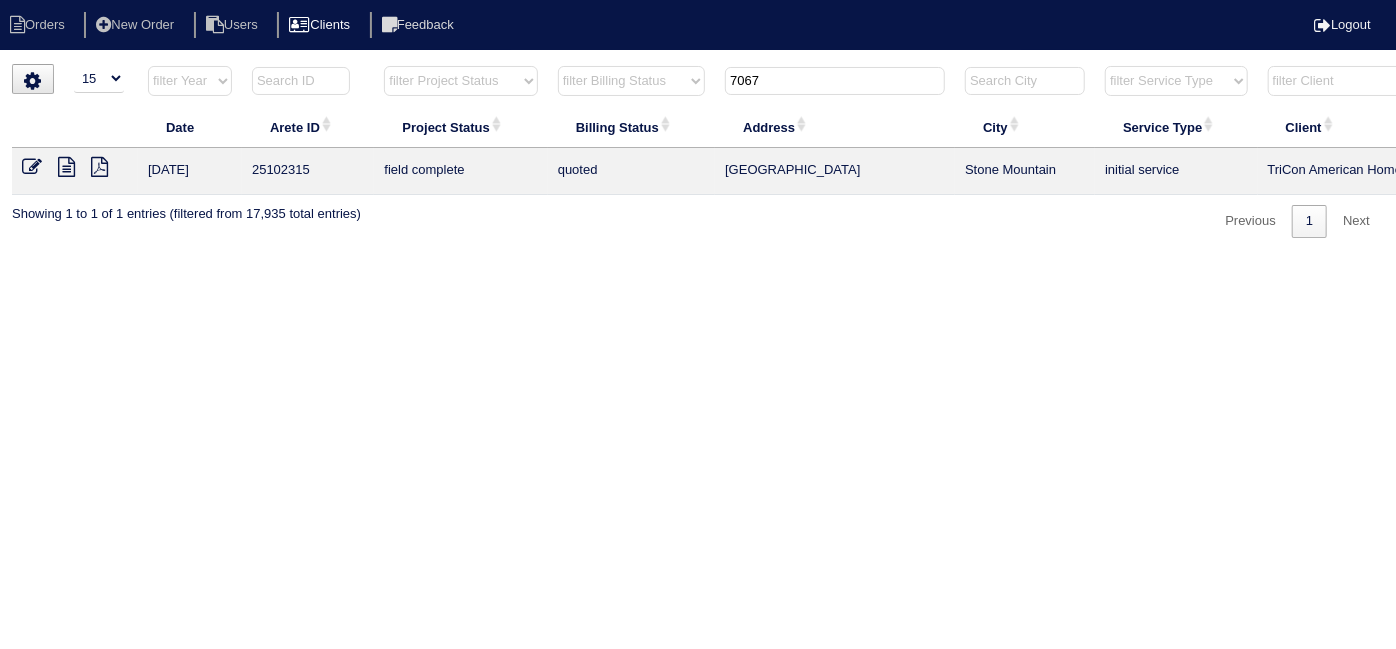 type on "7067" 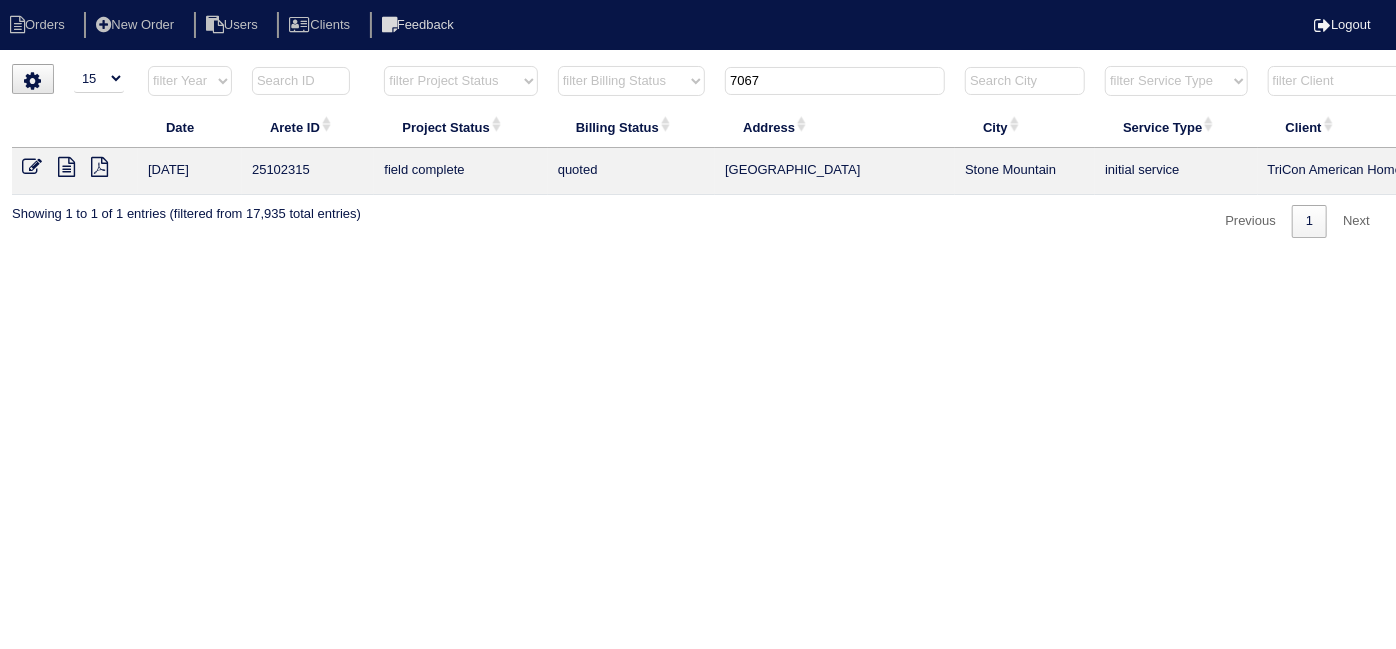 click at bounding box center (32, 167) 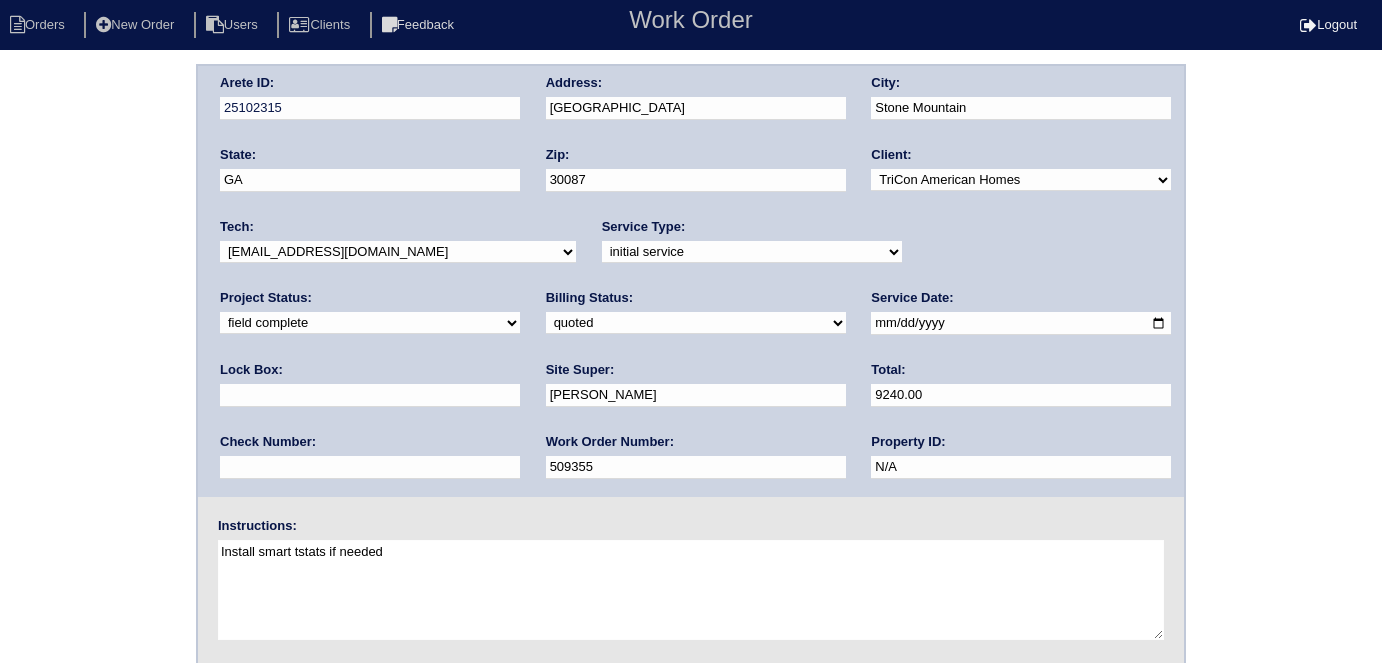 scroll, scrollTop: 0, scrollLeft: 0, axis: both 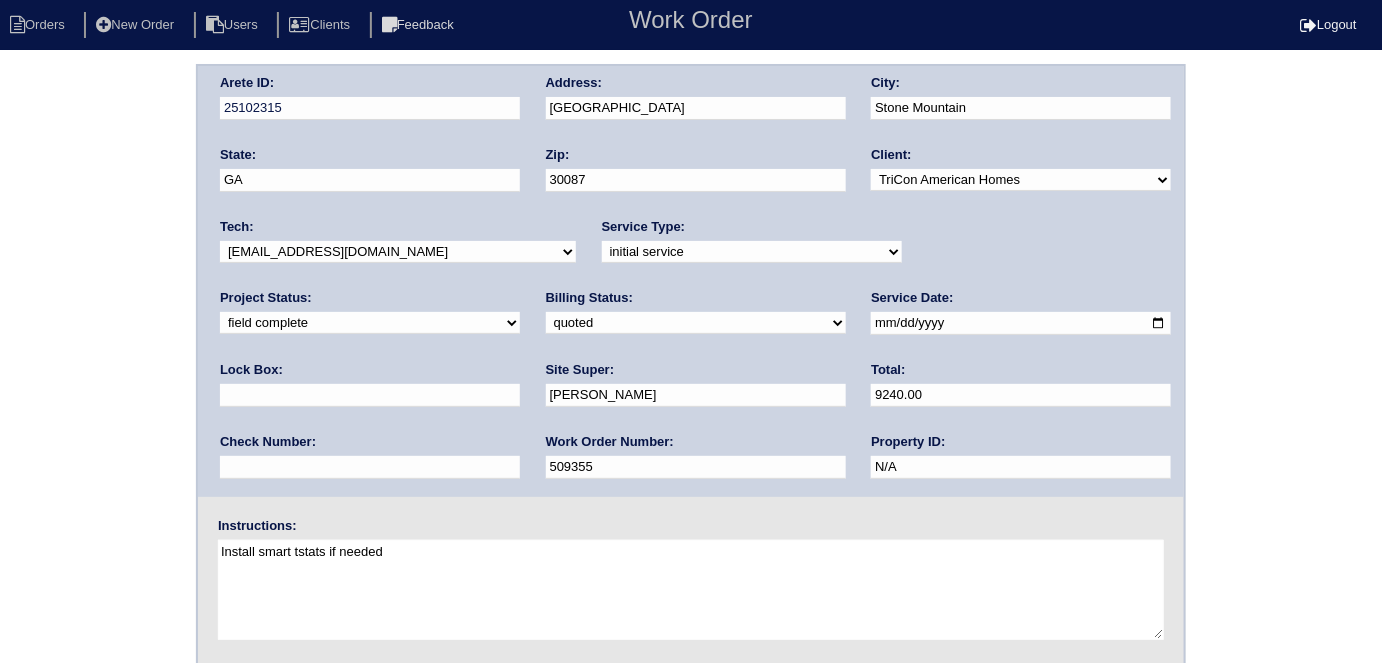 click on "9240.00" at bounding box center [1021, 395] 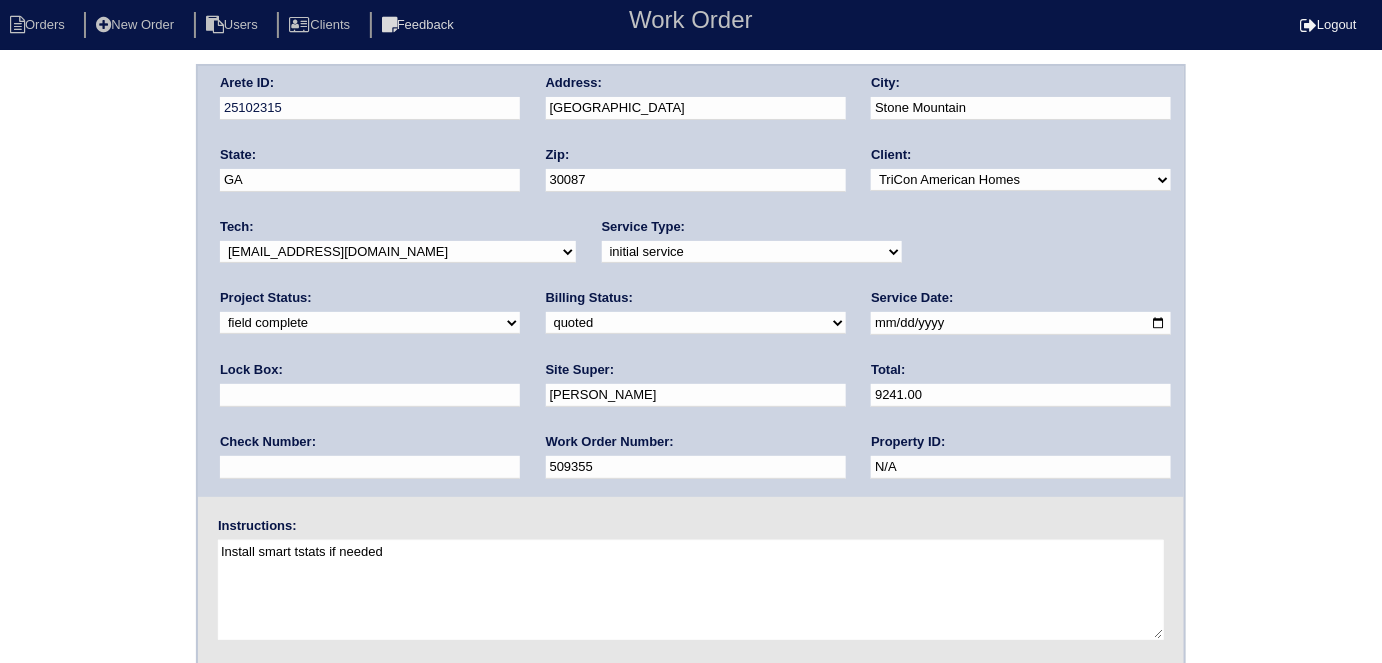 type on "9241.00" 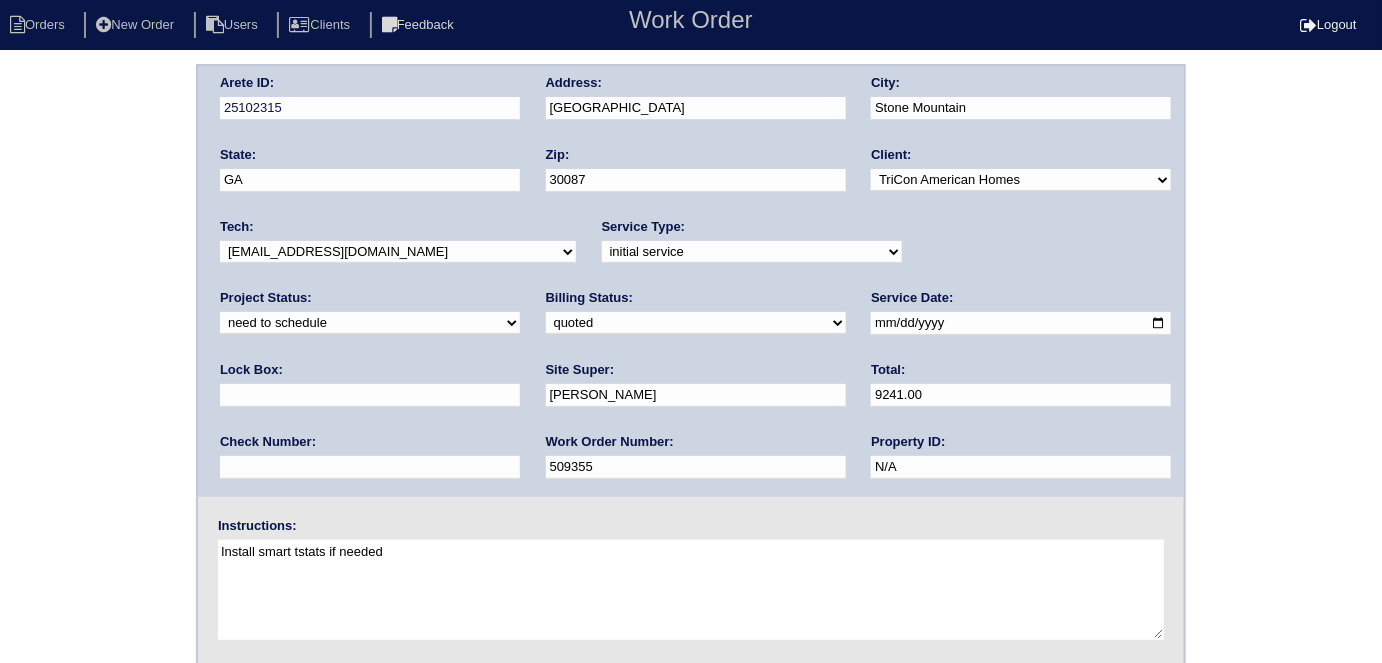 click on "new order
assigned
in progress
field complete
need to schedule
admin review
archived
completed
need to approve
in quickbooks
unknown
repairs needed
canceled
manager review" at bounding box center (370, 323) 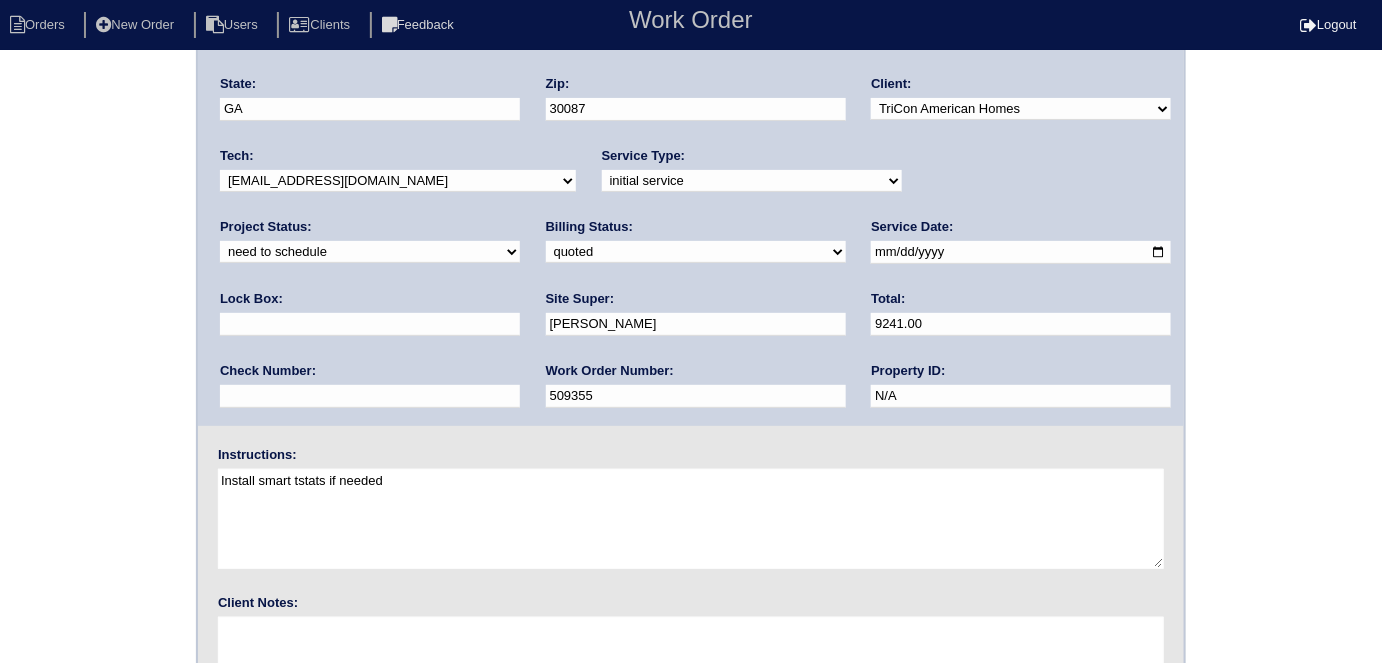 scroll, scrollTop: 205, scrollLeft: 0, axis: vertical 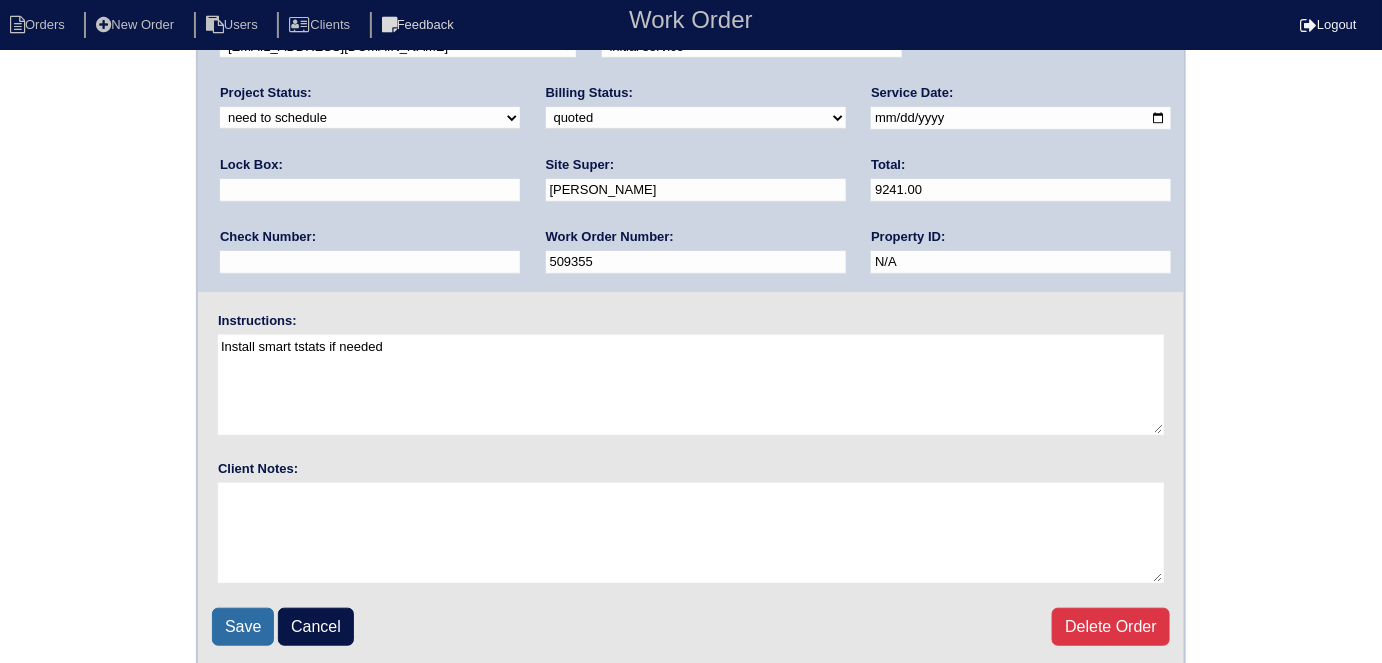 click on "Save" at bounding box center (243, 627) 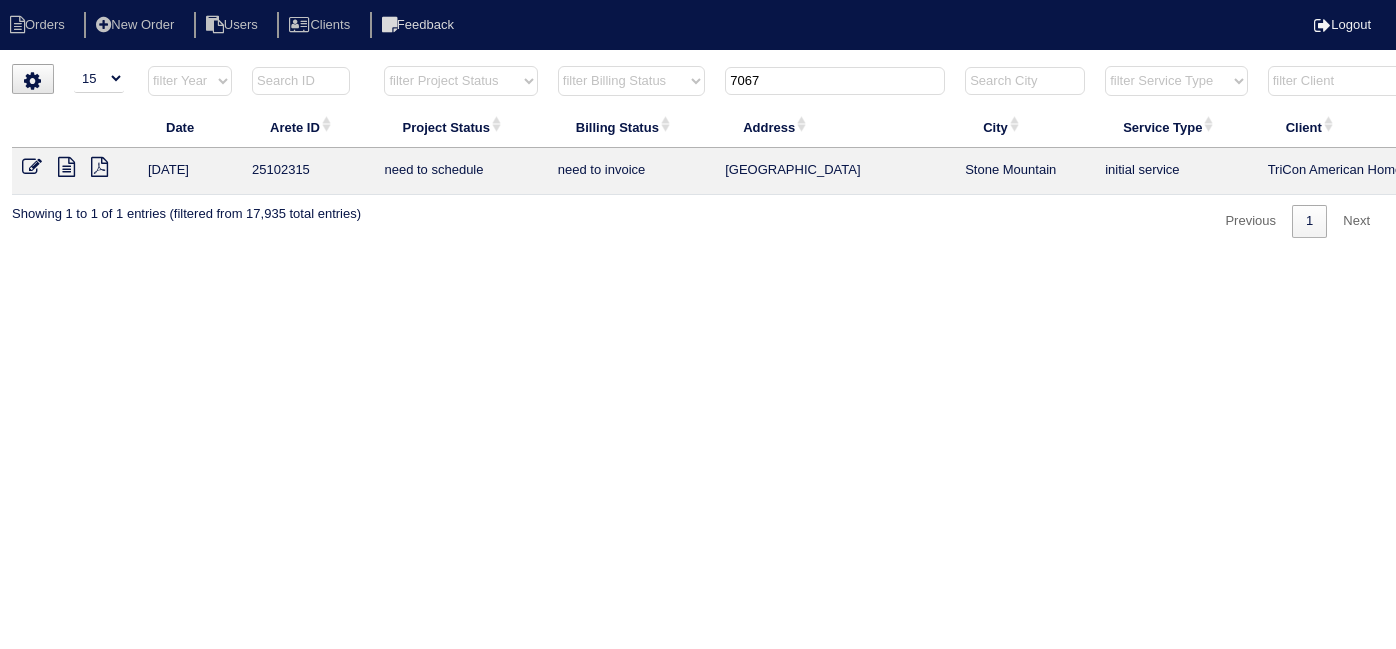 select on "15" 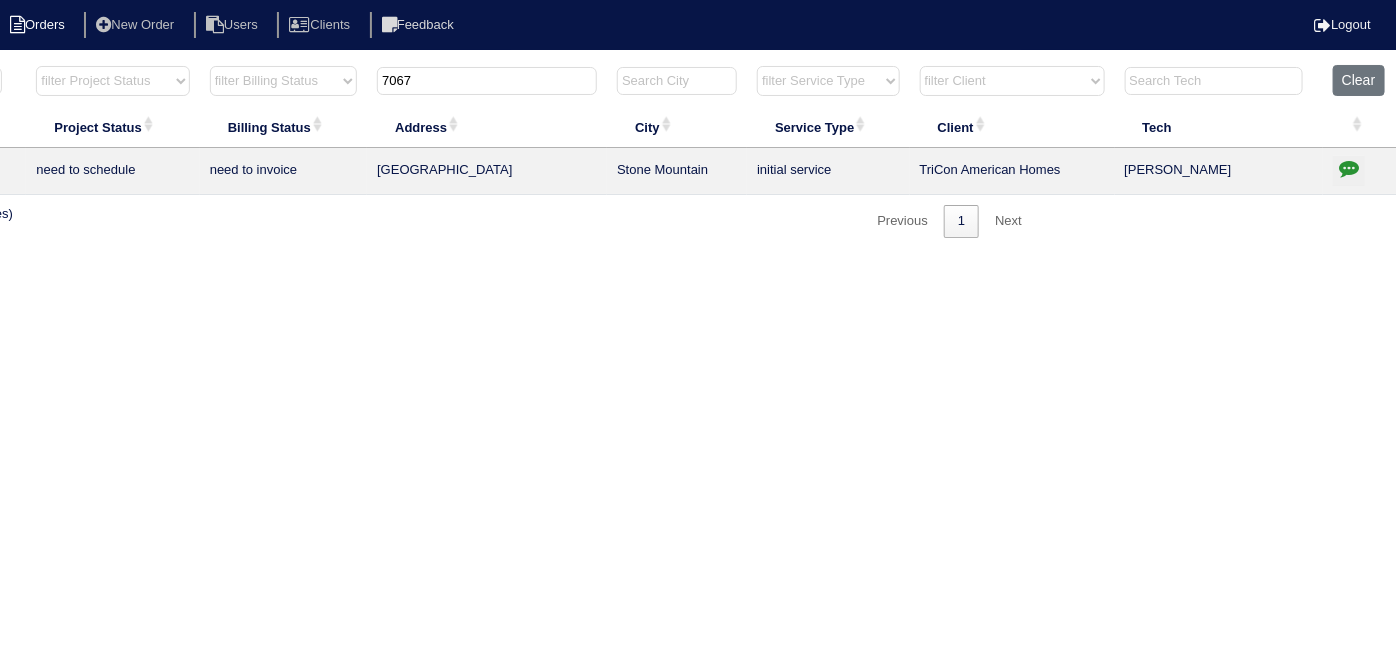 drag, startPoint x: 500, startPoint y: 72, endPoint x: 77, endPoint y: 22, distance: 425.94482 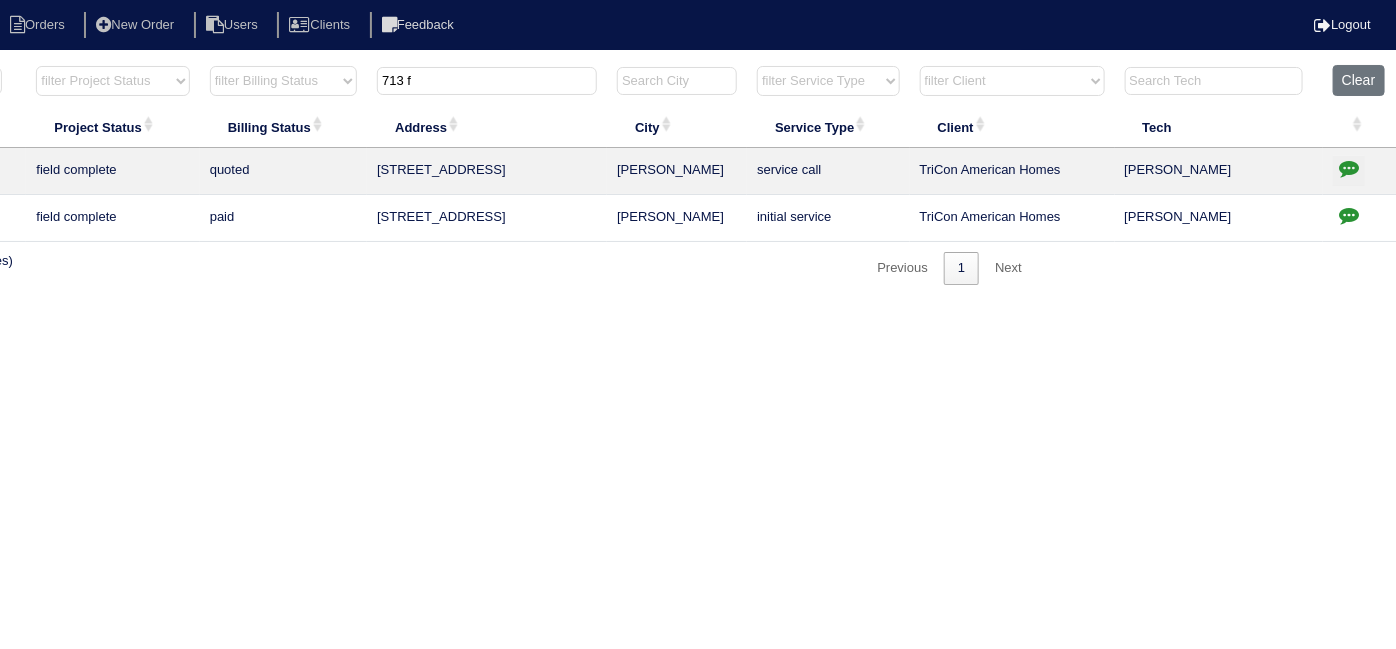 scroll, scrollTop: 0, scrollLeft: 0, axis: both 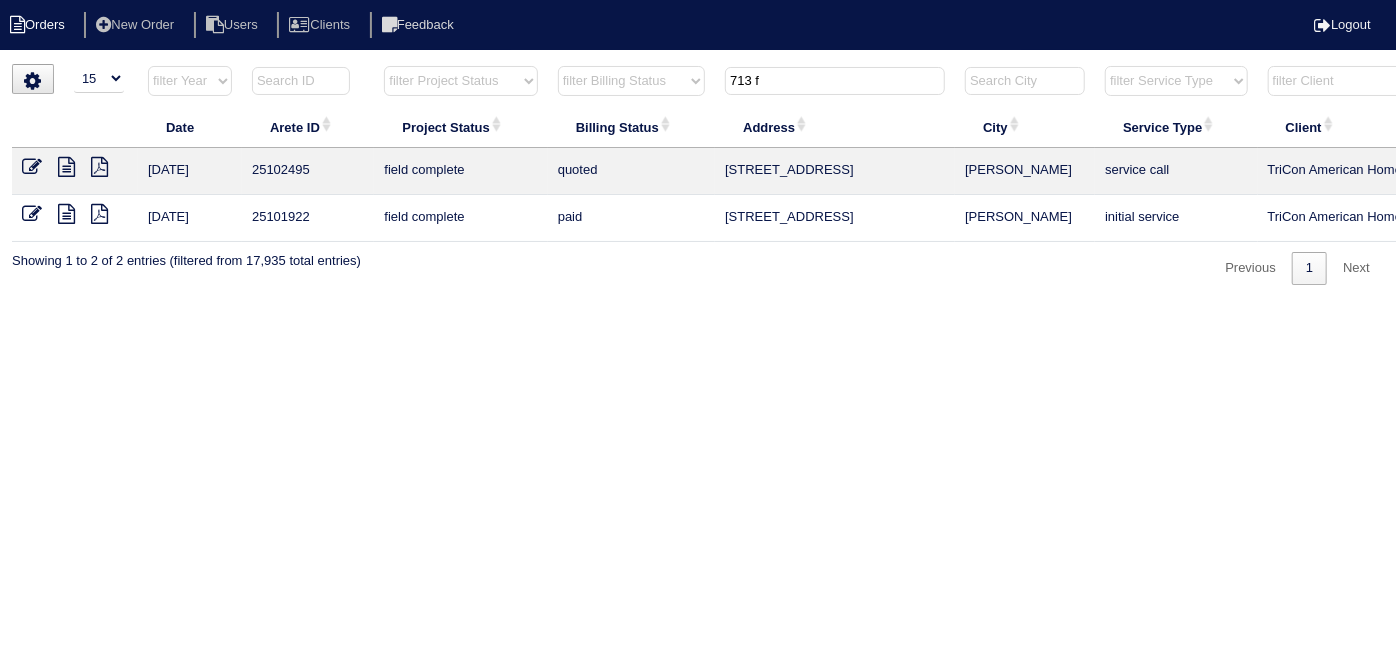 type on "713 f" 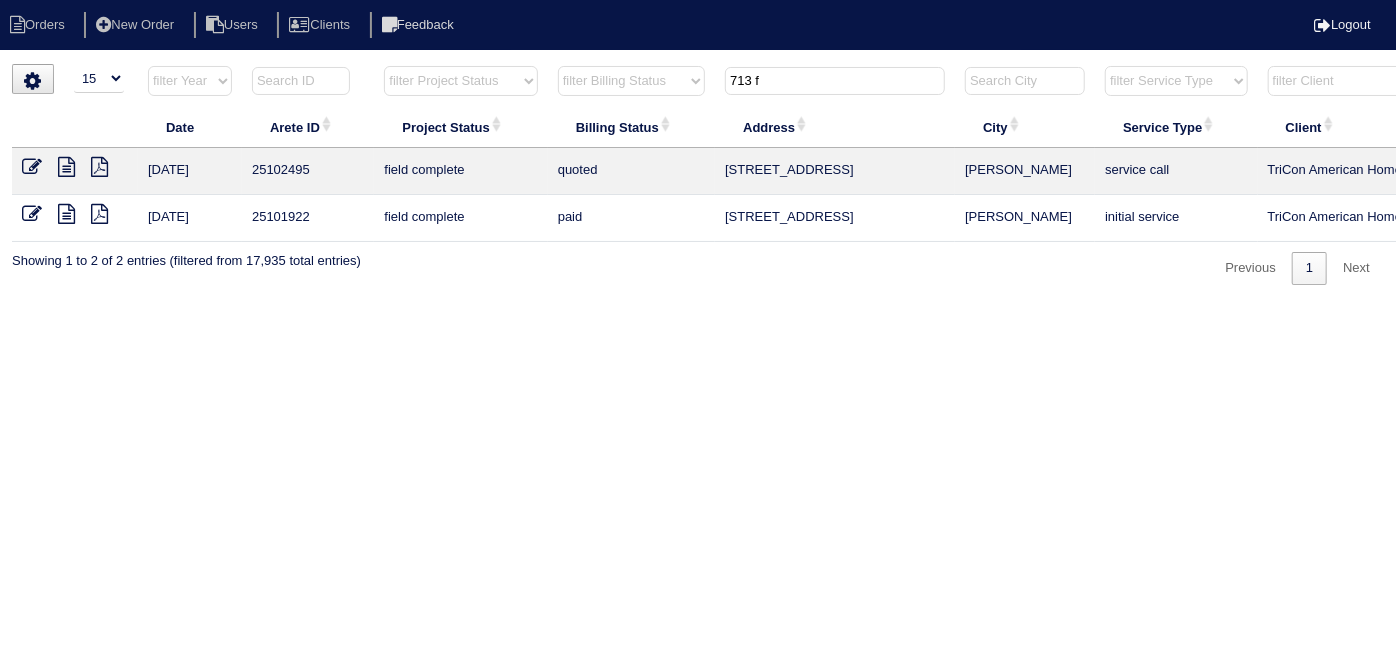 click at bounding box center [32, 167] 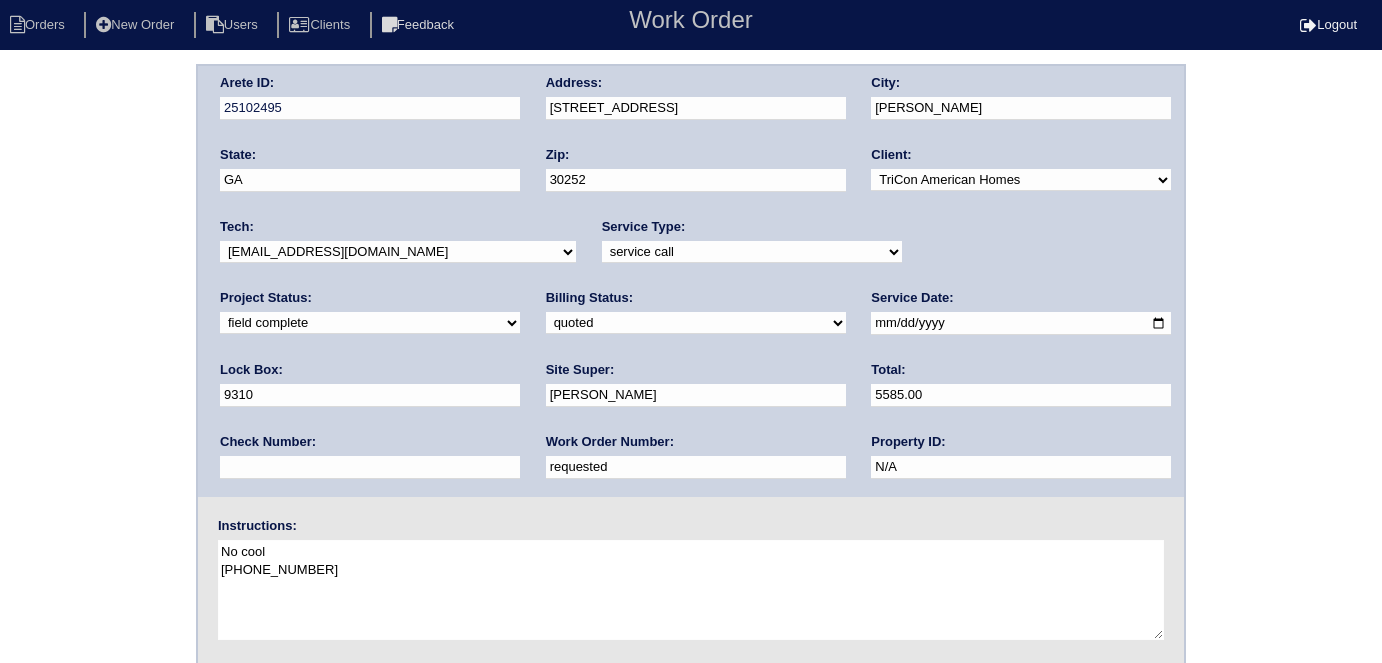 scroll, scrollTop: 0, scrollLeft: 0, axis: both 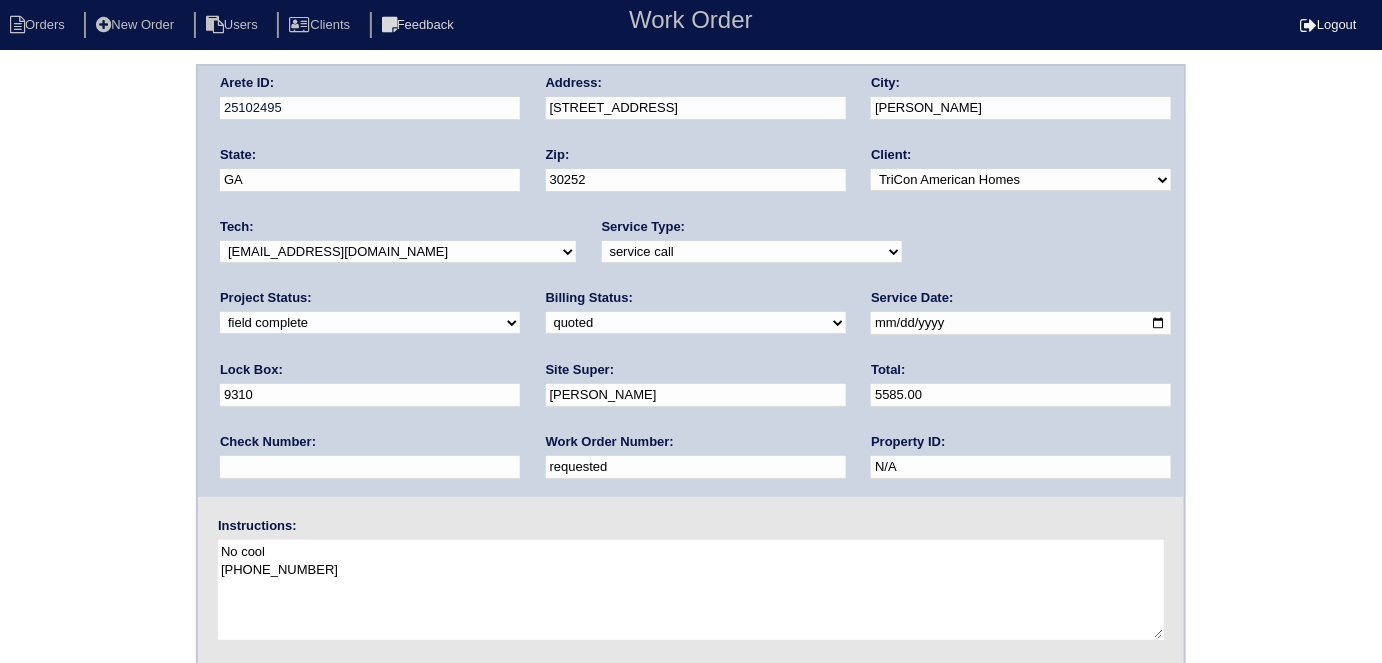 click on "need to quote
quoted
need to invoice
invoiced
paid
warranty
purchase order needed
unknown
in quickbooks" at bounding box center (696, 323) 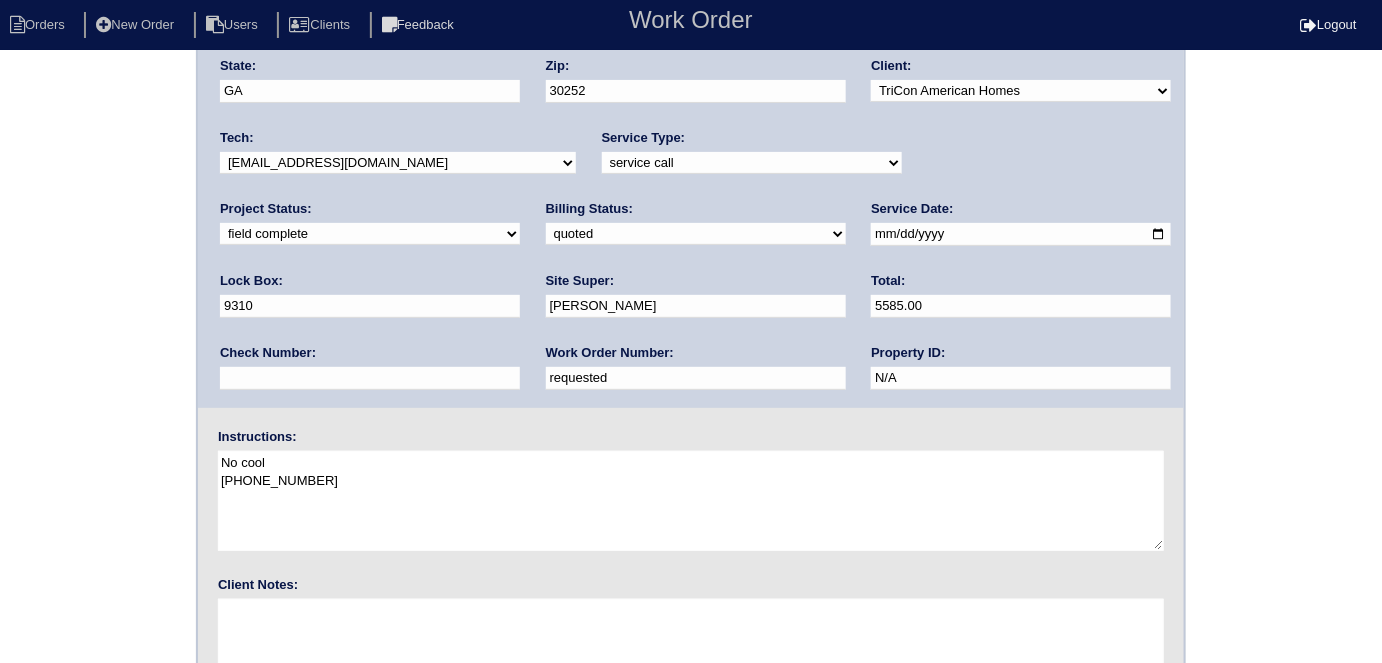 drag, startPoint x: 397, startPoint y: 386, endPoint x: 0, endPoint y: 323, distance: 401.96765 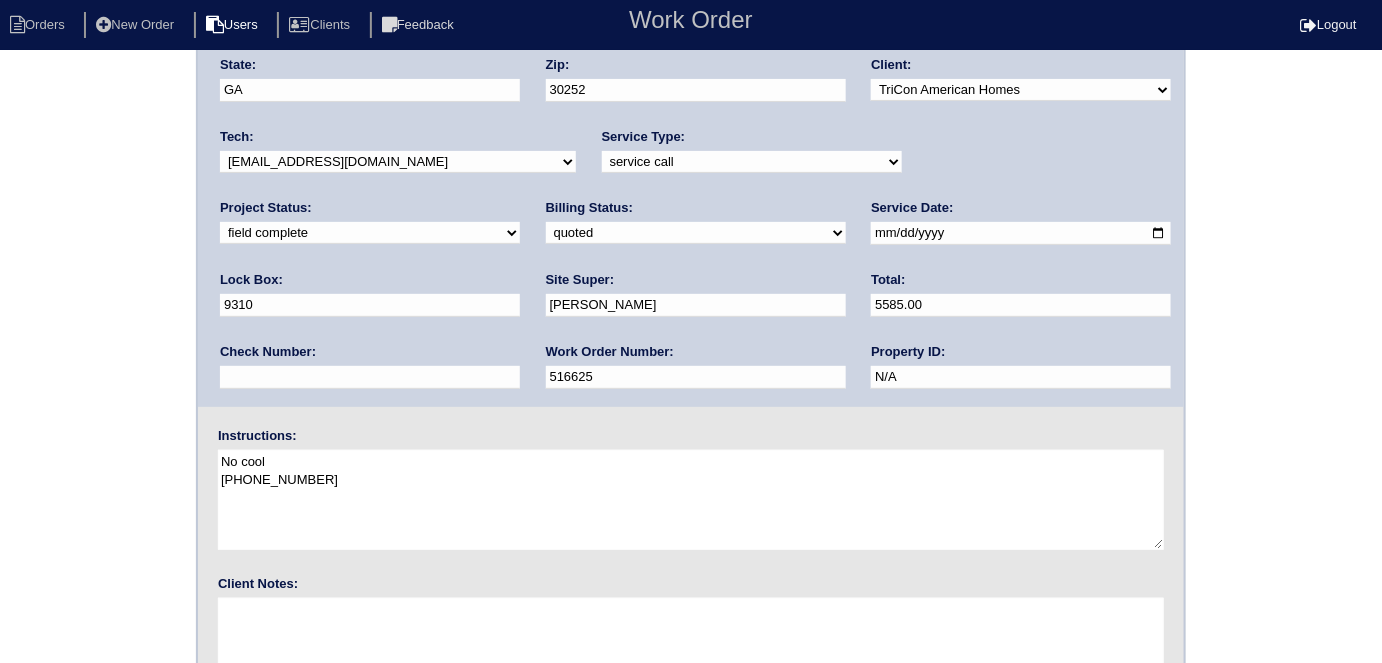 type on "516625" 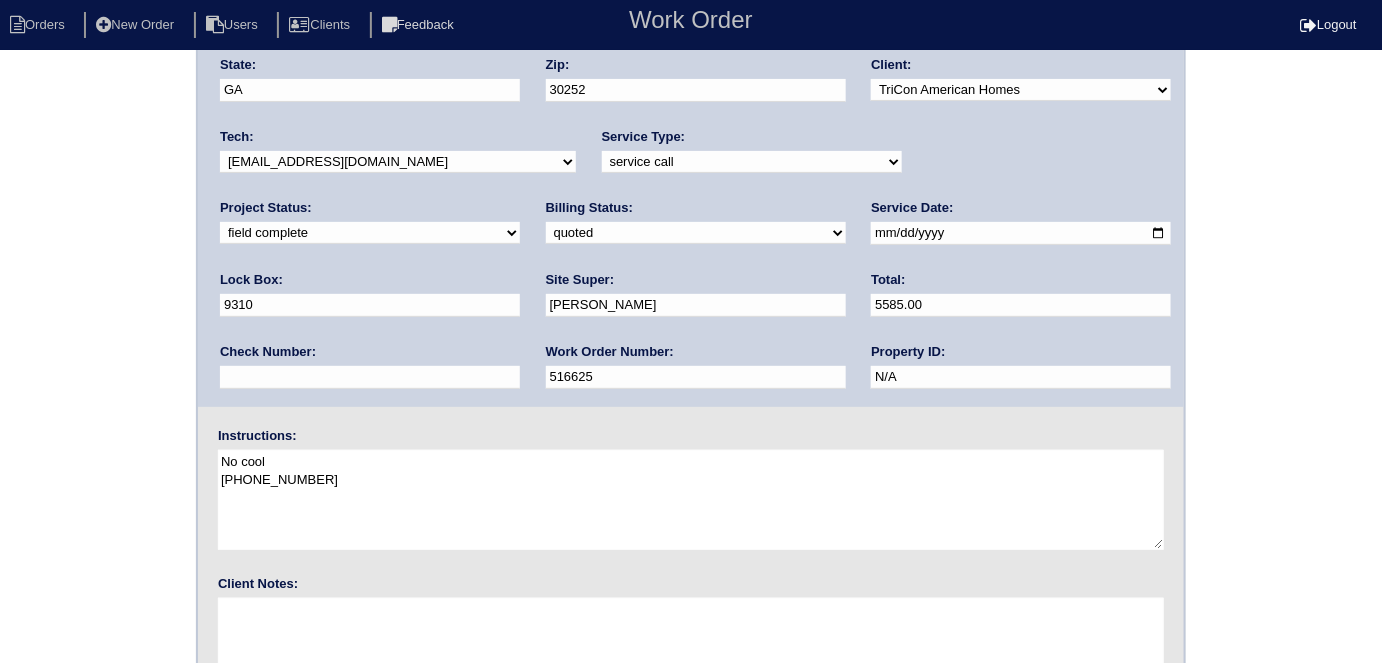 click on "Arete ID:
25102495
Address:
[STREET_ADDRESS]
City:
[PERSON_NAME]
State:
[GEOGRAPHIC_DATA]
Zip:
30252
Client:
-select-
TriCon American Homes
American Homes 4 Rent
First Key Homes
Zillow
The Renovation Company
On The Level Development Group
[PERSON_NAME] Exposition Group
Sylvan Homes
Pathway Construction
Arete Personal
Arete SMG
Tiber Capital
Tiber Realty
Divvy
Rave
[PERSON_NAME] Construction
[PERSON_NAME]
HomeRiver Group
Test Client
Rasmus Real Estate
Padly
Buffalo Homes
[PERSON_NAME]
Maymont Homes
Tech:" at bounding box center [691, 378] 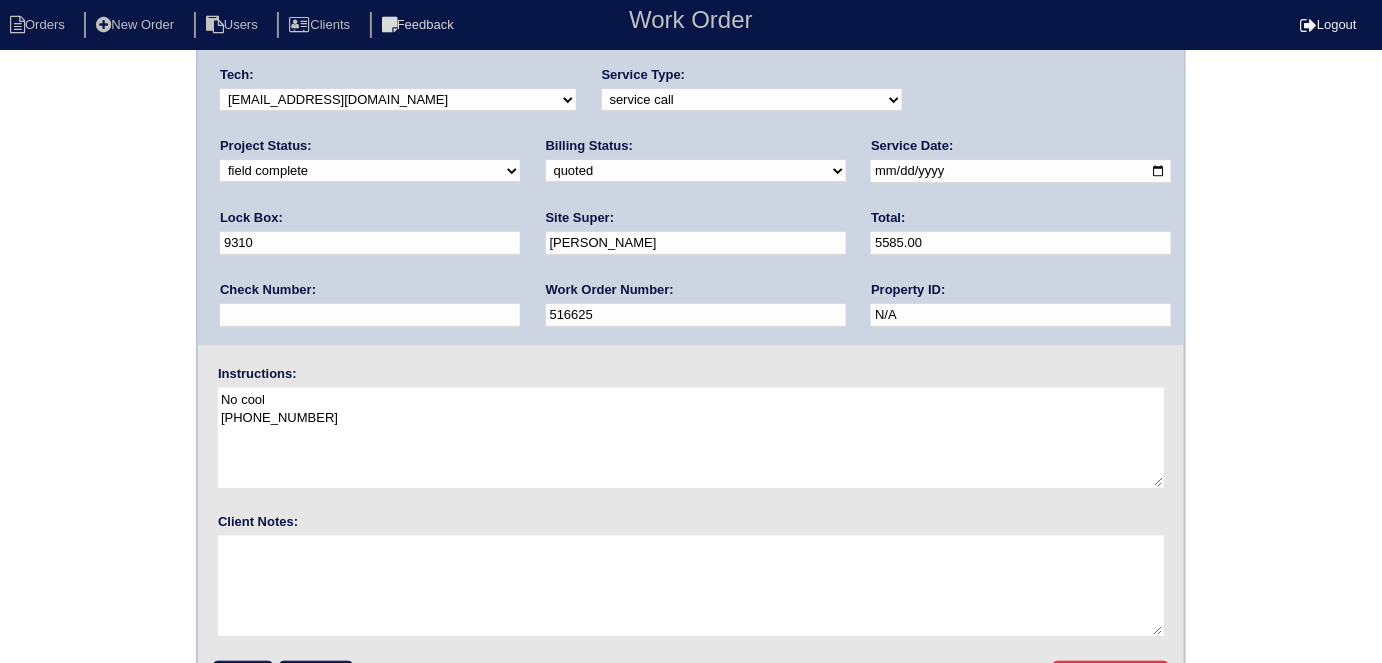 scroll, scrollTop: 205, scrollLeft: 0, axis: vertical 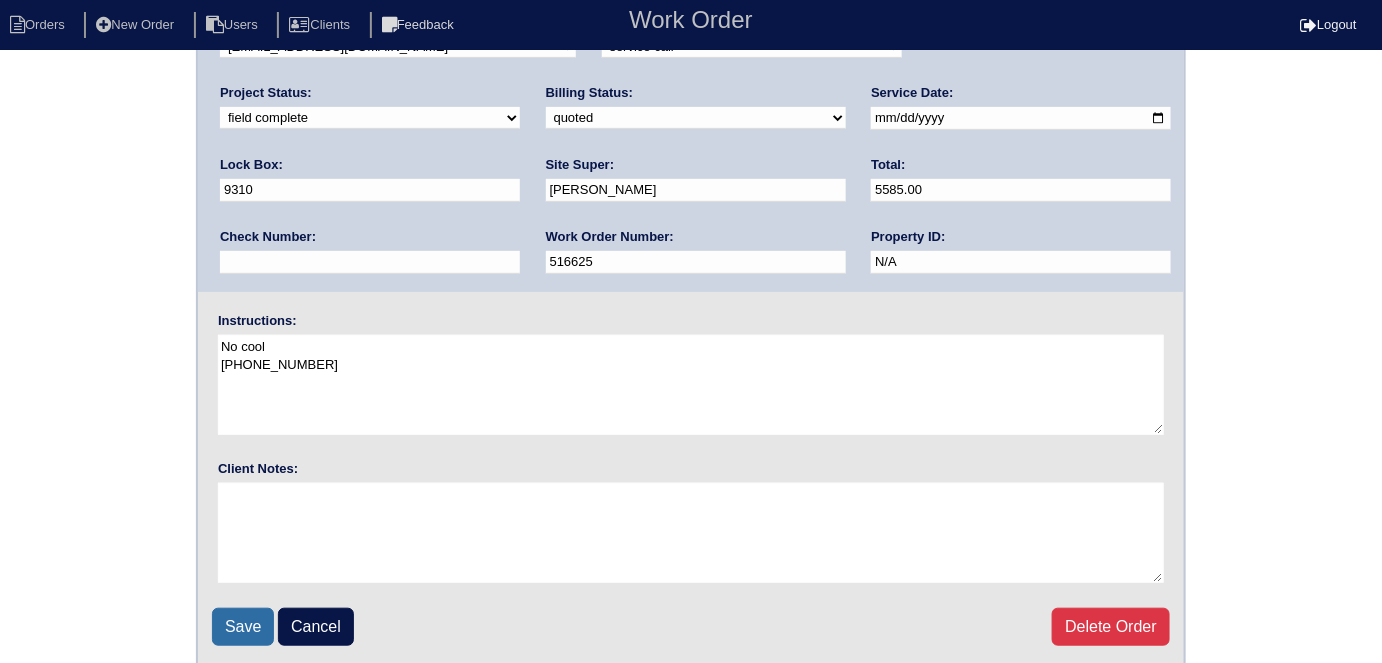 click on "Save" at bounding box center [243, 627] 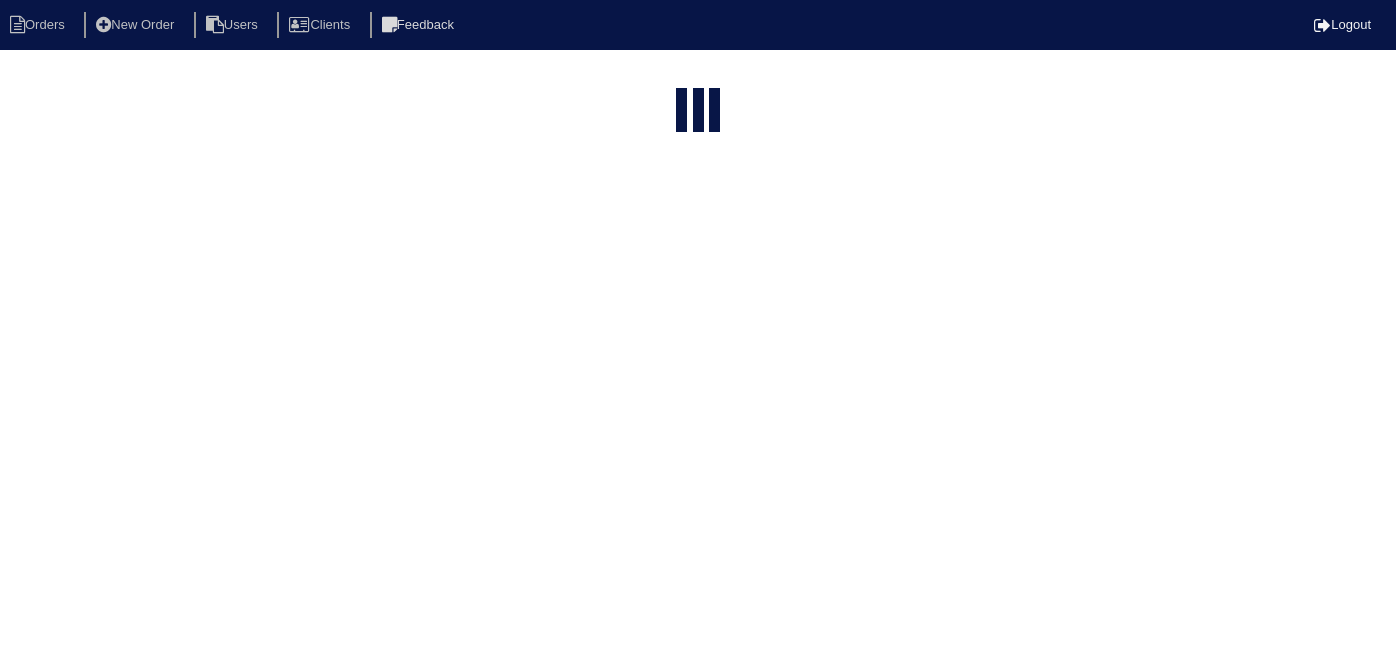 select on "15" 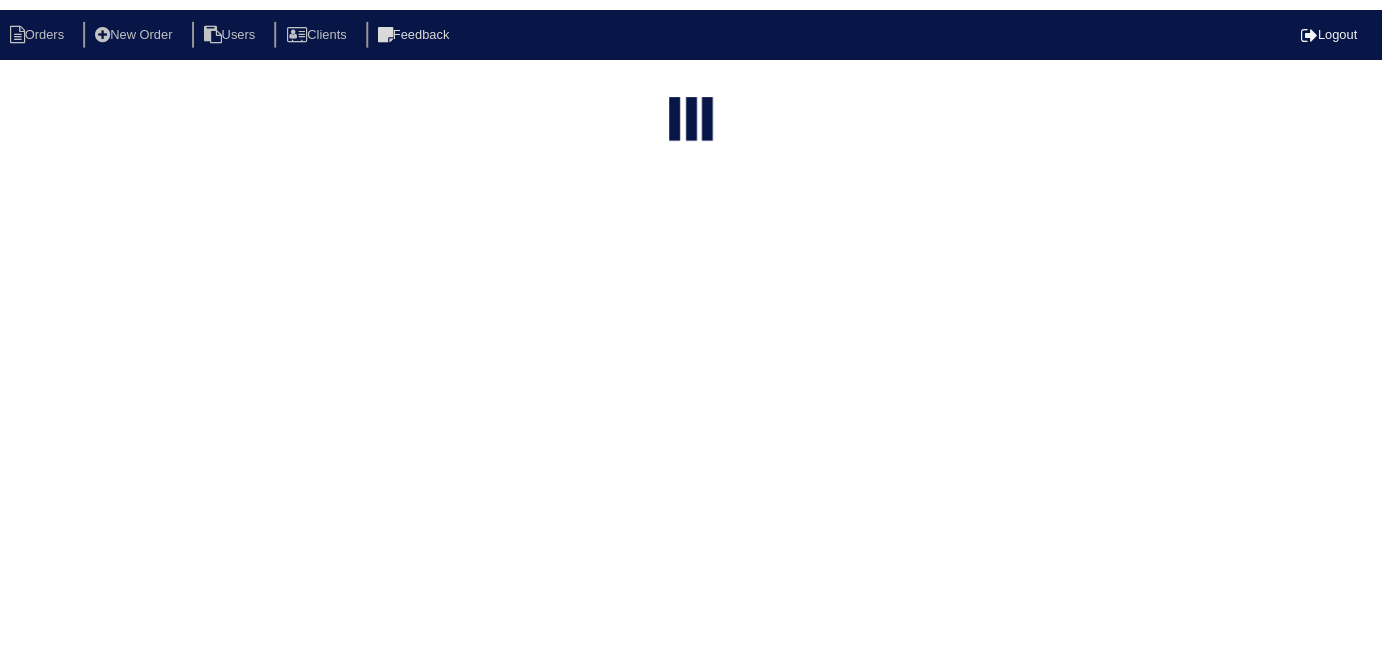 scroll, scrollTop: 0, scrollLeft: 0, axis: both 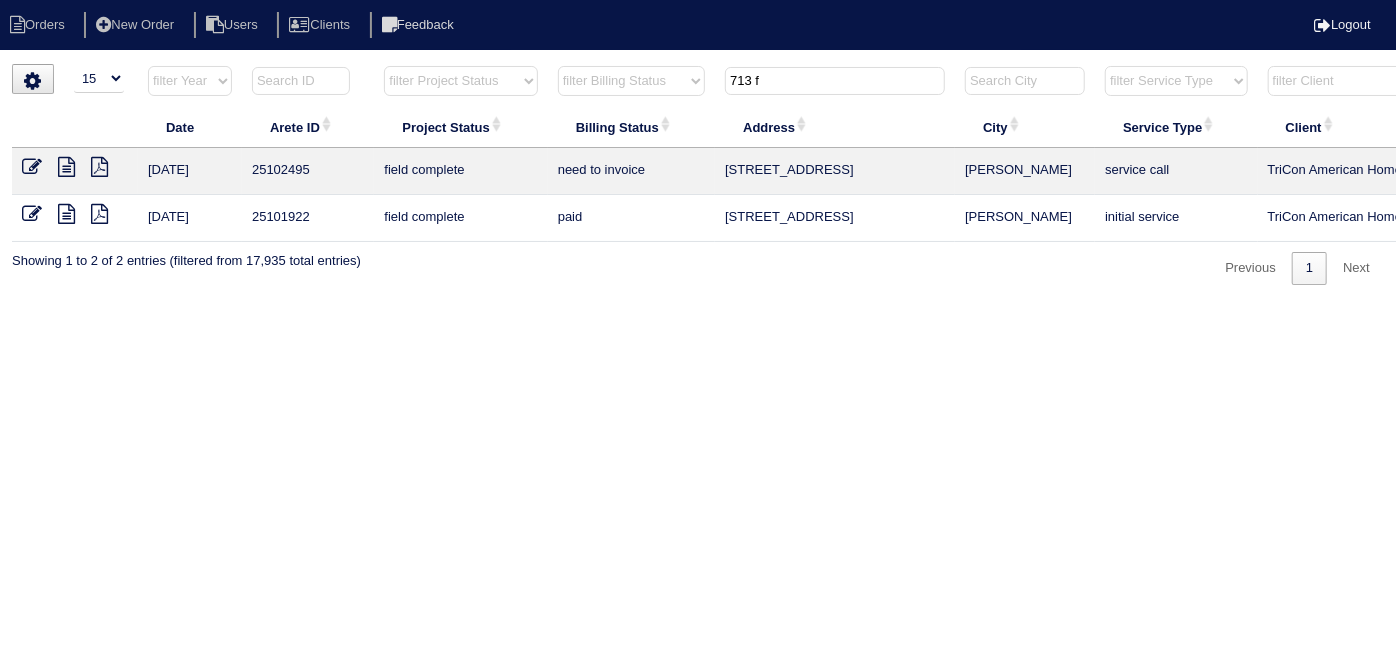drag, startPoint x: 789, startPoint y: 70, endPoint x: 49, endPoint y: 15, distance: 742.0411 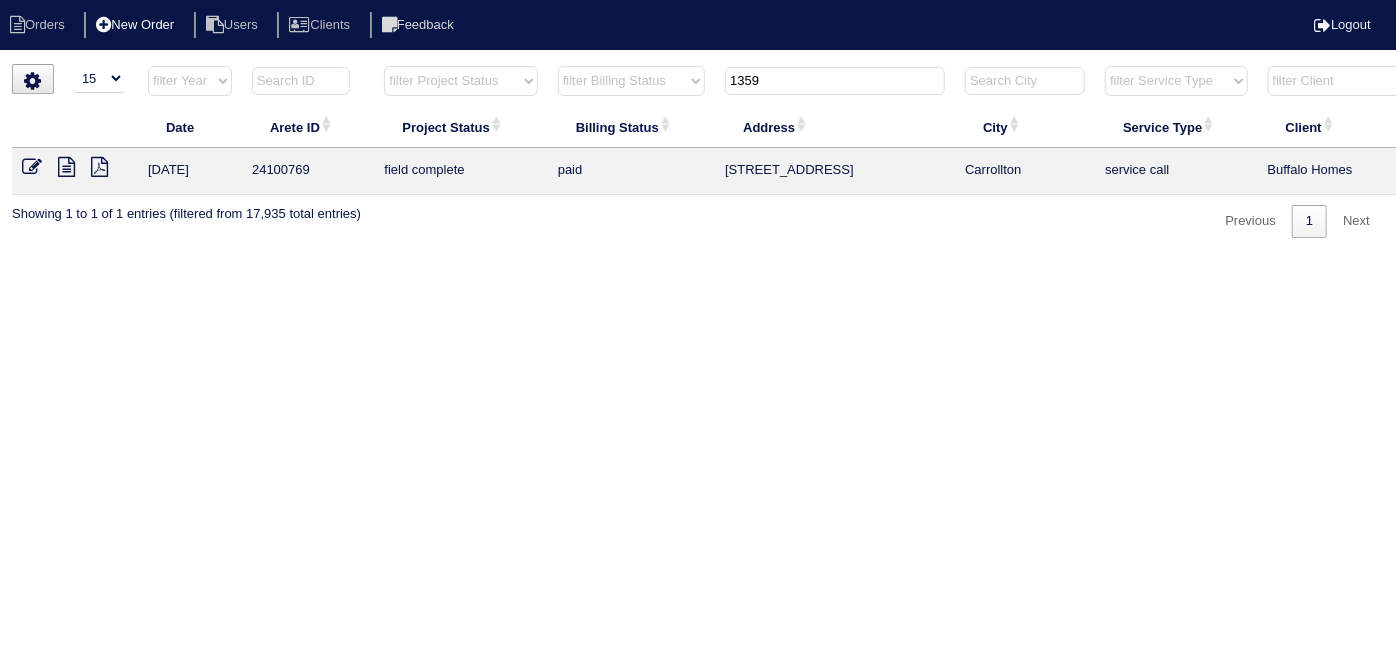 type on "1359" 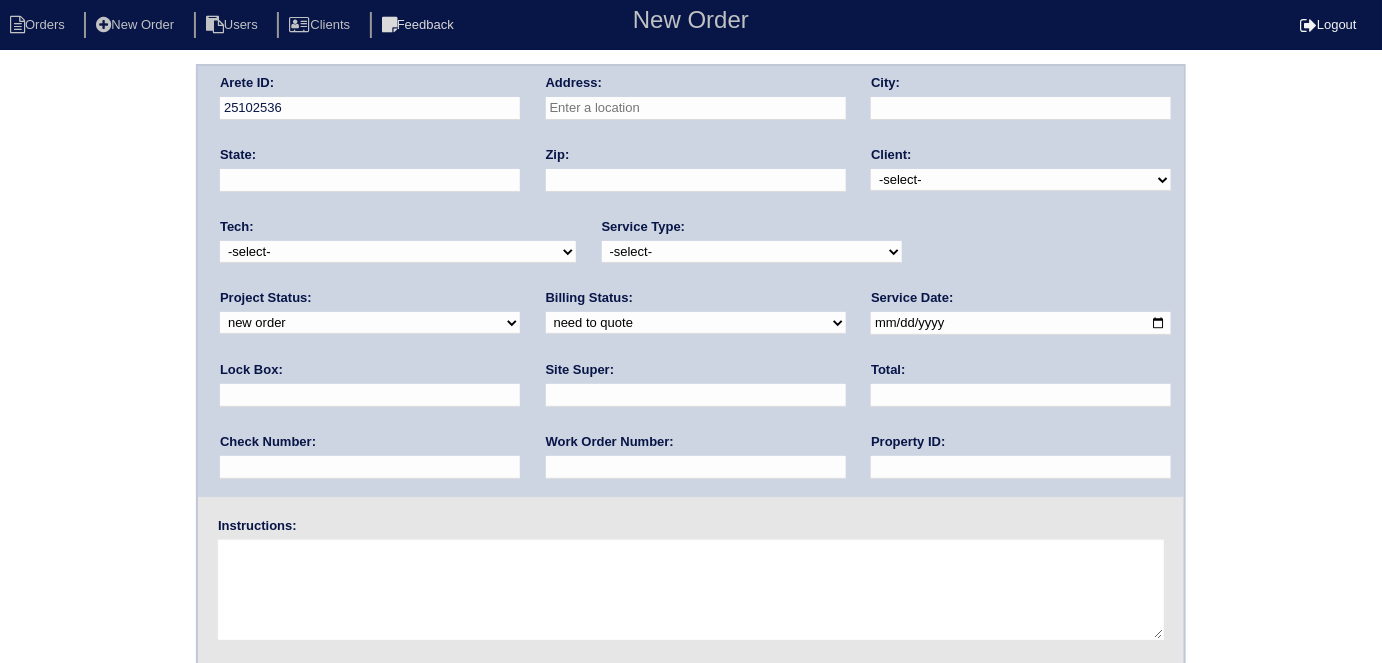 click at bounding box center [696, 108] 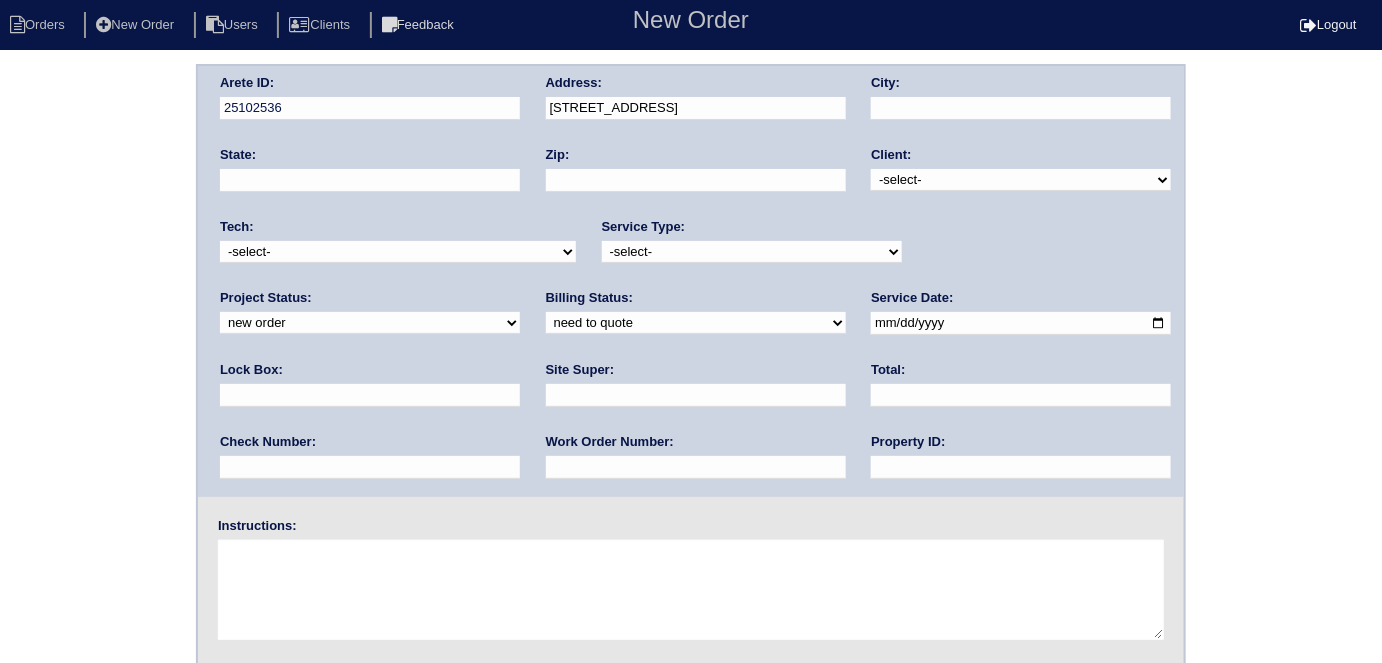 type on "1359 Highwoods Pass" 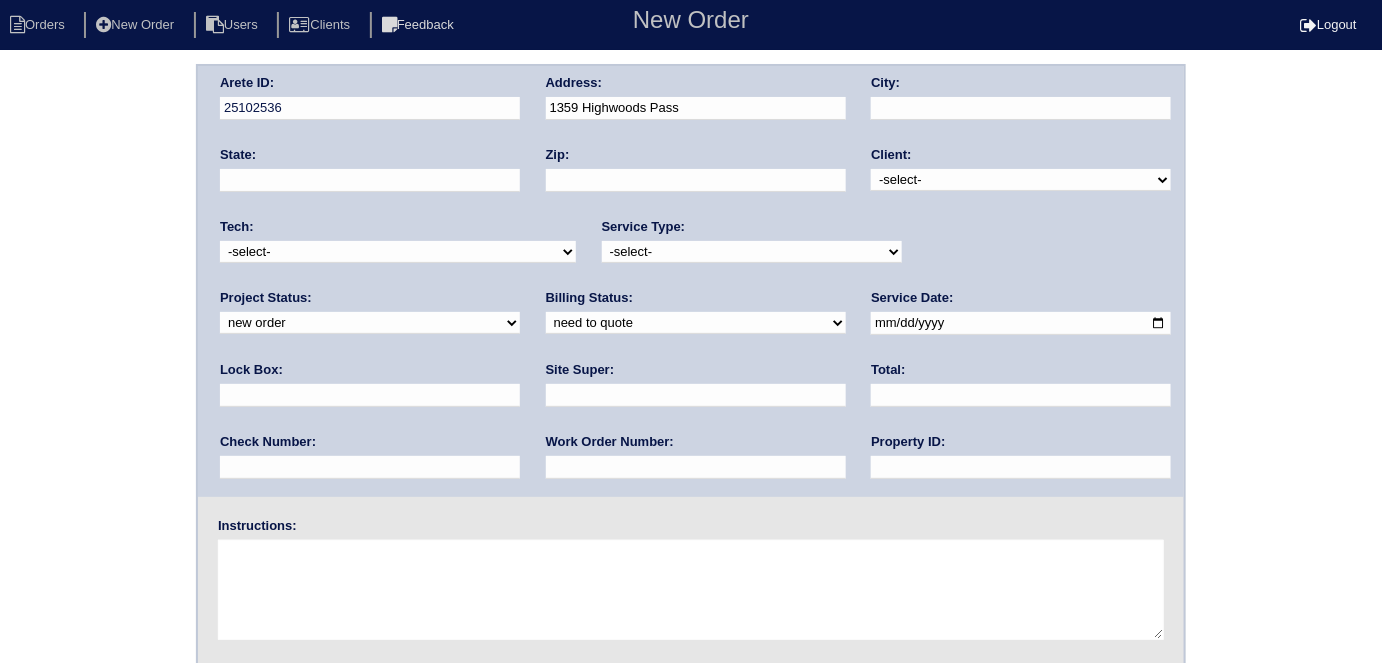 type on "Grovetown" 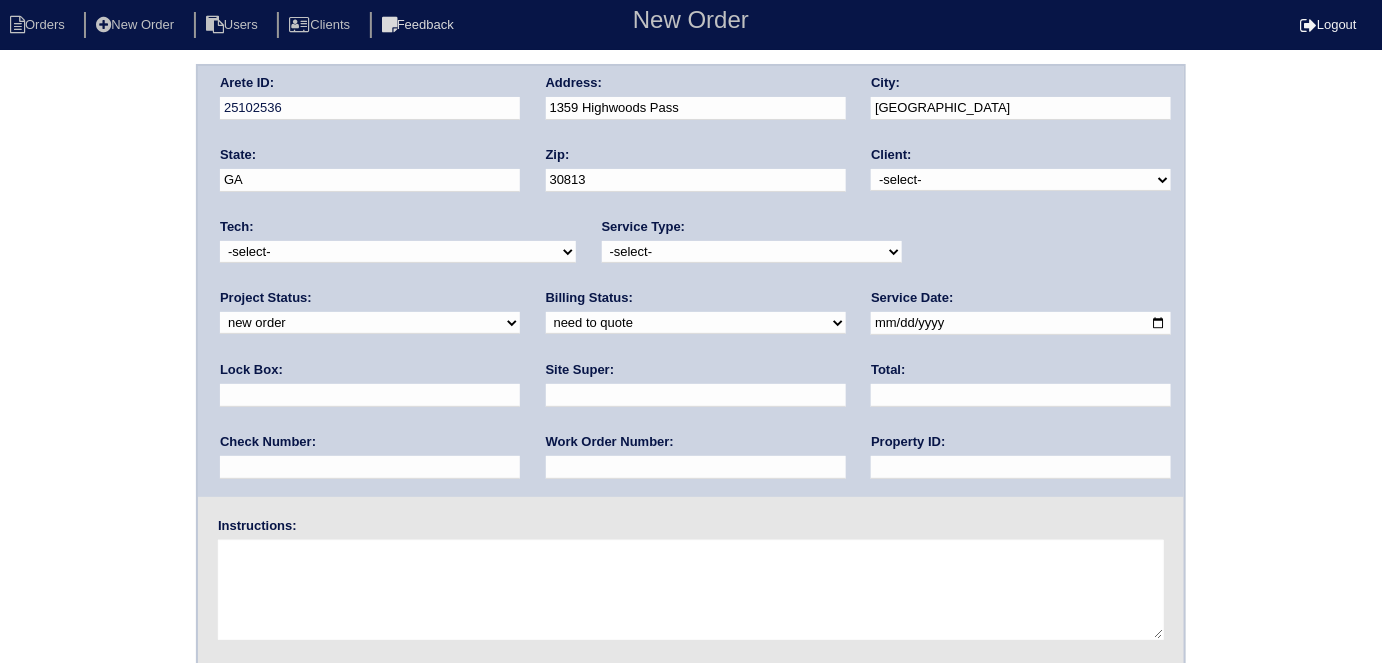 click on "-select-
TriCon American Homes
American Homes 4 Rent
First Key Homes
Zillow
The Renovation Company
On The Level Development Group
Shepard Exposition Group
Sylvan Homes
Pathway Construction
Arete Personal
Arete SMG
Tiber Capital
Tiber Realty
Divvy
Rave
Stine Construction
Alan Luther
HomeRiver Group
Test Client
Rasmus Real Estate
Padly
Buffalo Homes
Phillip Brothers
Maymont Homes" at bounding box center (1021, 180) 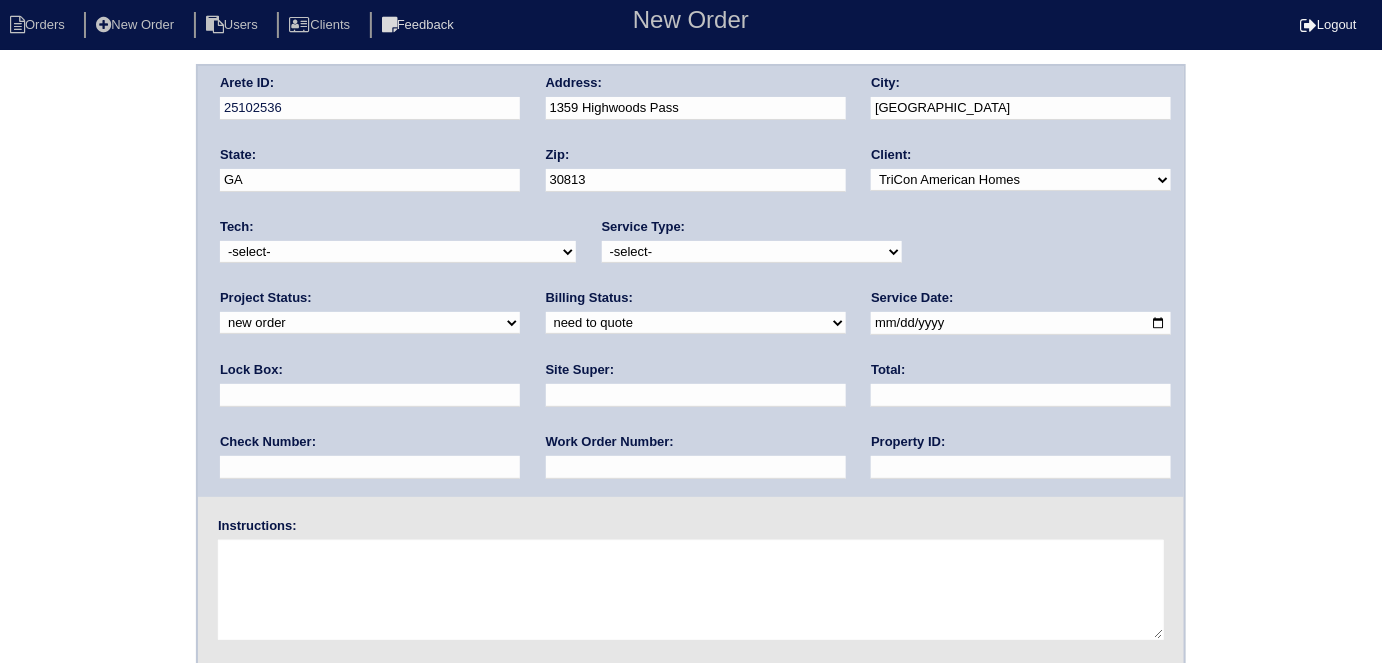 click on "-select-
initial service
basic service
maintenance call
replacement scope
service call
scope only" at bounding box center (752, 252) 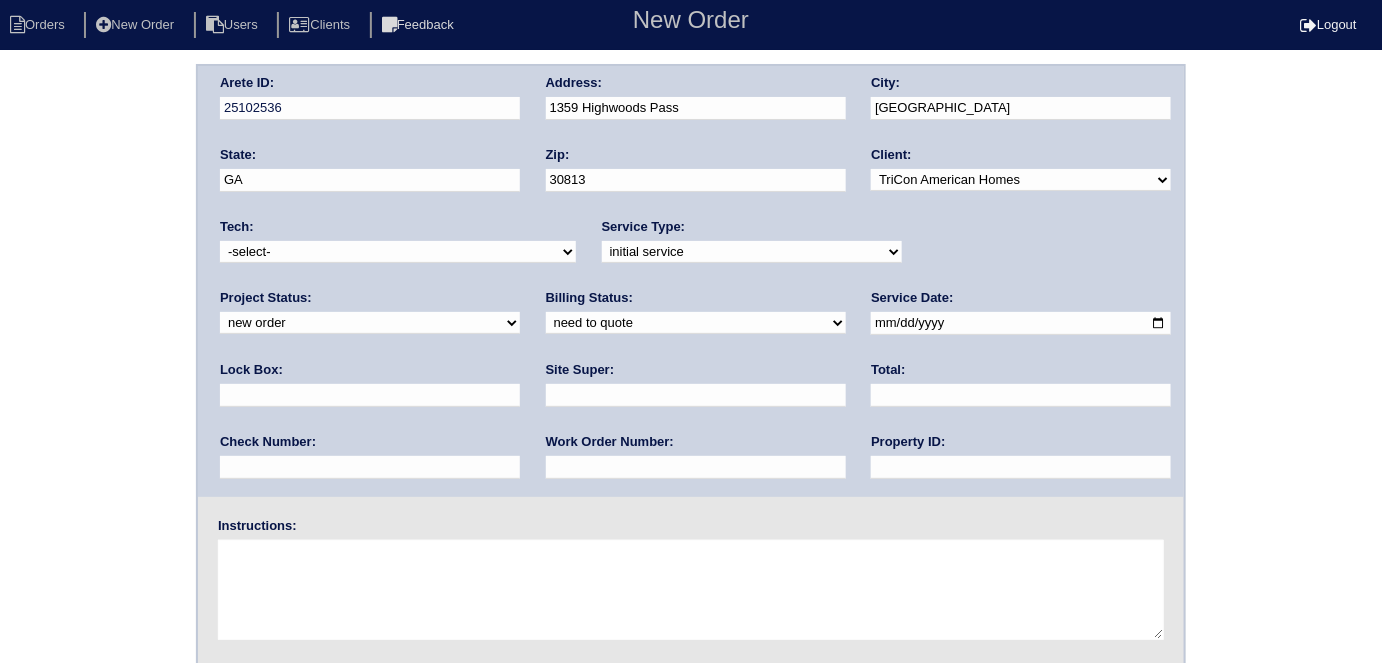 click at bounding box center [370, 395] 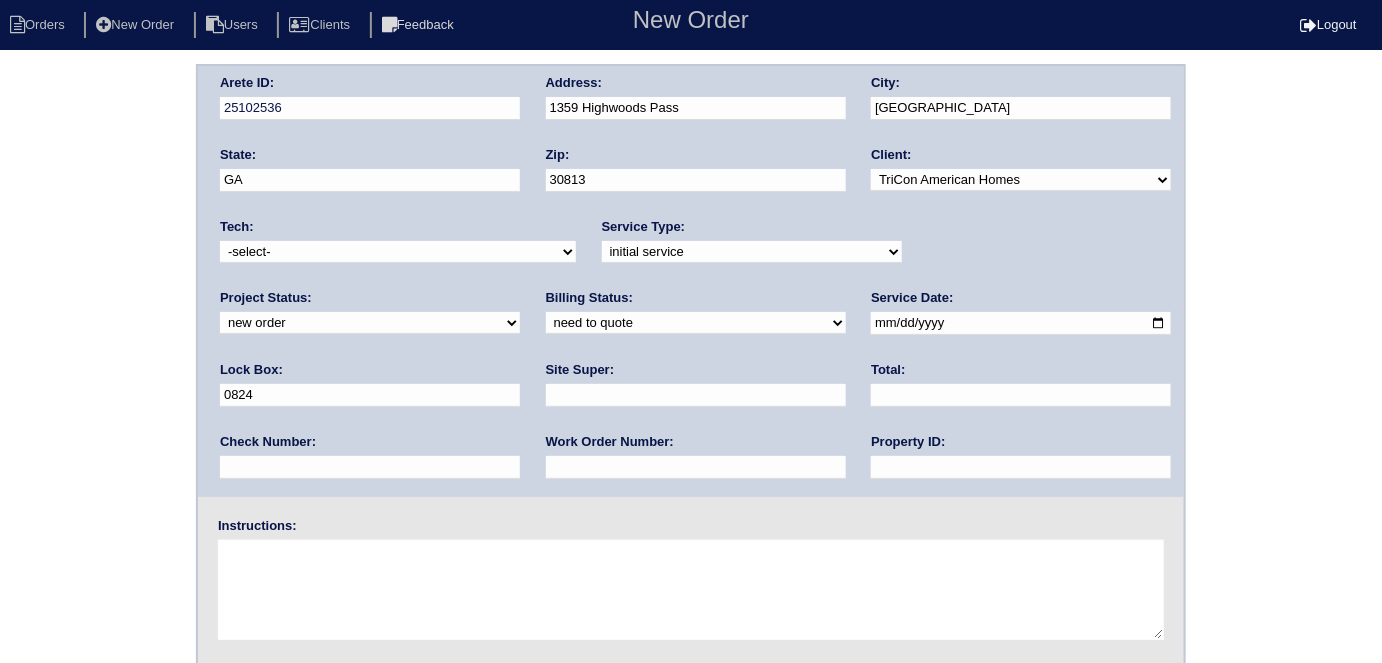 type on "0824" 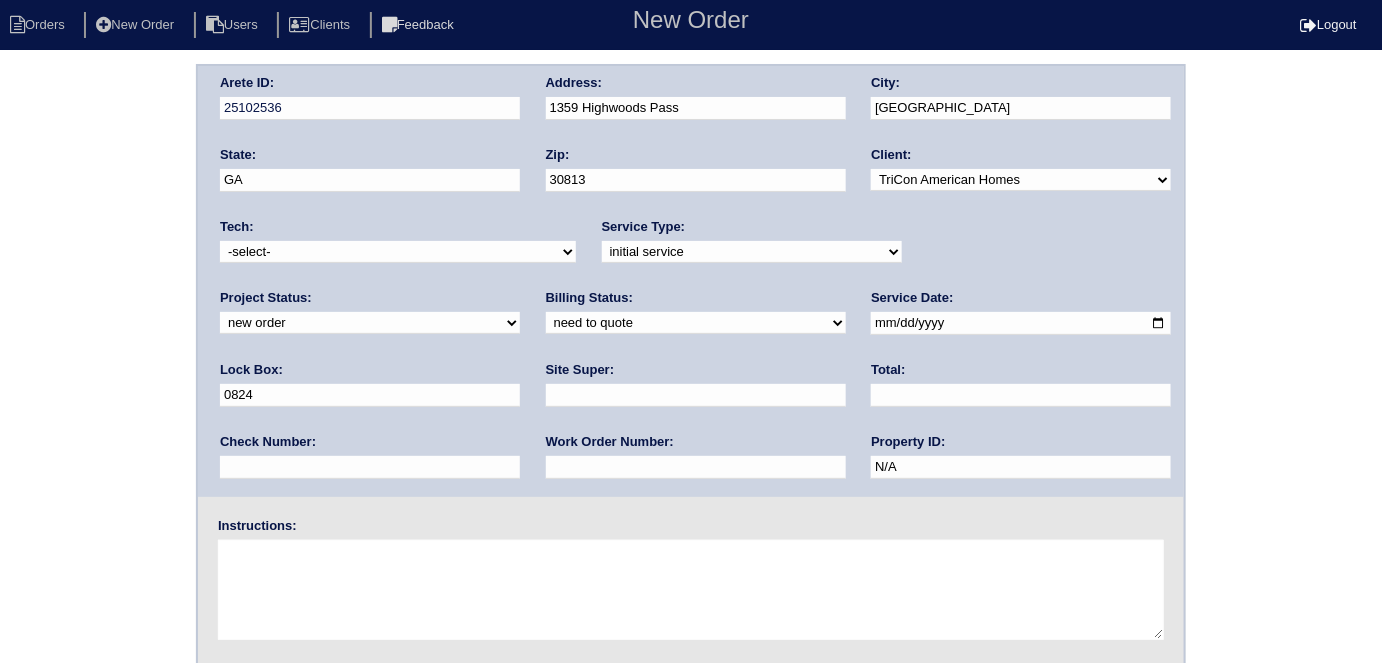click at bounding box center (696, 395) 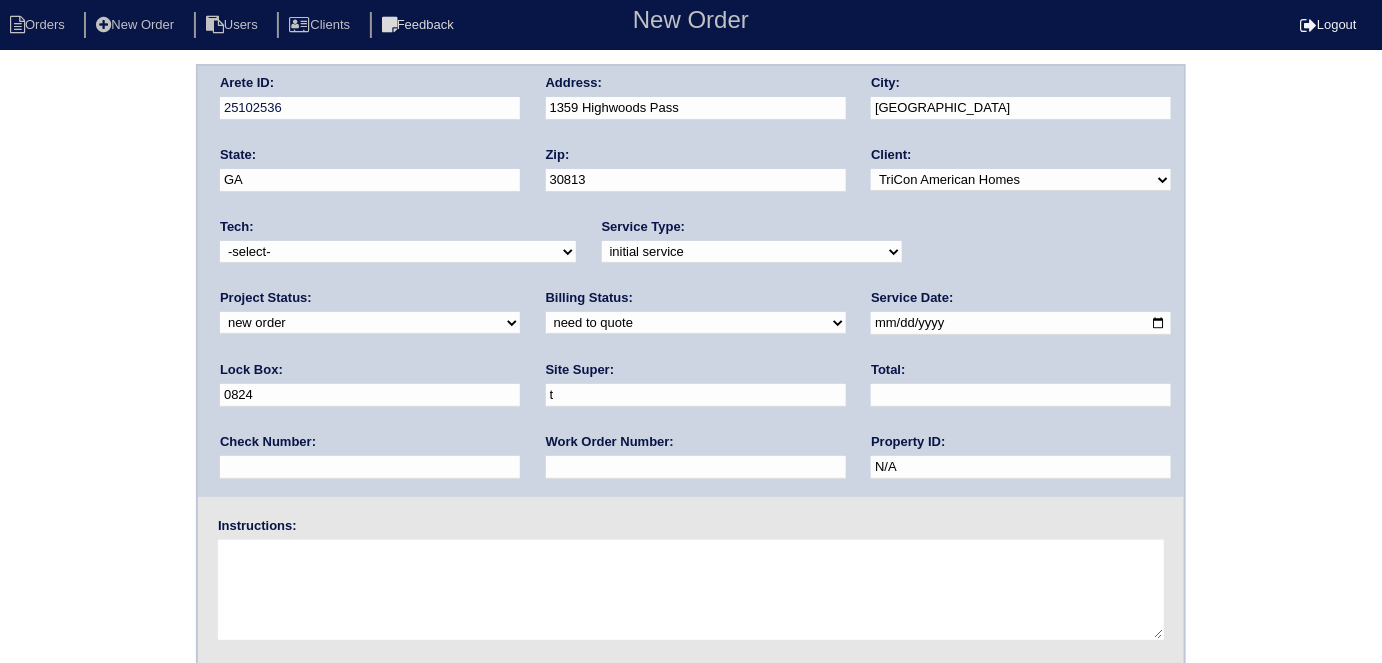 type on "Troy White" 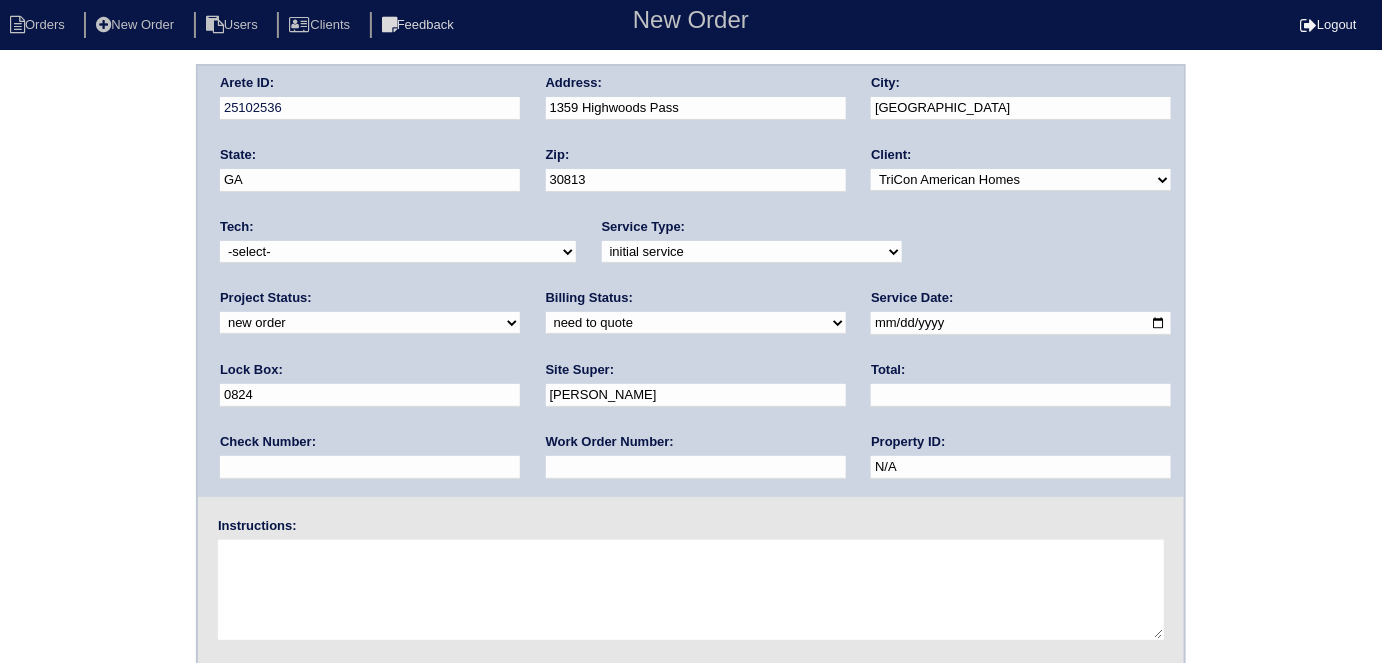 click at bounding box center [696, 467] 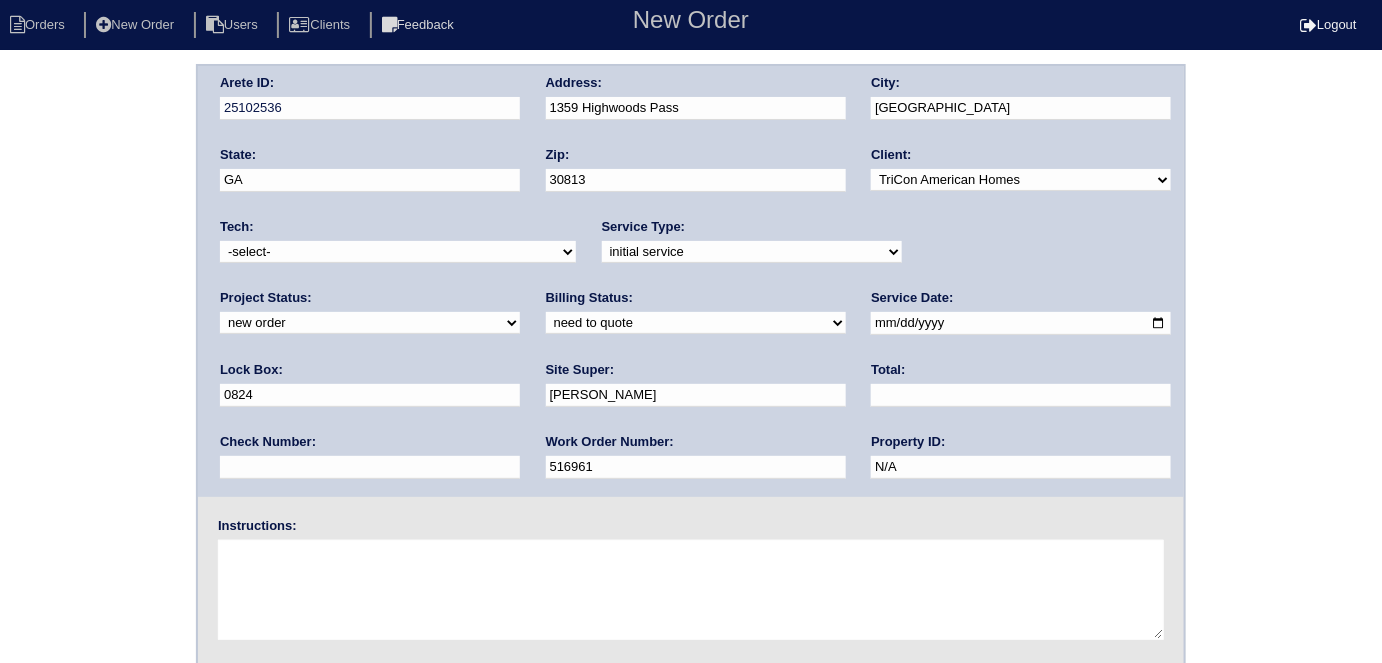 type on "516961" 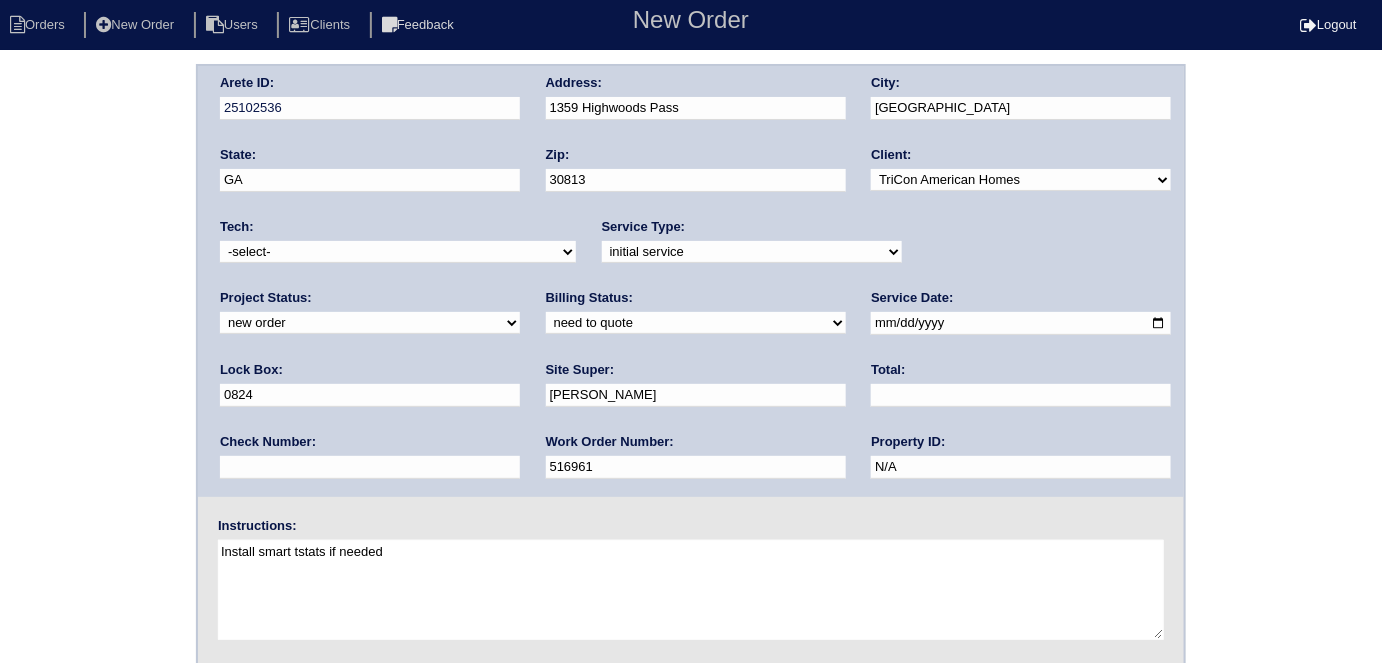 type on "Install smart tstats if needed" 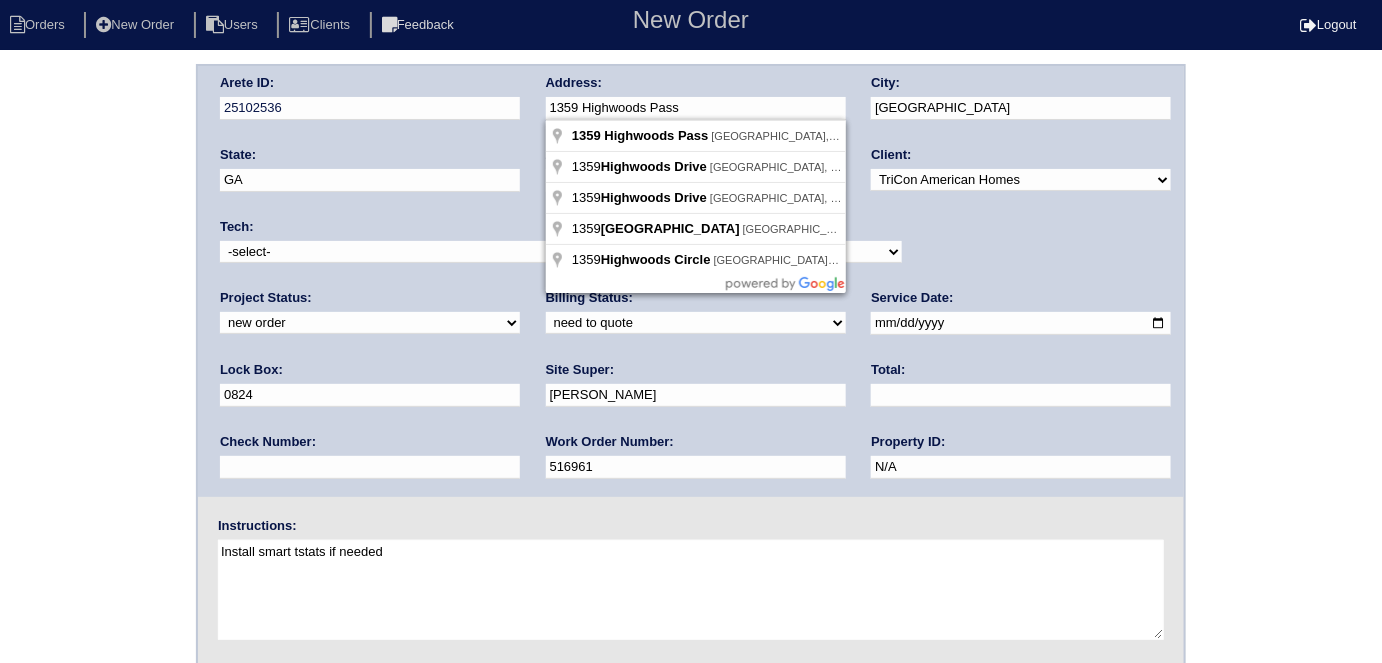 drag, startPoint x: 740, startPoint y: 96, endPoint x: 539, endPoint y: 99, distance: 201.02238 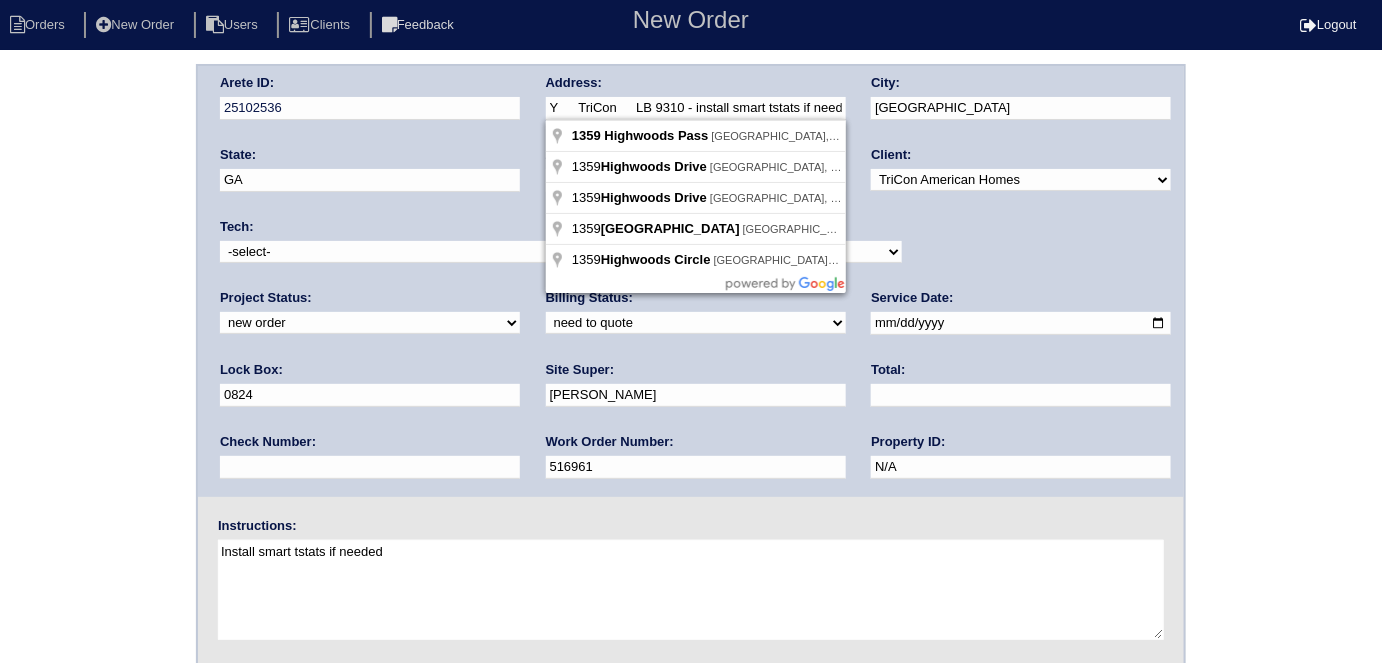 scroll, scrollTop: 0, scrollLeft: 199, axis: horizontal 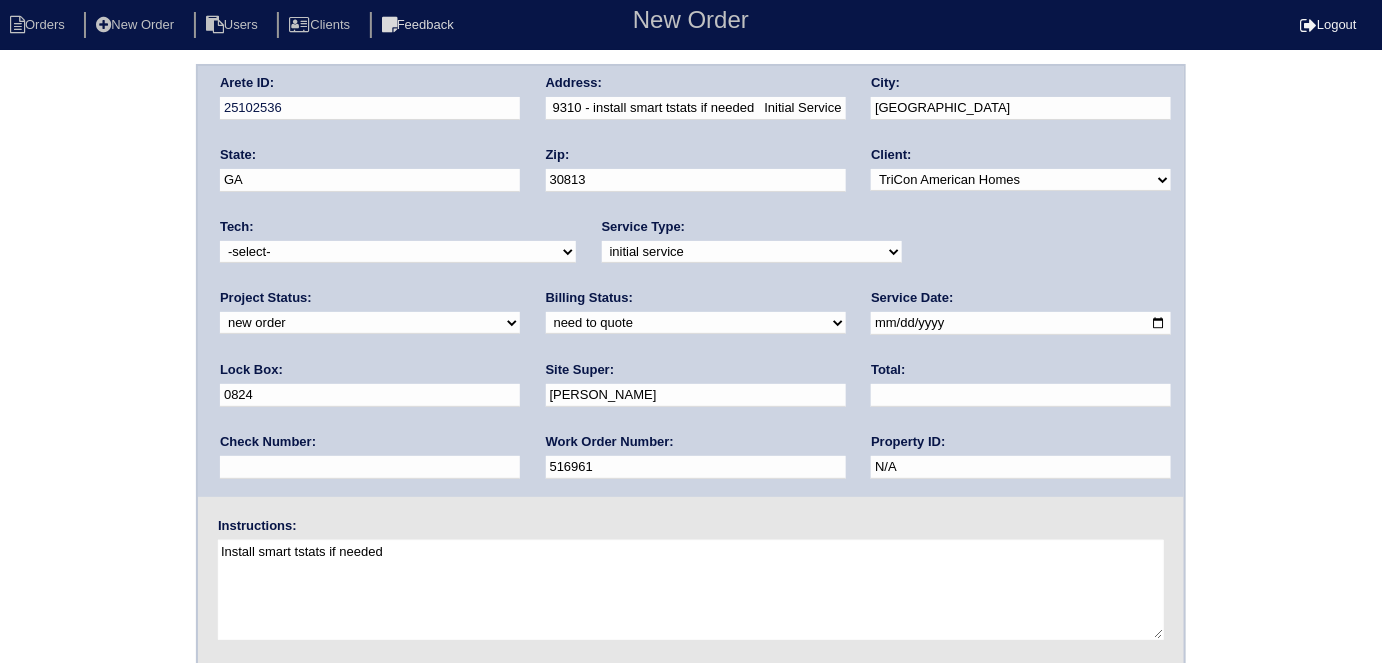 type on "1359 Highwoods Pass" 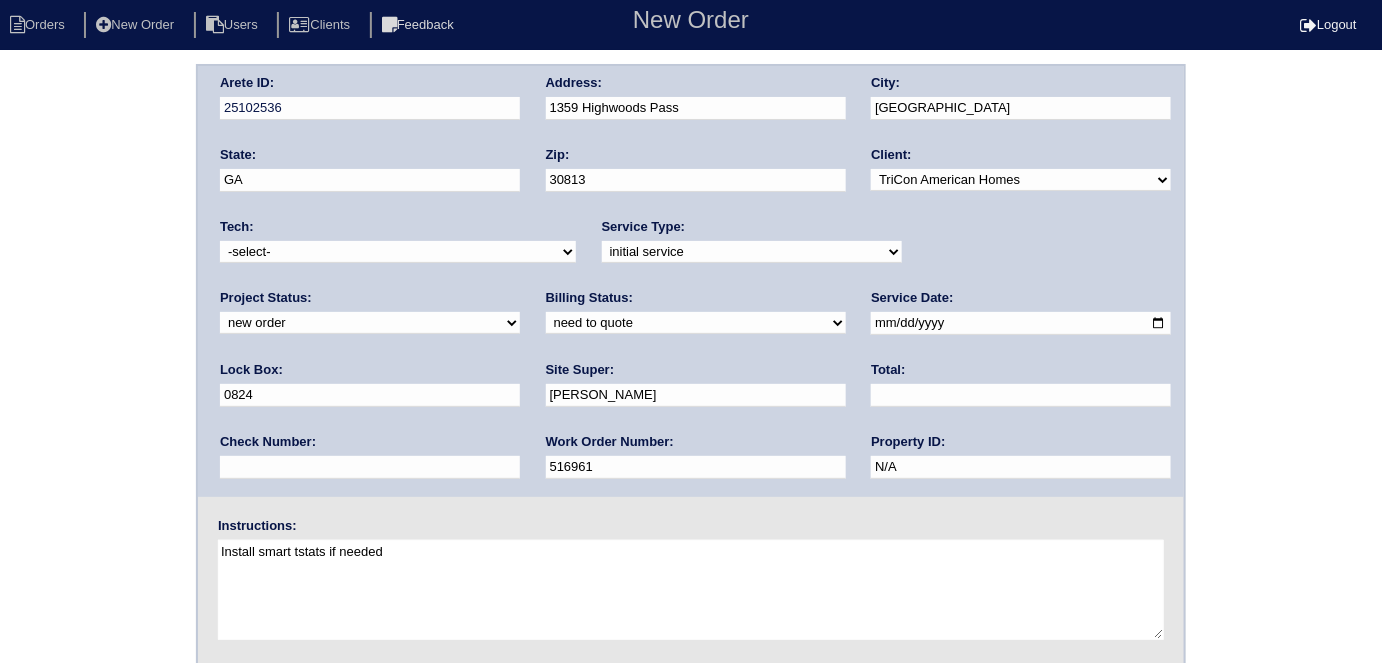 scroll, scrollTop: 0, scrollLeft: 0, axis: both 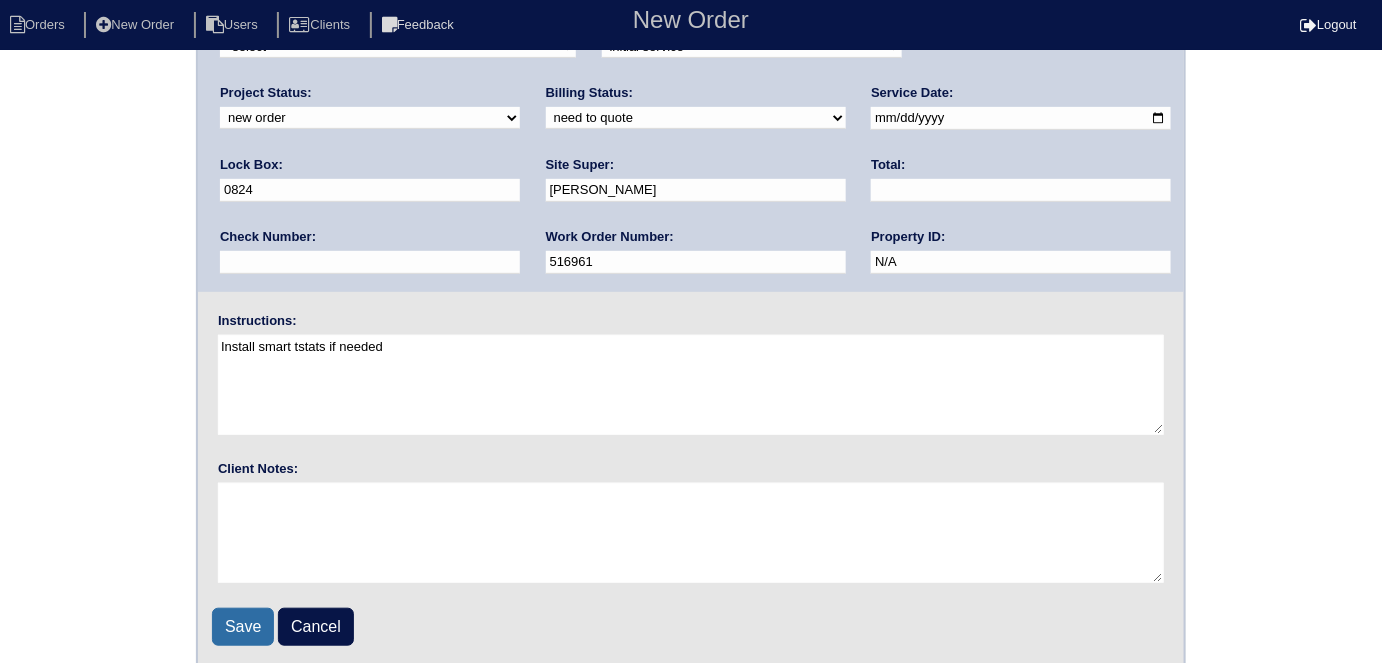 click on "Save" at bounding box center (243, 627) 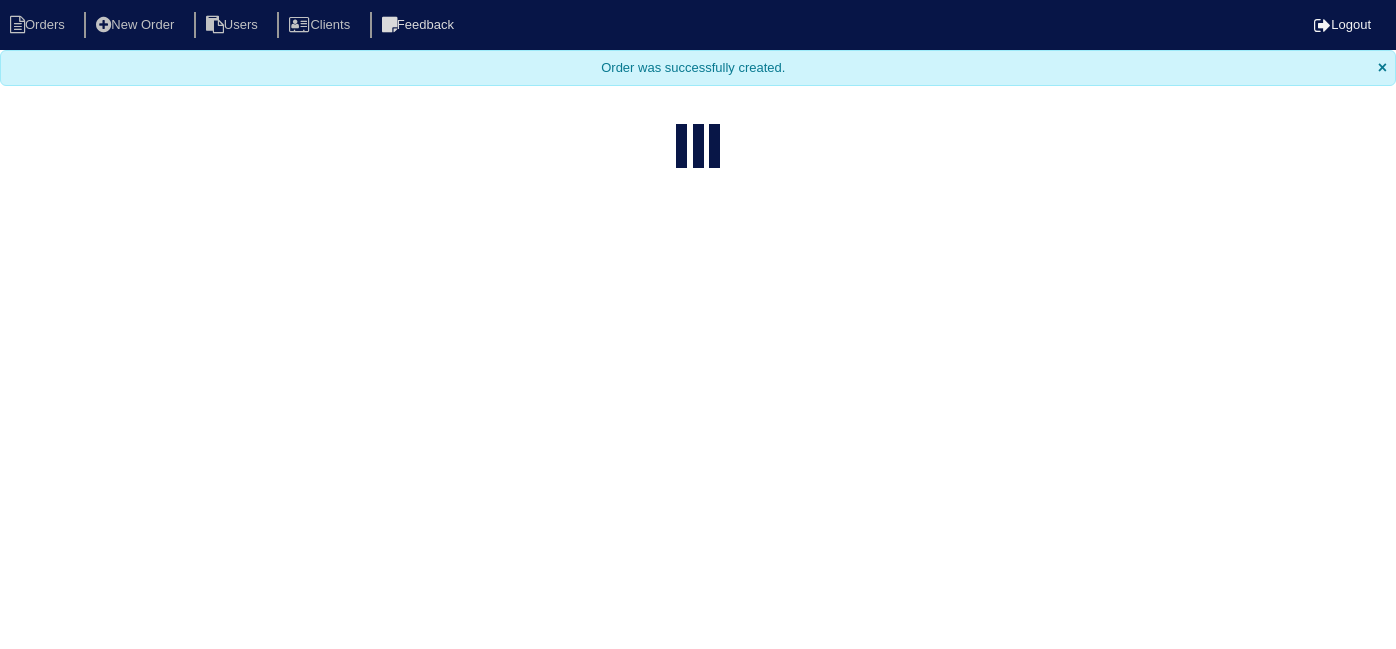 select on "15" 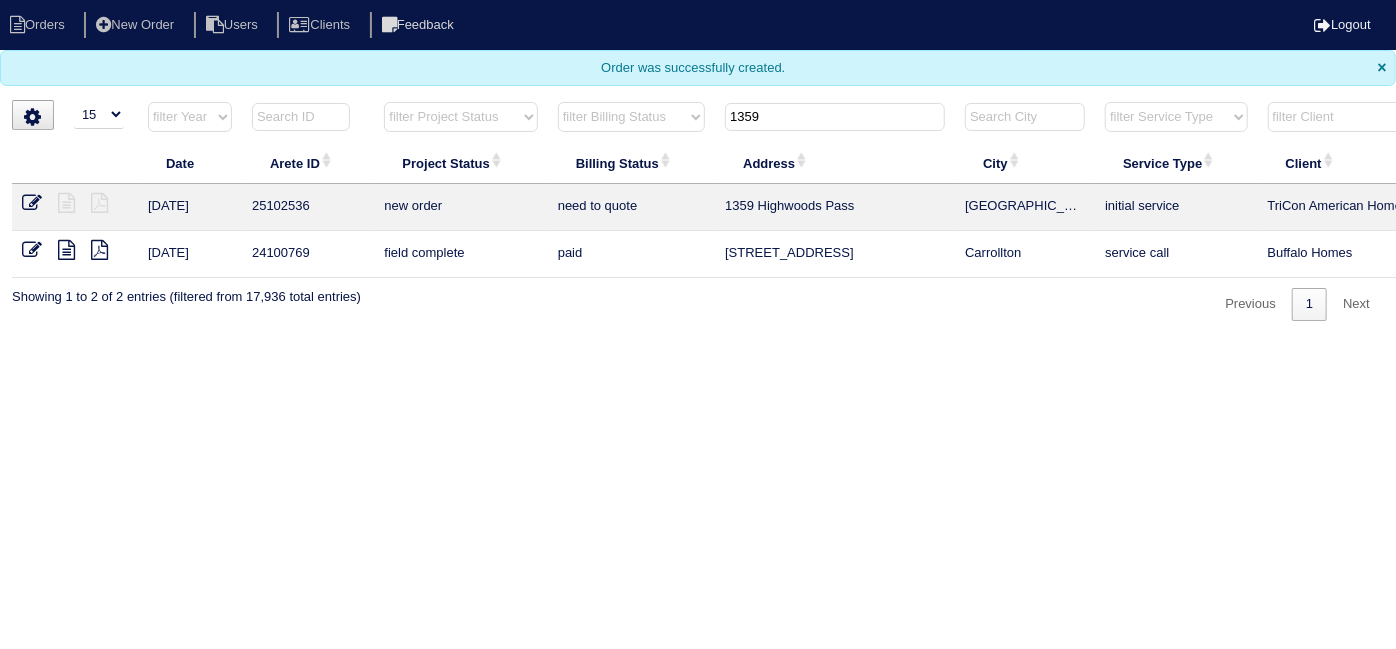 drag, startPoint x: 804, startPoint y: 114, endPoint x: 0, endPoint y: 96, distance: 804.2015 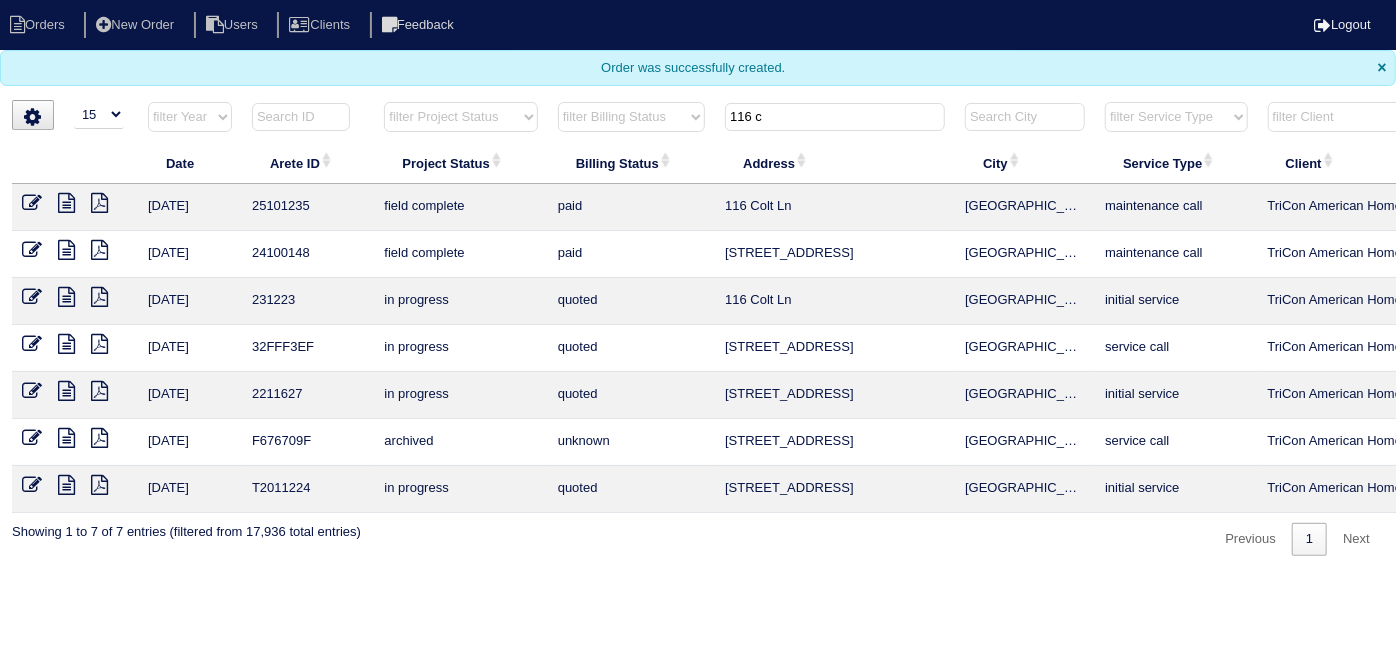drag, startPoint x: 783, startPoint y: 118, endPoint x: 429, endPoint y: 78, distance: 356.25272 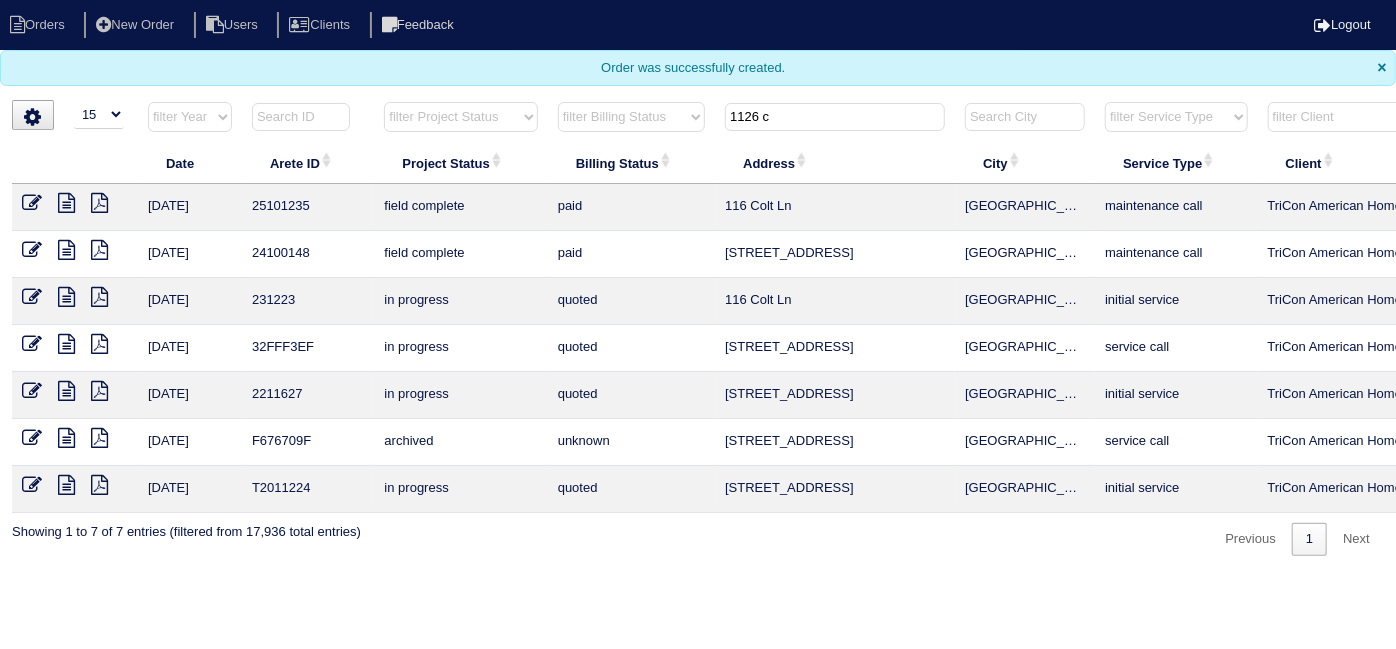 type on "1126 c" 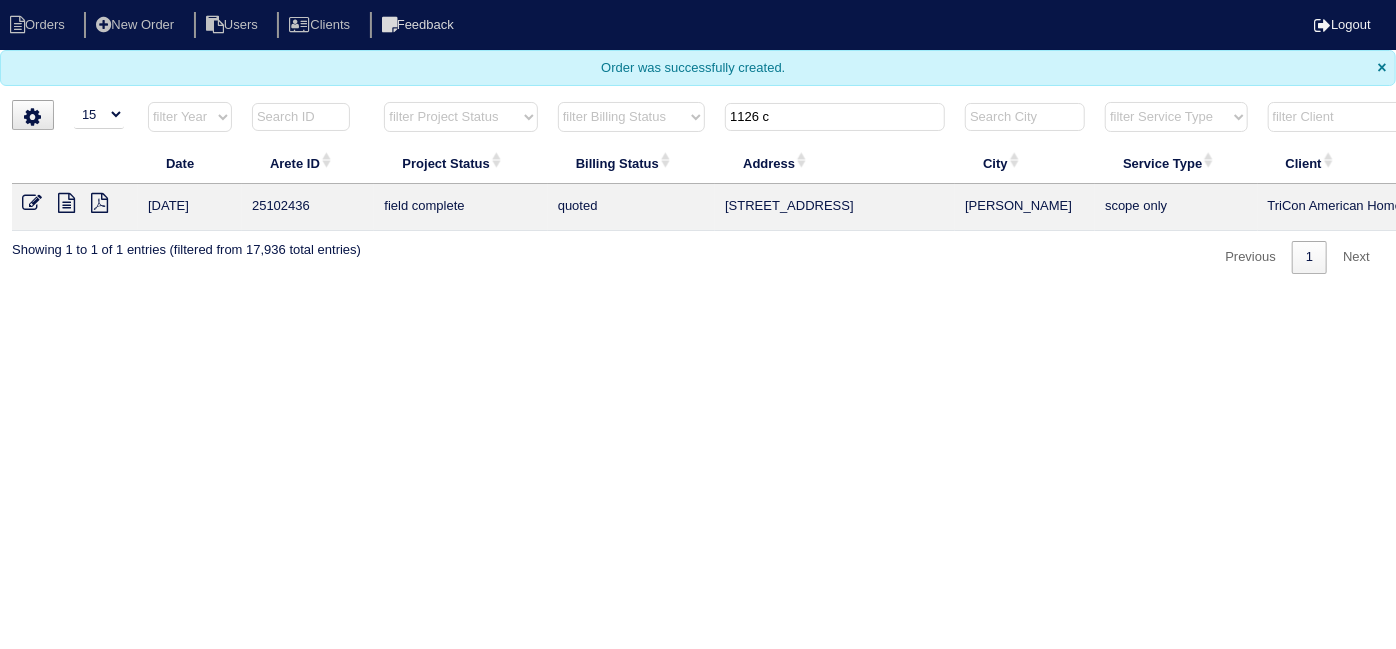 click at bounding box center (32, 203) 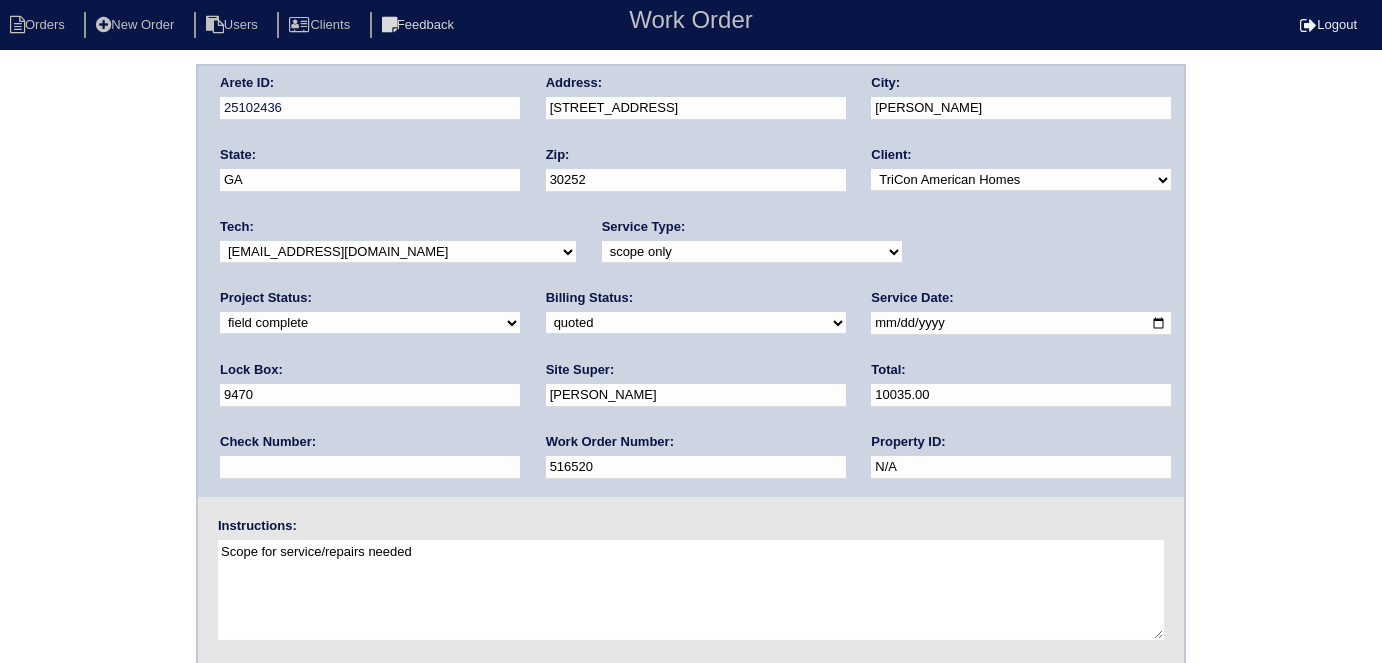 scroll, scrollTop: 0, scrollLeft: 0, axis: both 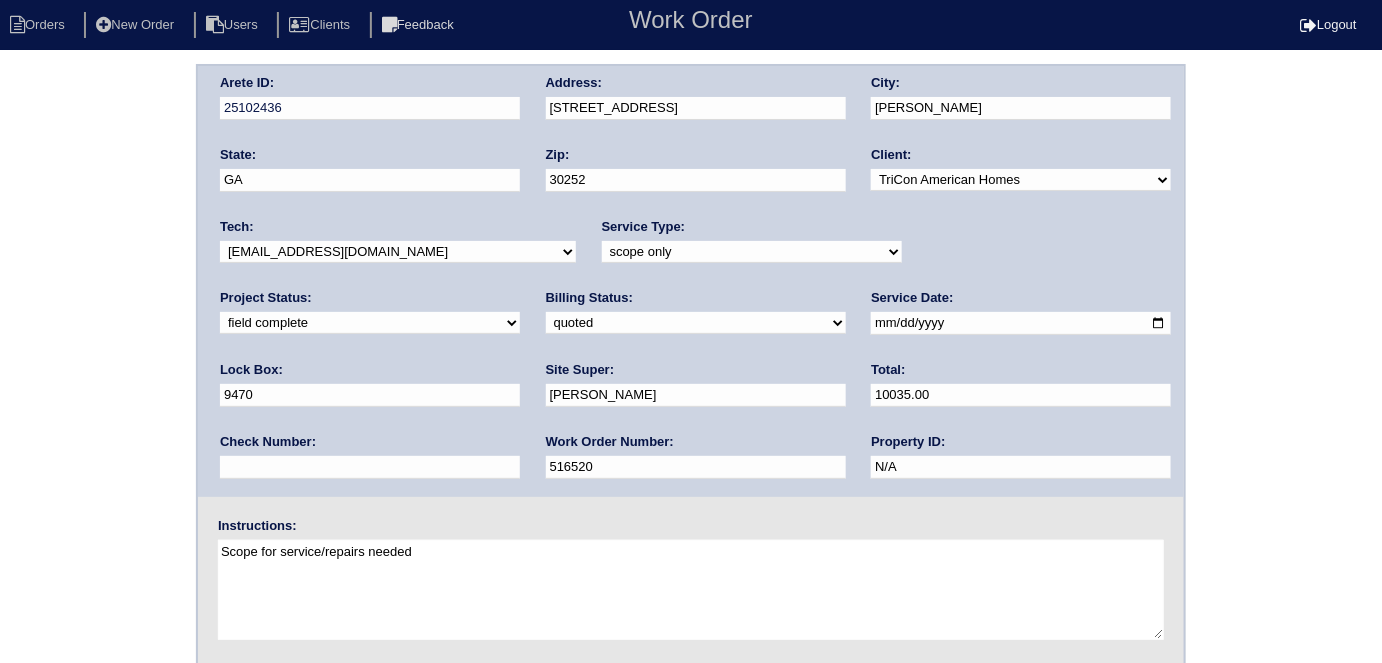click on "need to quote
quoted
need to invoice
invoiced
paid
warranty
purchase order needed
unknown
in quickbooks" at bounding box center [696, 323] 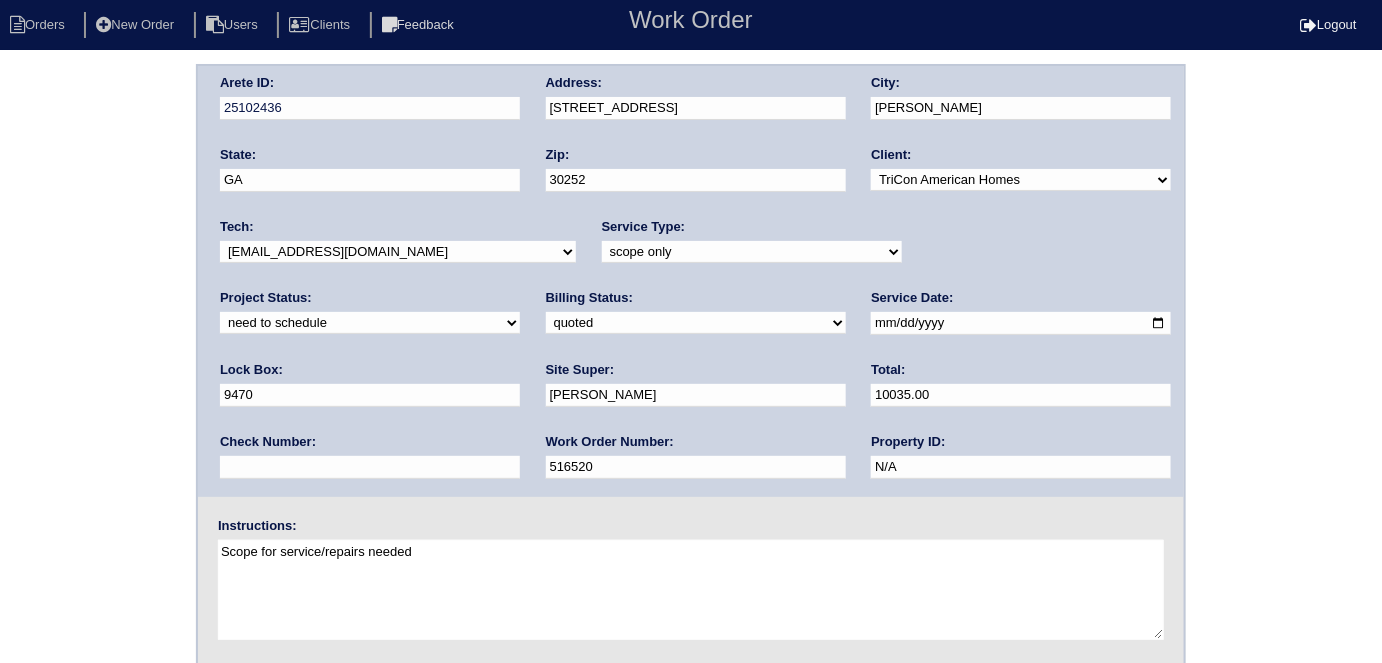 click on "[DATE]" at bounding box center (1021, 323) 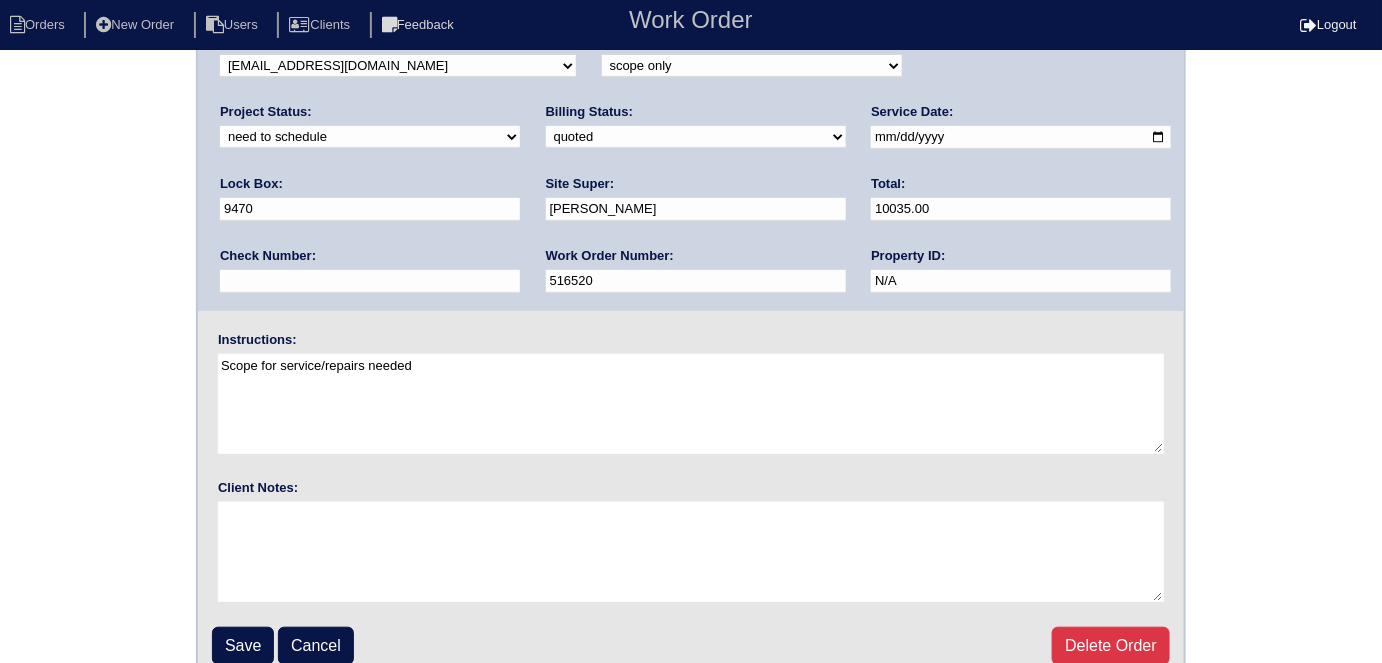scroll, scrollTop: 205, scrollLeft: 0, axis: vertical 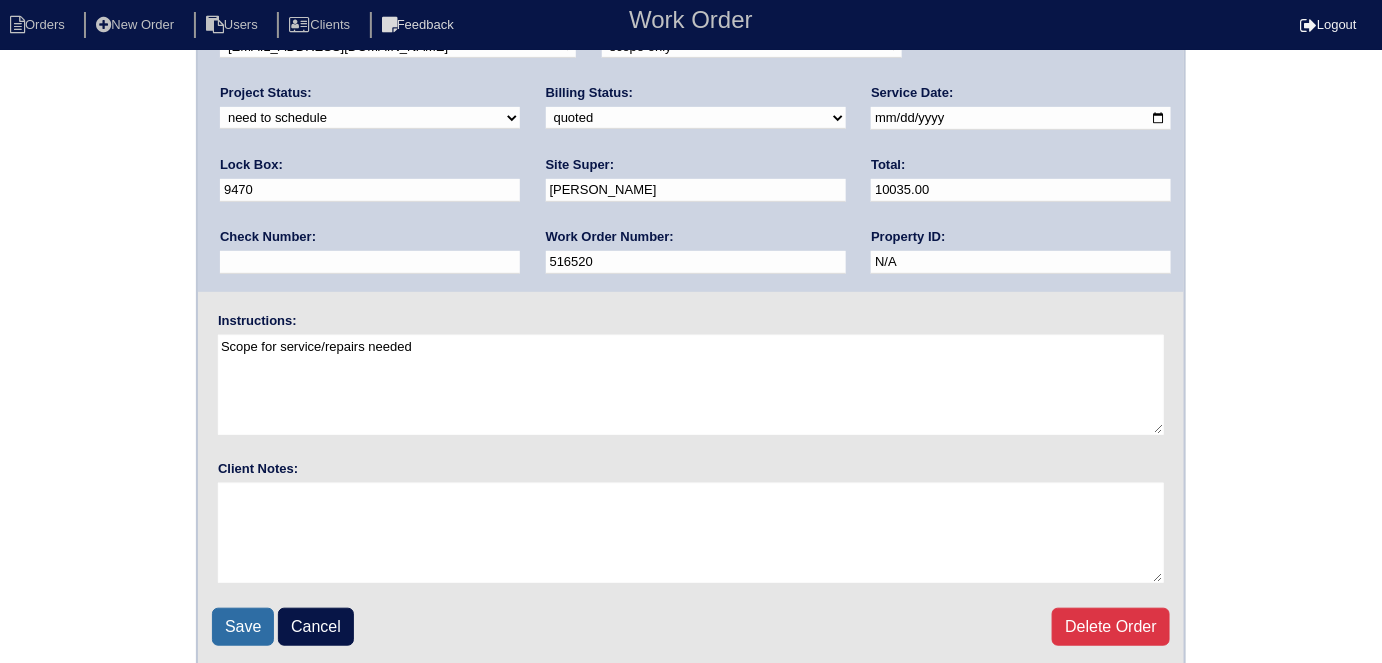 click on "Save" at bounding box center [243, 627] 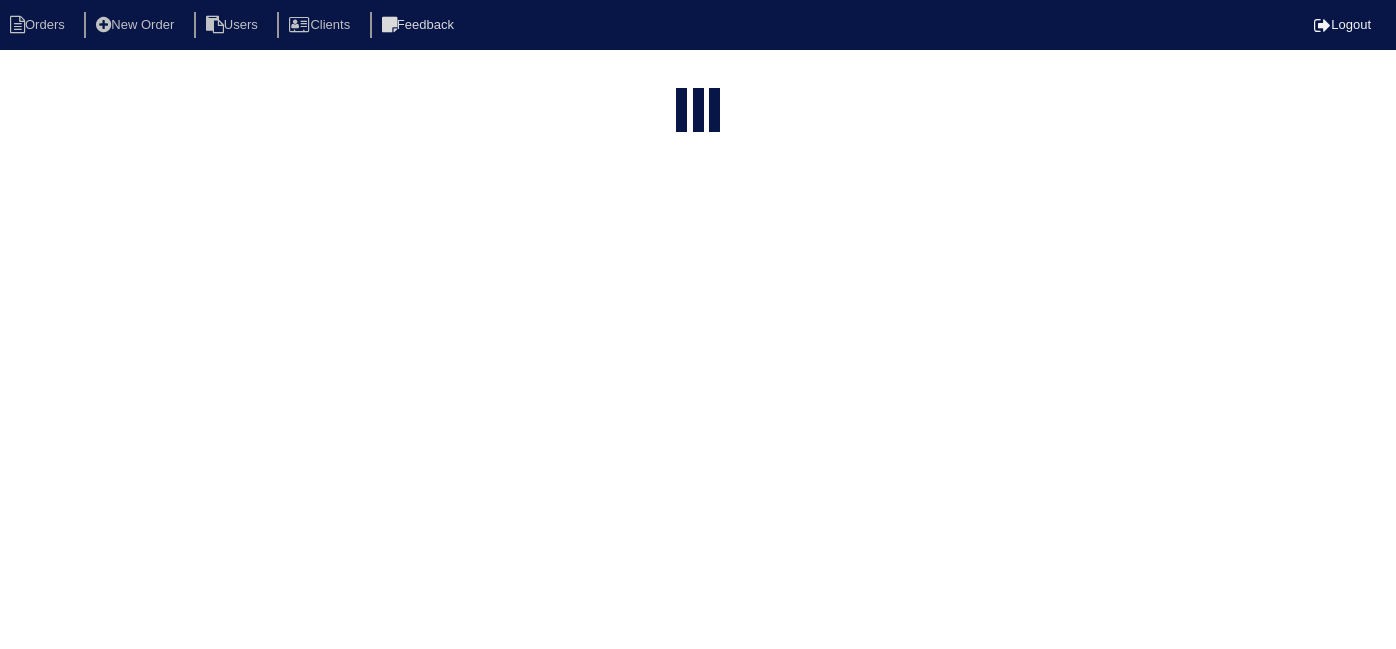 select on "15" 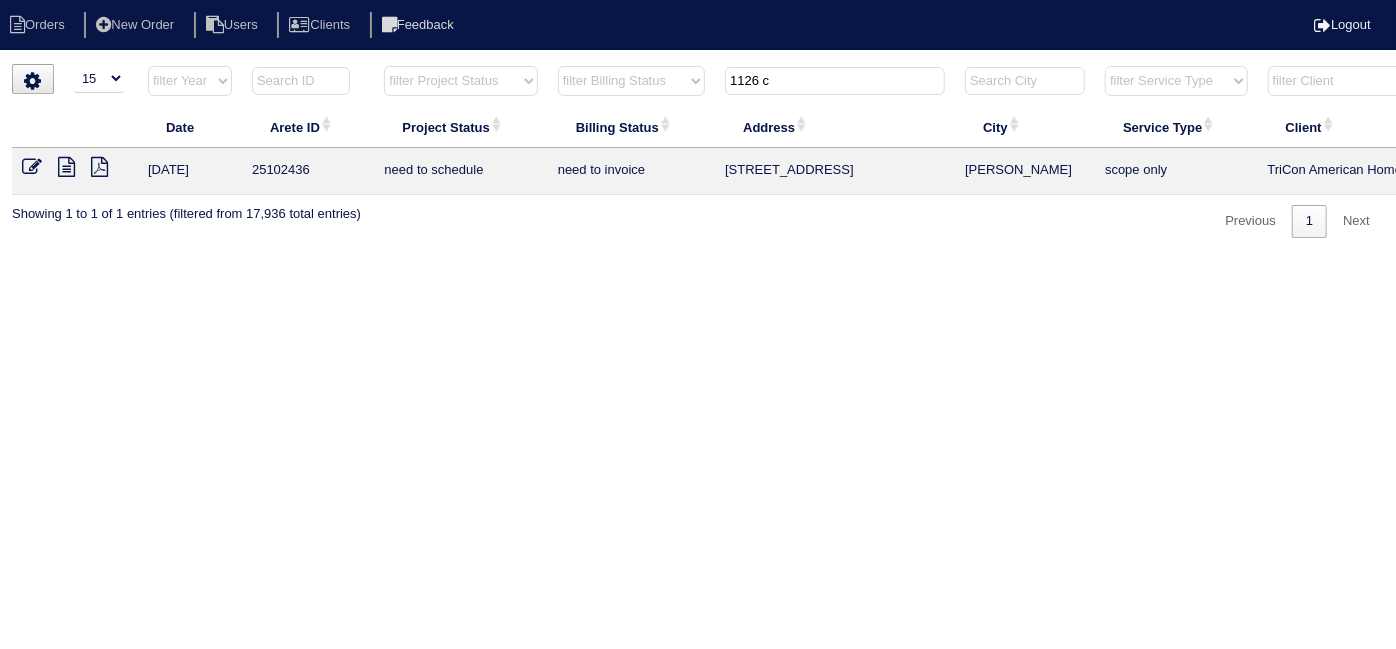 scroll, scrollTop: 0, scrollLeft: 348, axis: horizontal 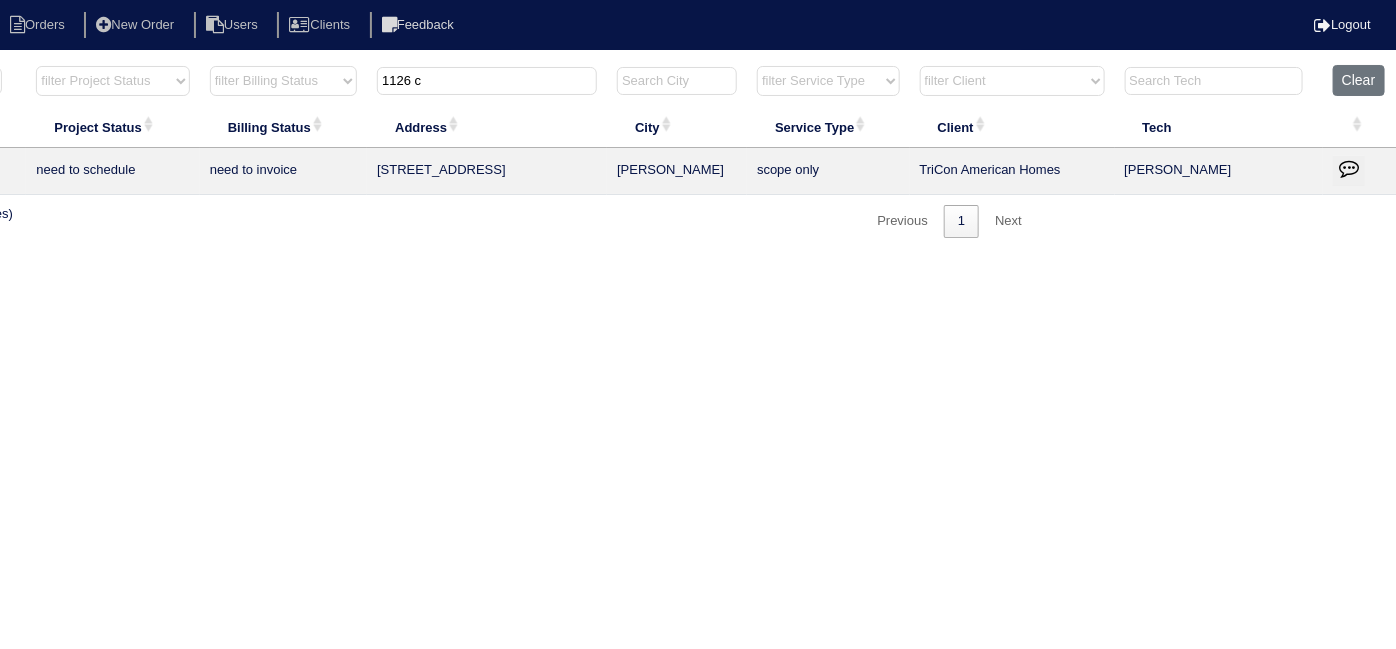 drag, startPoint x: 1322, startPoint y: 176, endPoint x: 1356, endPoint y: 163, distance: 36.40055 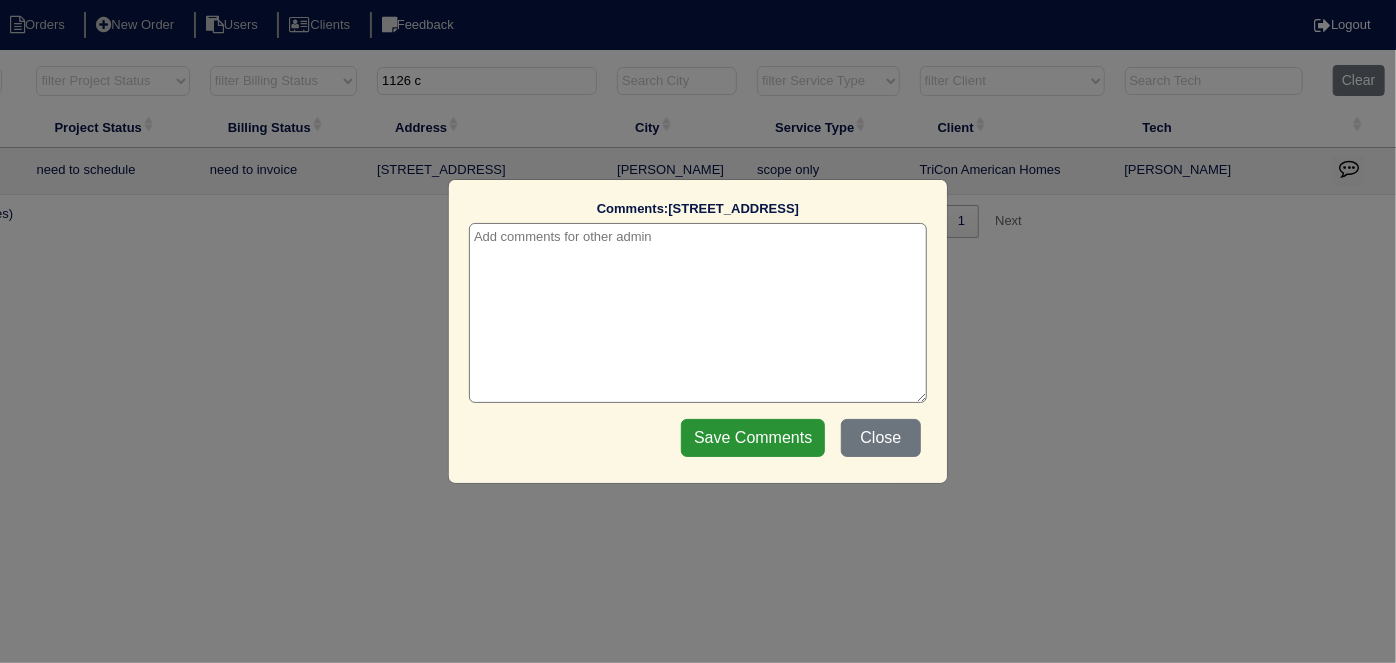 click at bounding box center [698, 313] 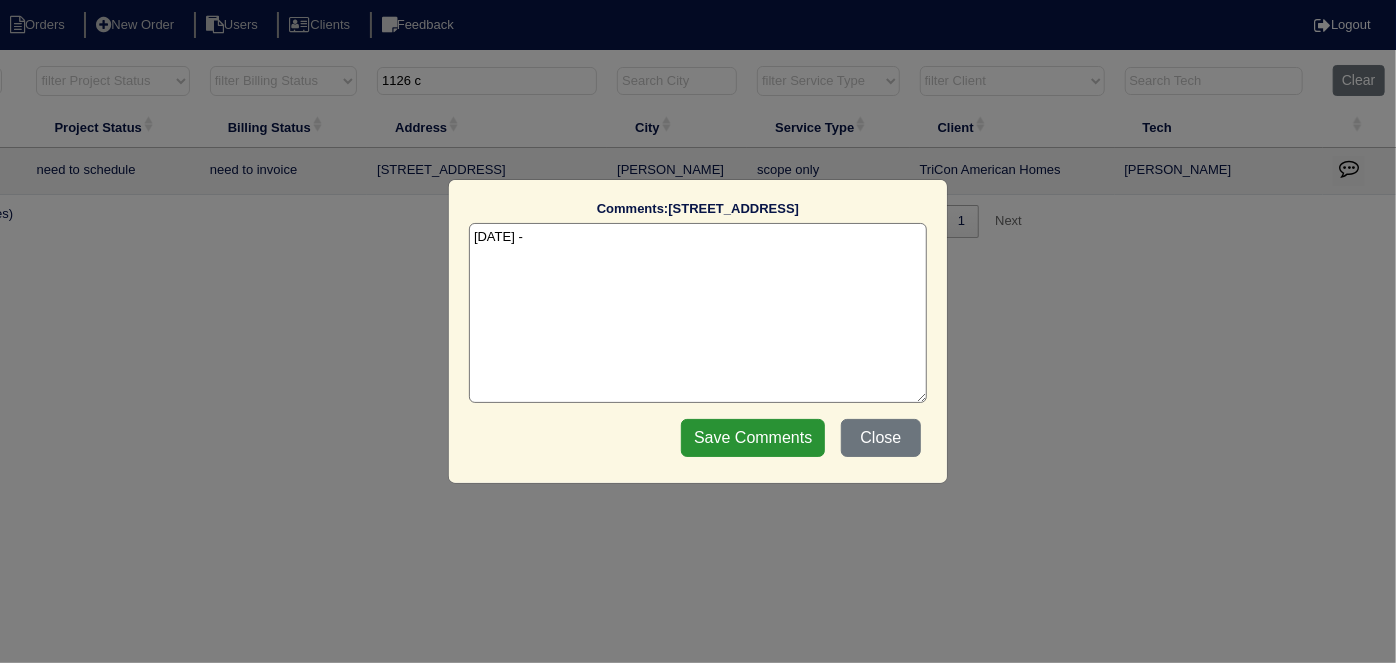 paste on "Replace Lower/Replace Main AC & Coil/Serv US/Duct cleaning" 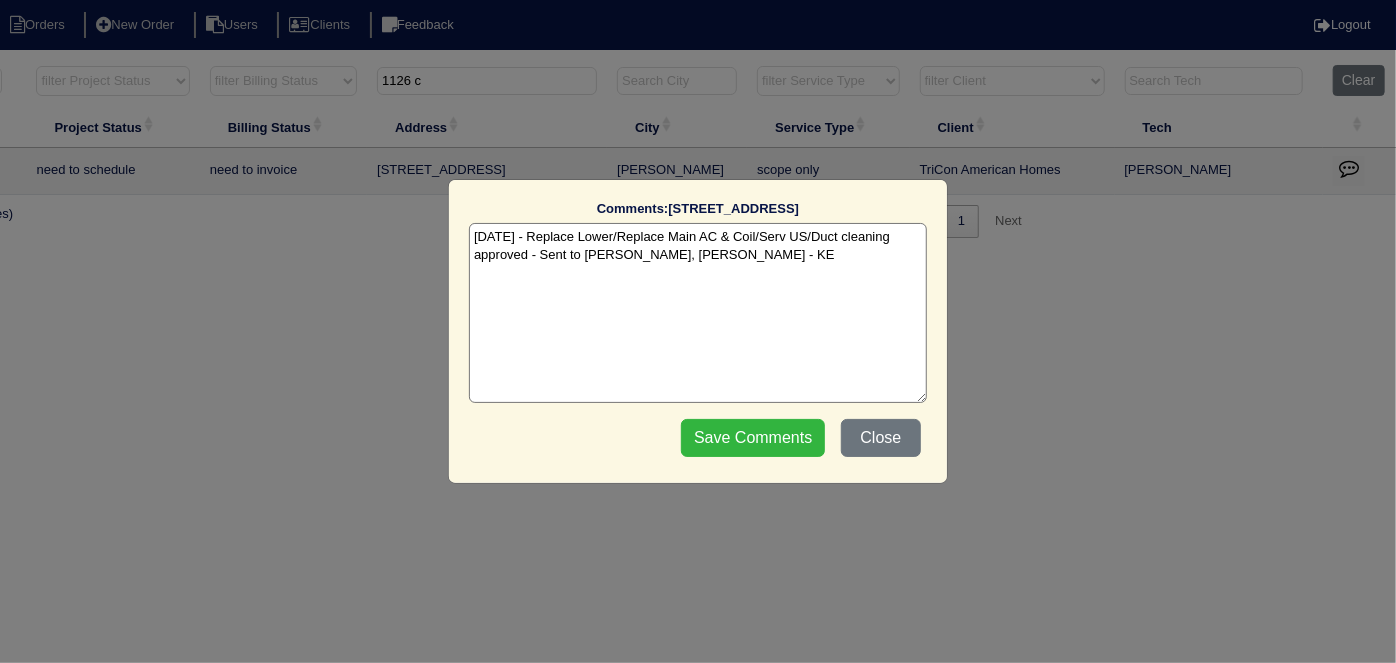 type on "7/16/25 - Replace Lower/Replace Main AC & Coil/Serv US/Duct cleaning approved - Sent to Dan, Payton, Reeca - KE" 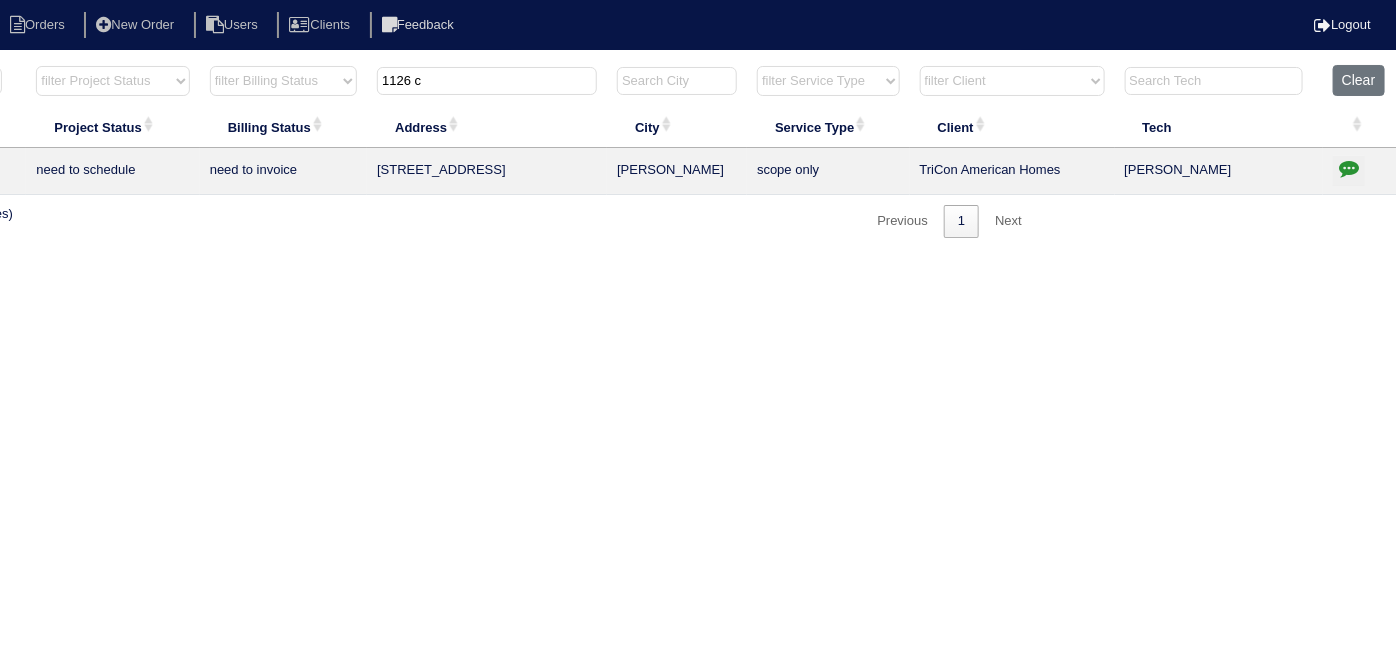 drag, startPoint x: 532, startPoint y: 78, endPoint x: 0, endPoint y: 54, distance: 532.5411 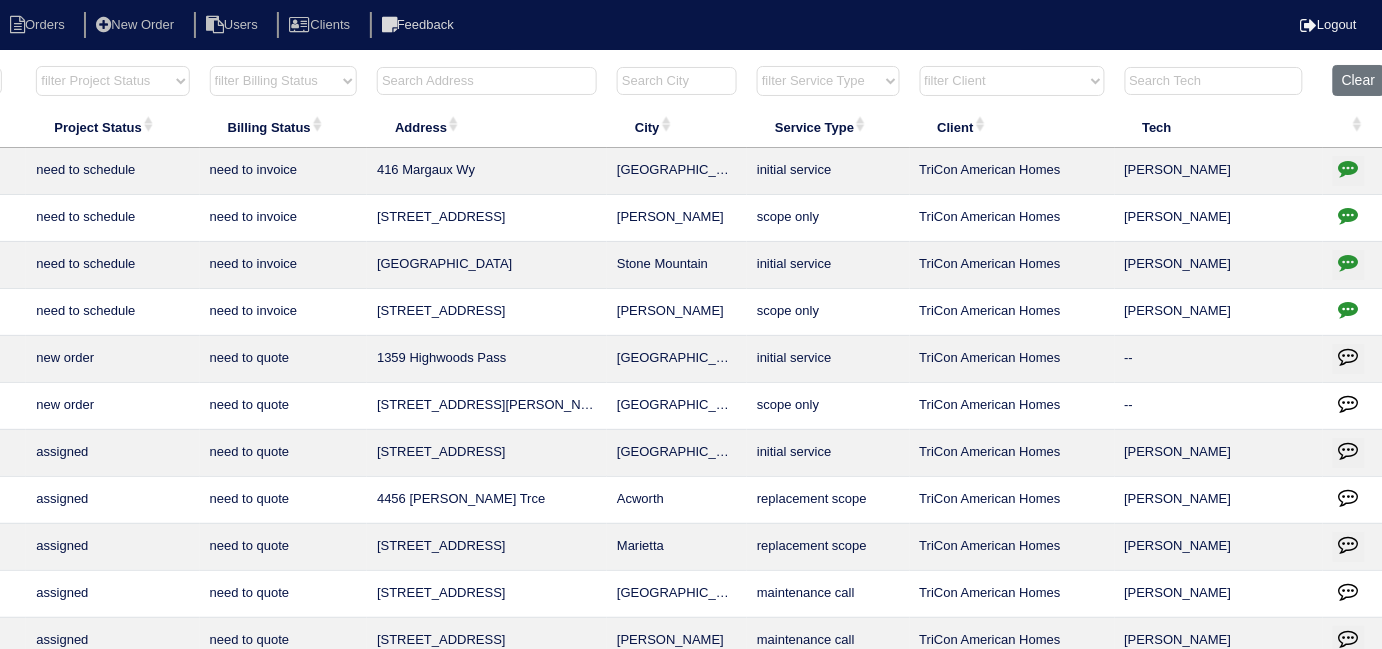 click at bounding box center [487, 81] 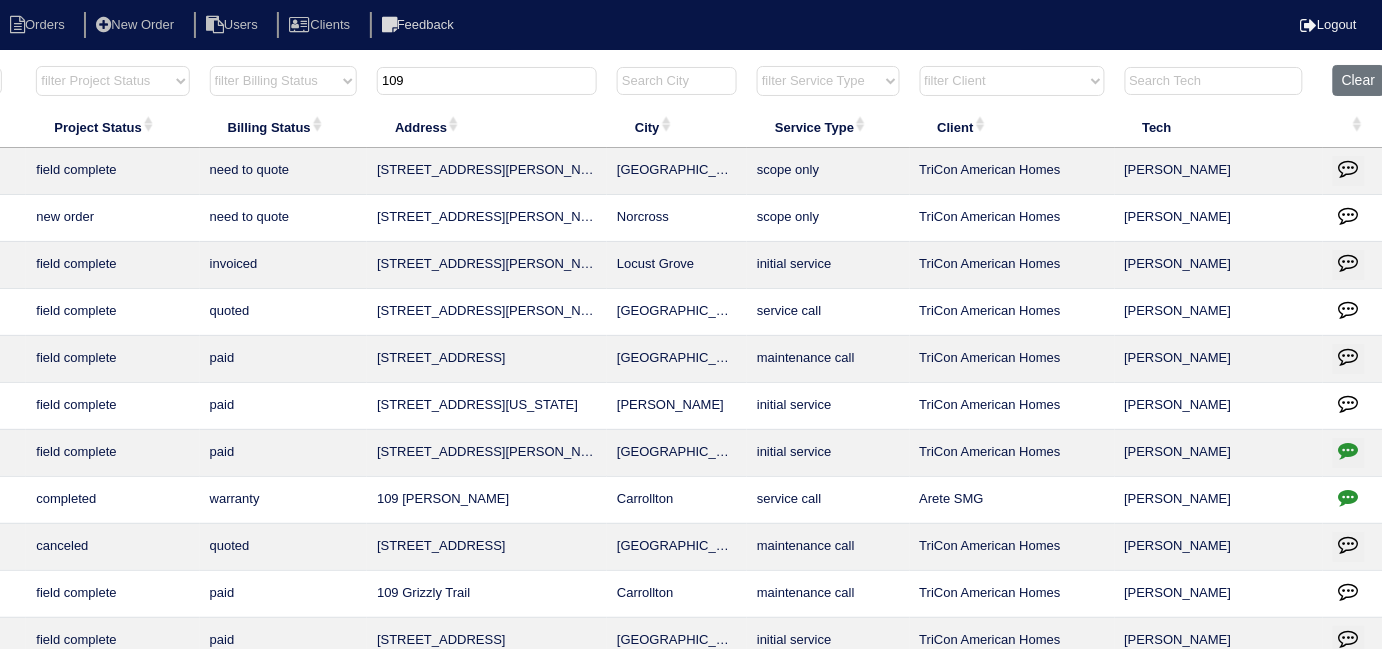 drag, startPoint x: 394, startPoint y: 61, endPoint x: 0, endPoint y: 59, distance: 394.00507 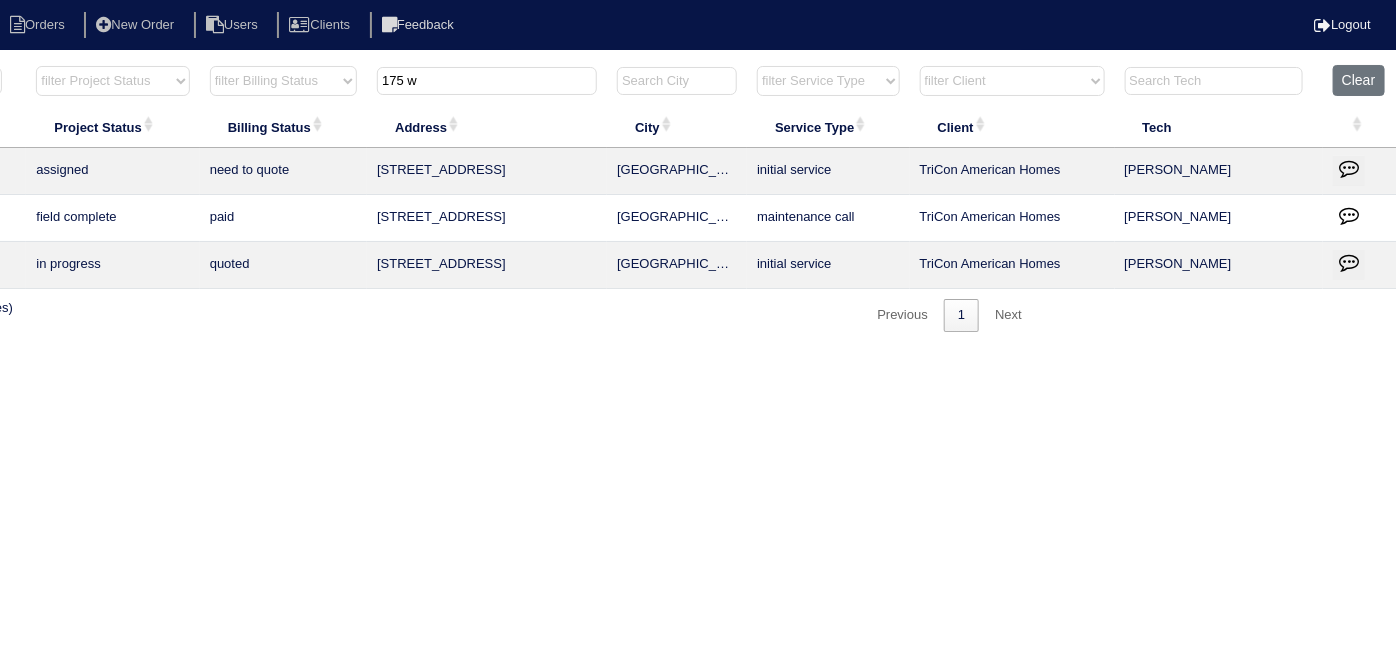 scroll, scrollTop: 0, scrollLeft: 0, axis: both 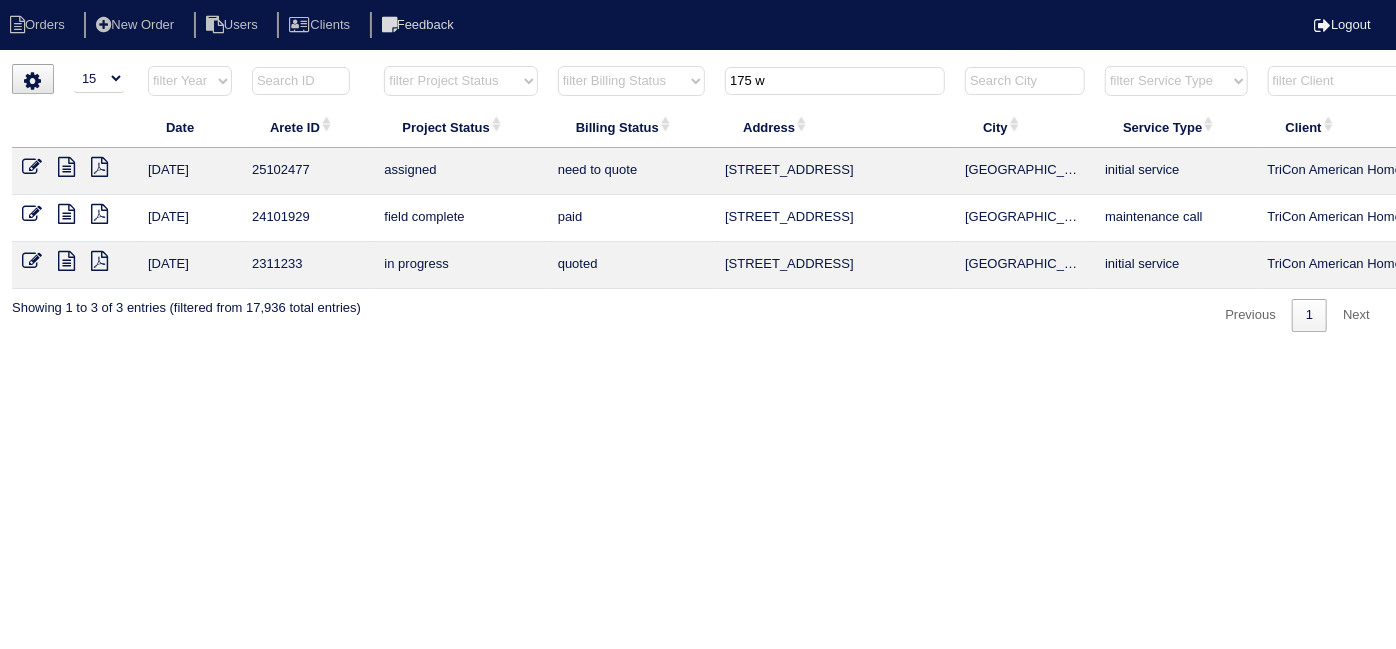 drag, startPoint x: 710, startPoint y: 85, endPoint x: 543, endPoint y: 83, distance: 167.01198 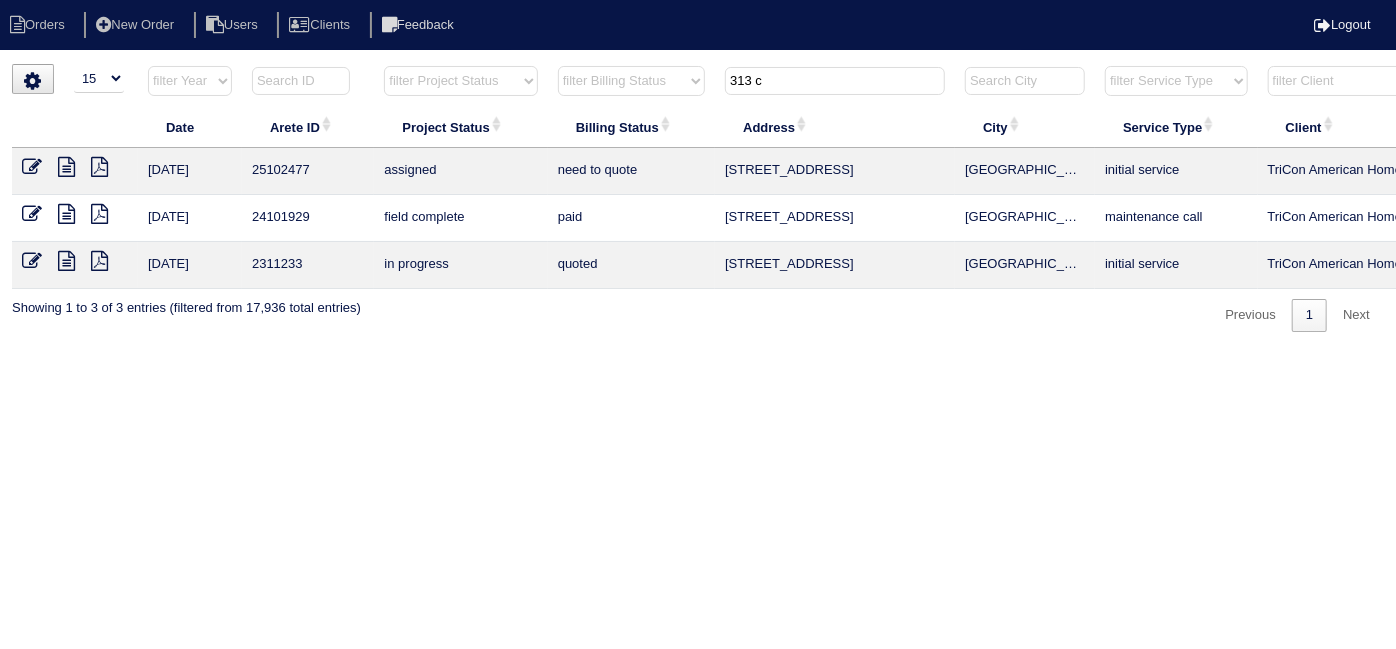 type on "313 c" 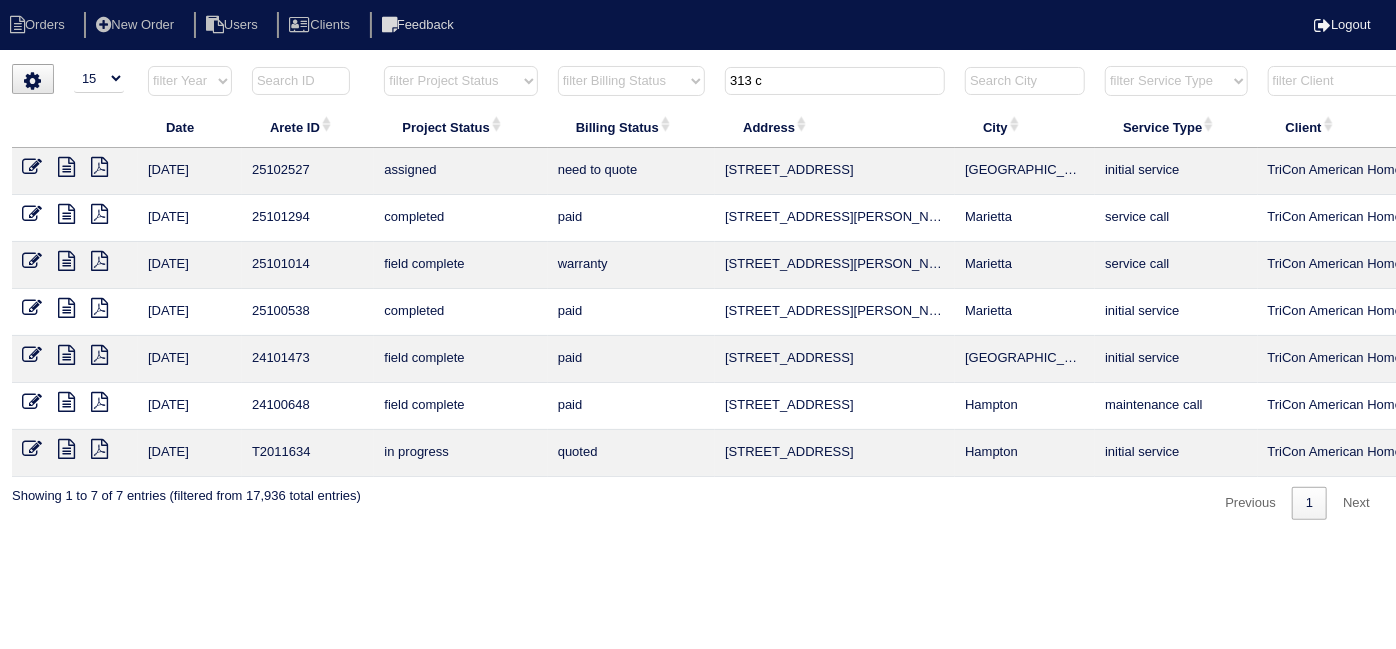drag, startPoint x: 792, startPoint y: 78, endPoint x: 414, endPoint y: 9, distance: 384.246 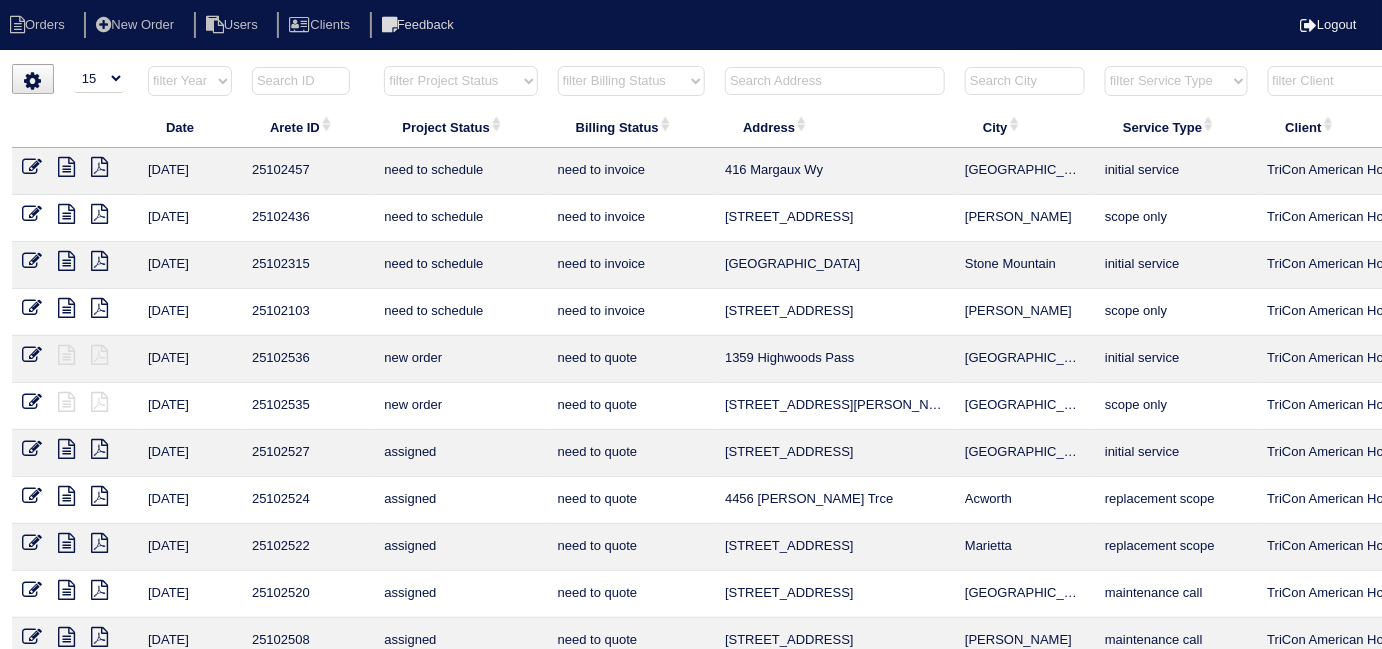 click at bounding box center [835, 81] 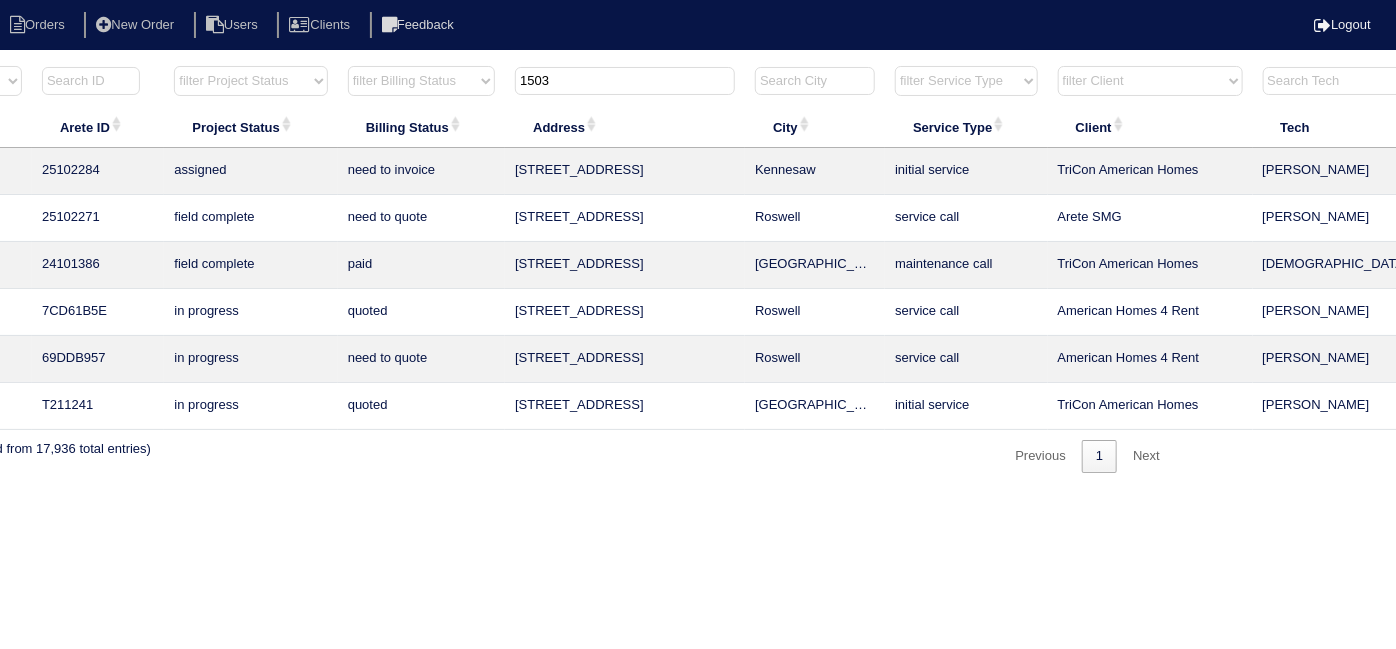 scroll, scrollTop: 0, scrollLeft: 236, axis: horizontal 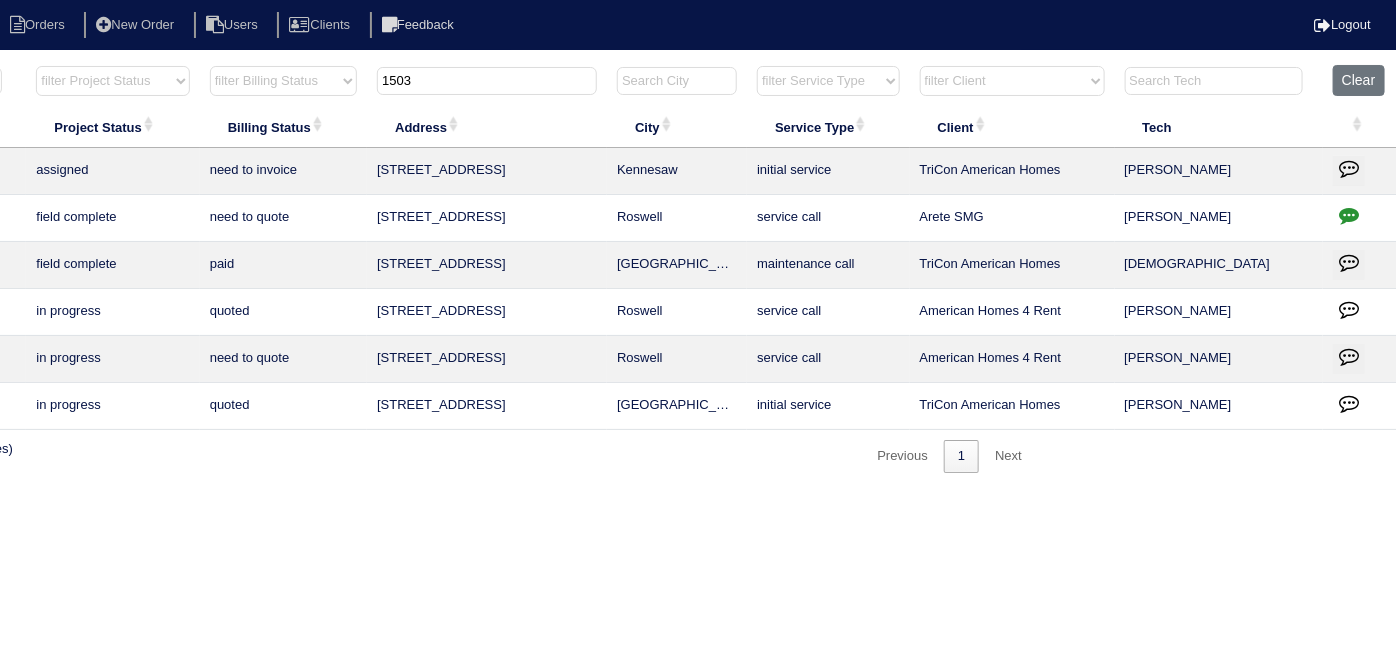 type on "1503" 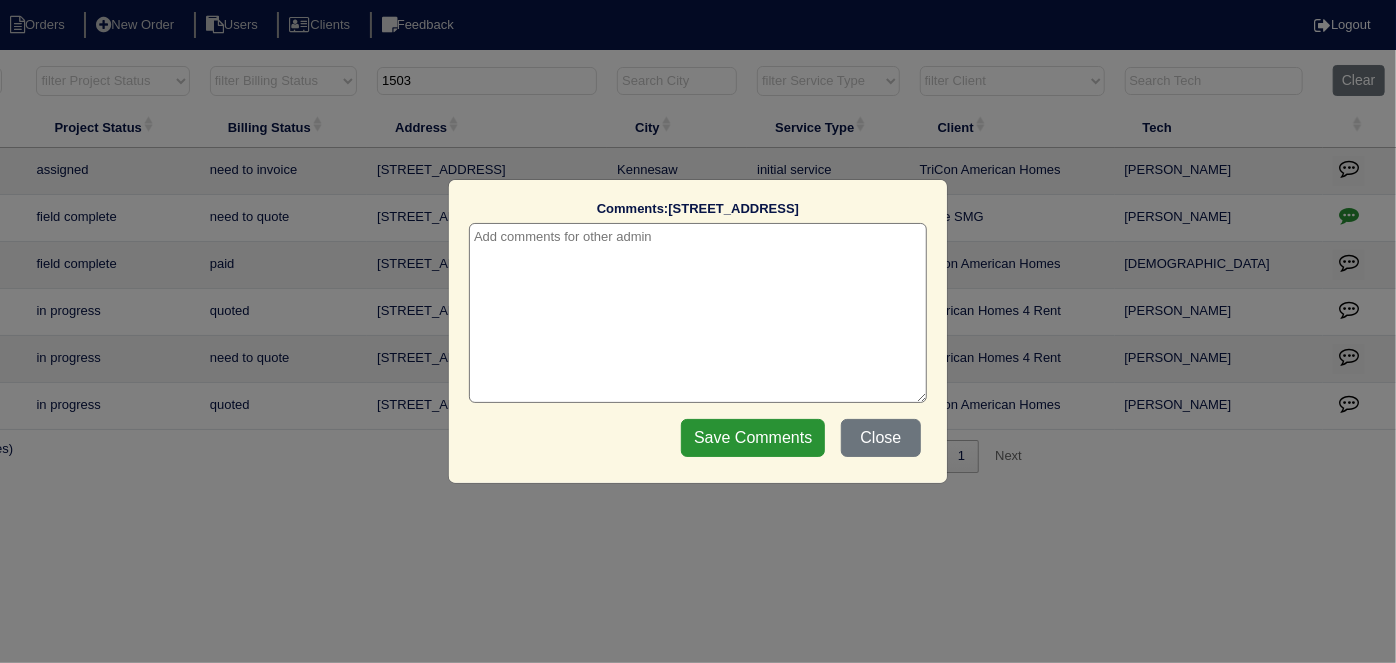 click at bounding box center (698, 313) 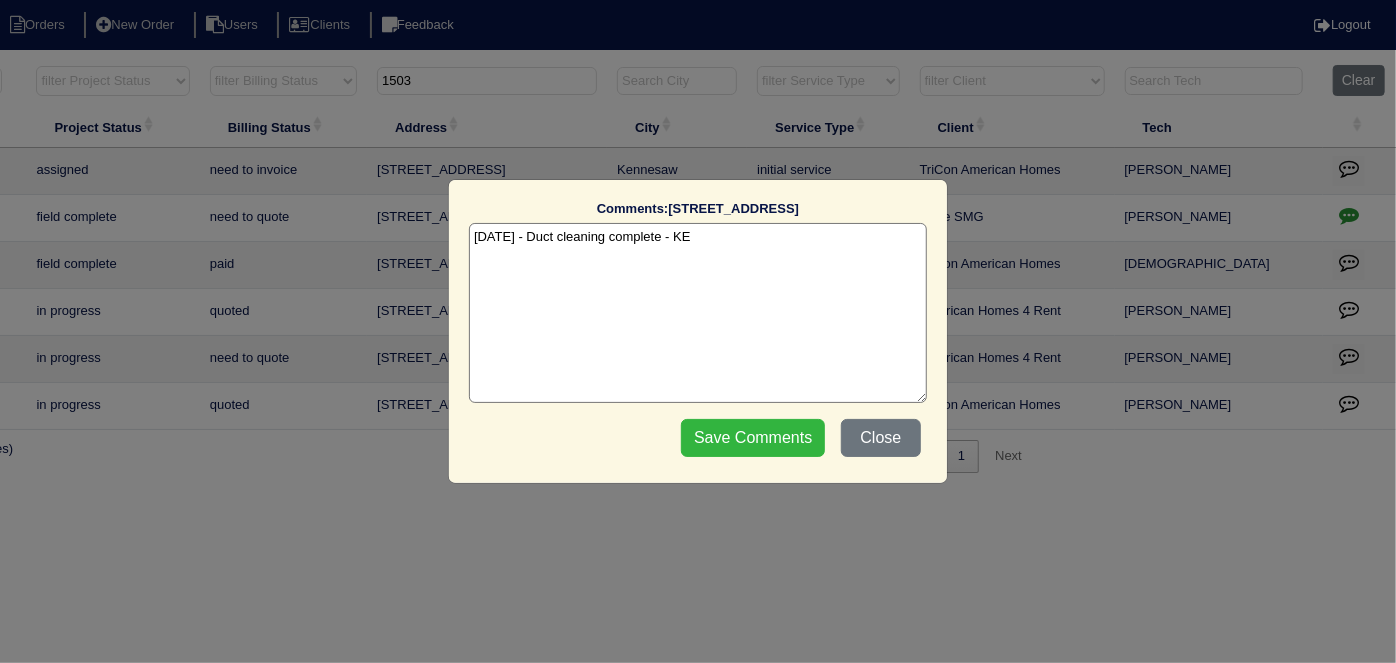 type on "7/15/25 - Duct cleaning complete - KE" 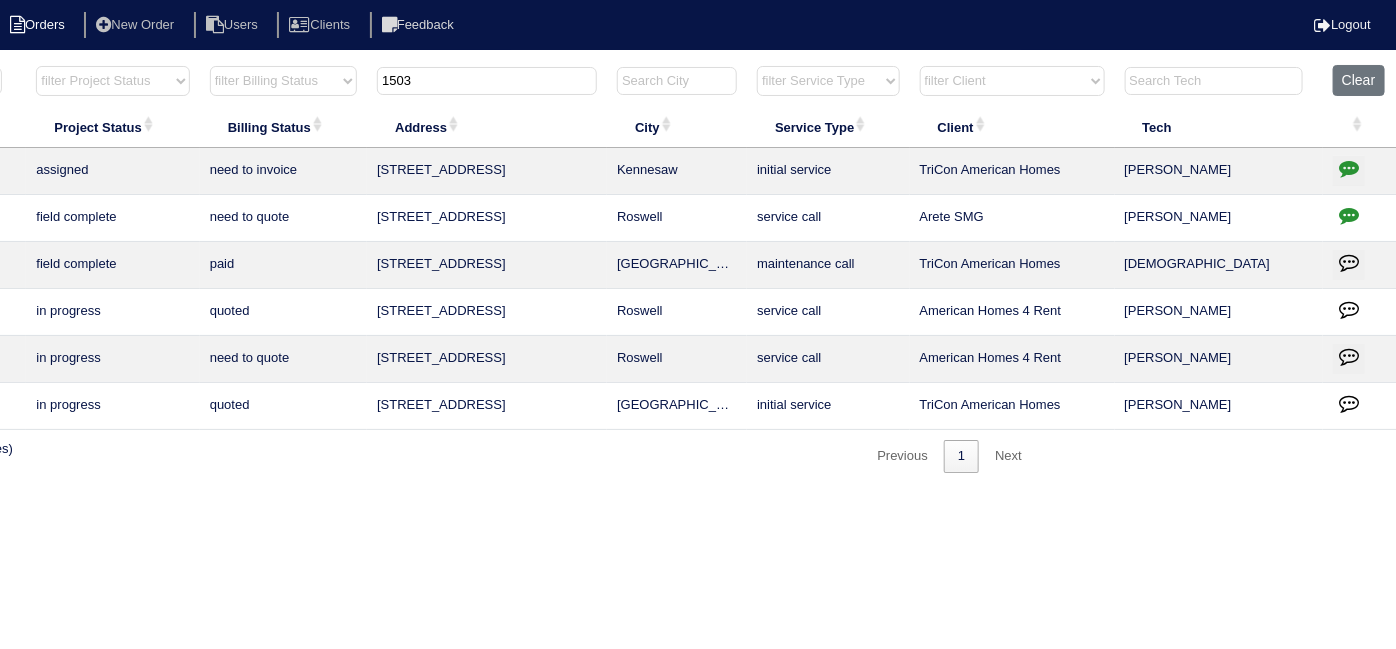 drag, startPoint x: 430, startPoint y: 70, endPoint x: 0, endPoint y: 21, distance: 432.78287 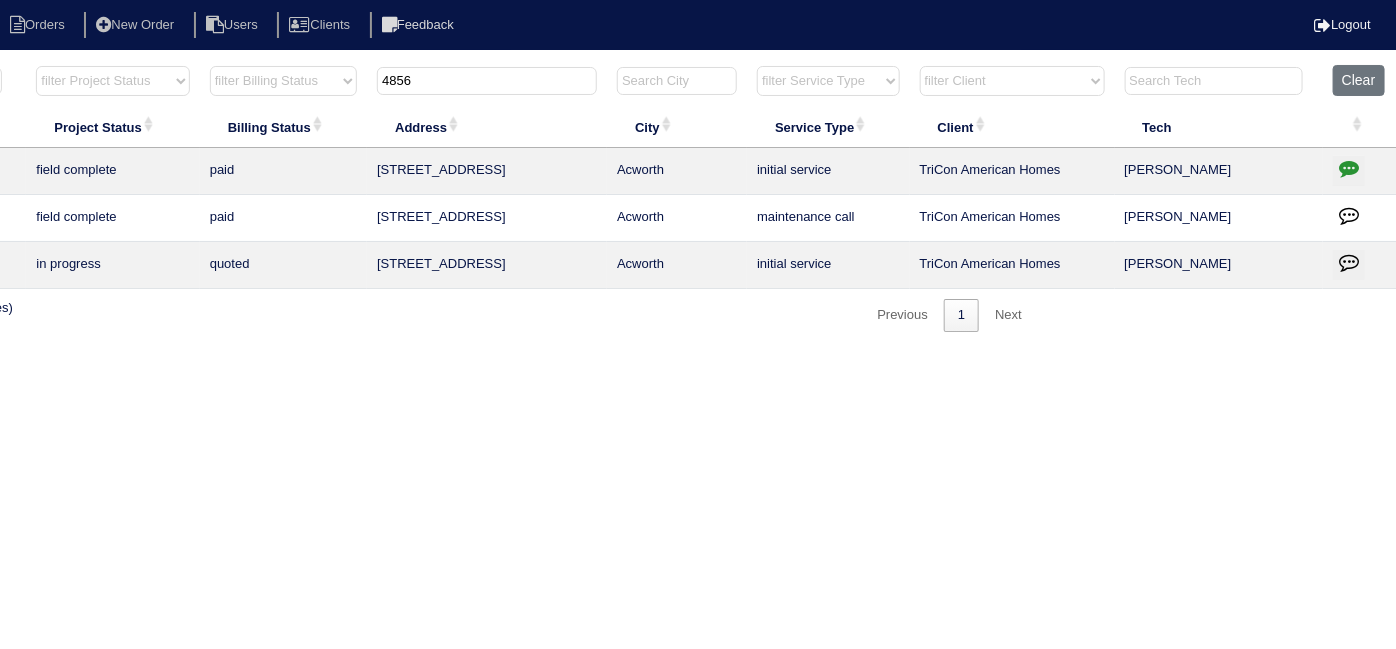 type on "4856" 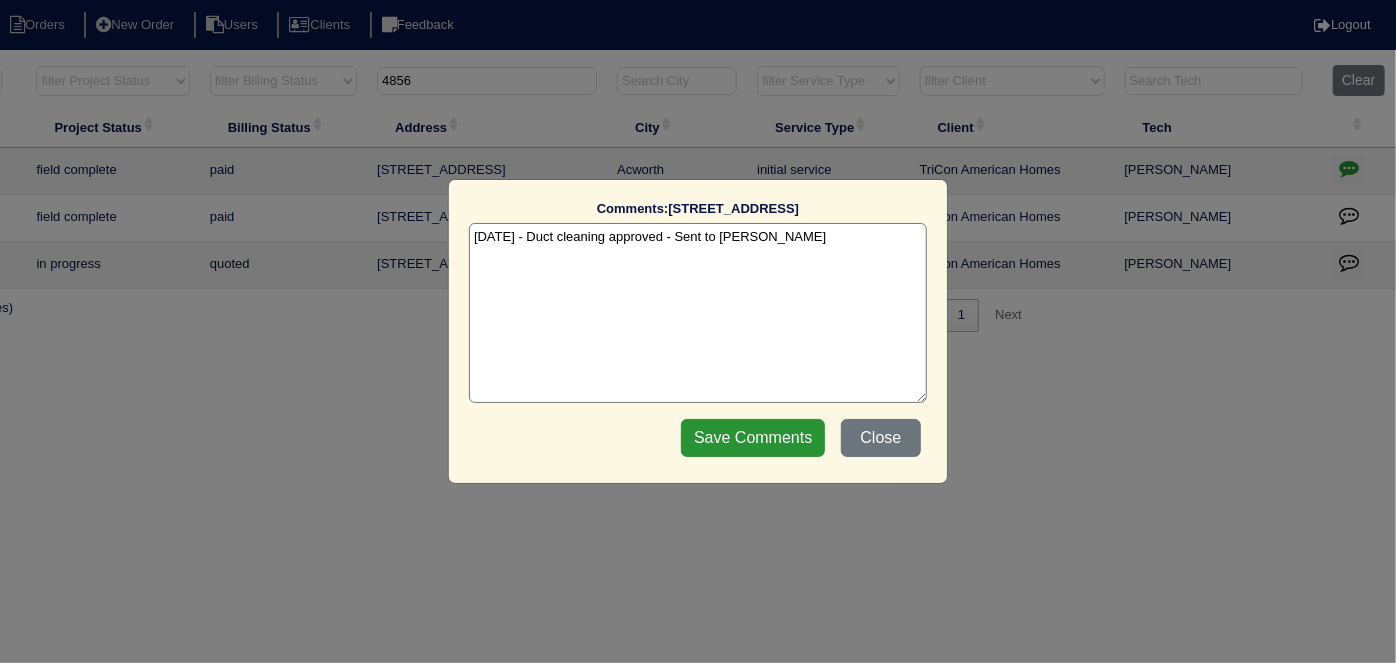 click on "7/10/25 - Duct cleaning approved - Sent to Dan - KE" at bounding box center (698, 313) 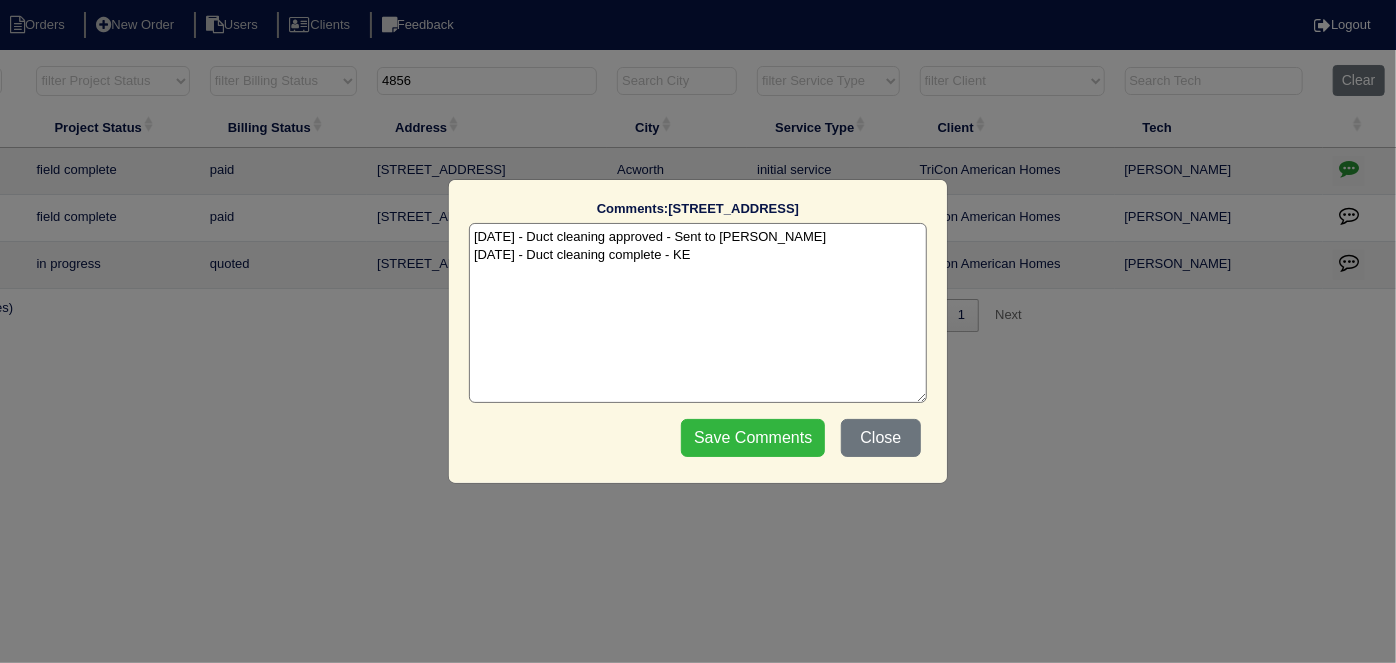 type on "7/10/25 - Duct cleaning approved - Sent to Dan - KE
7/15/25 - Duct cleaning complete - KE" 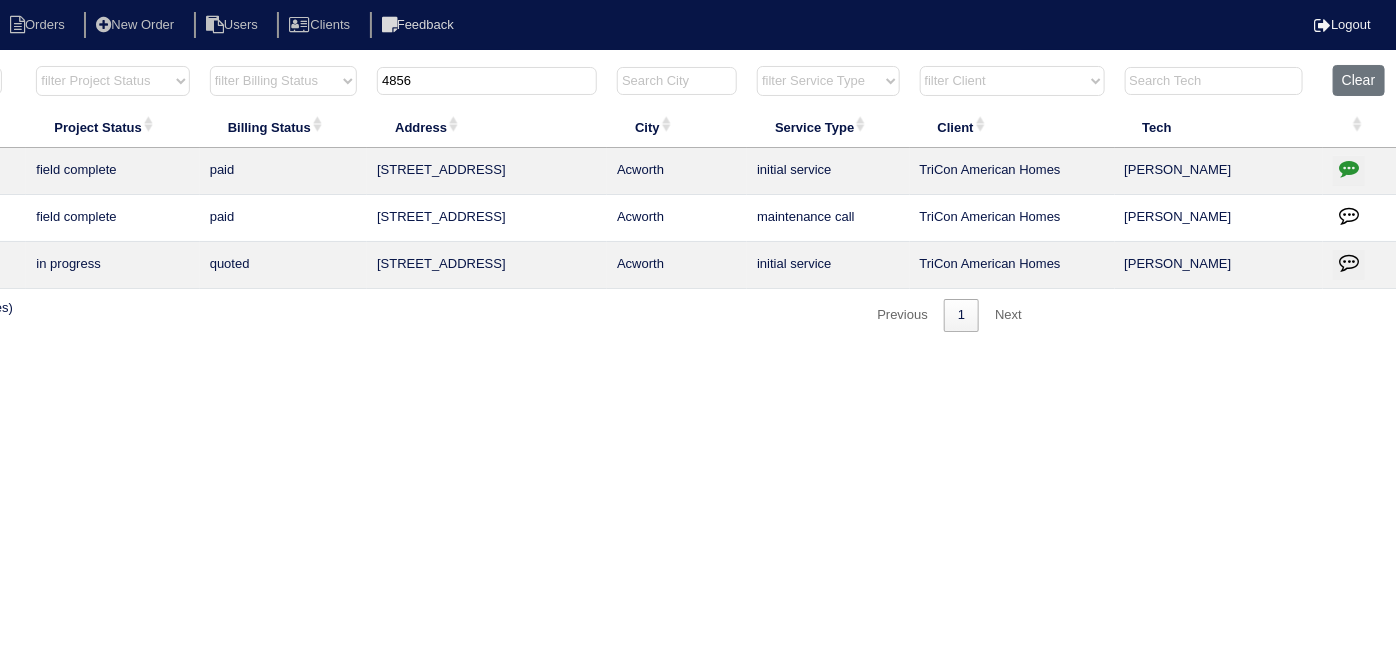 drag, startPoint x: 438, startPoint y: 88, endPoint x: 197, endPoint y: 48, distance: 244.29695 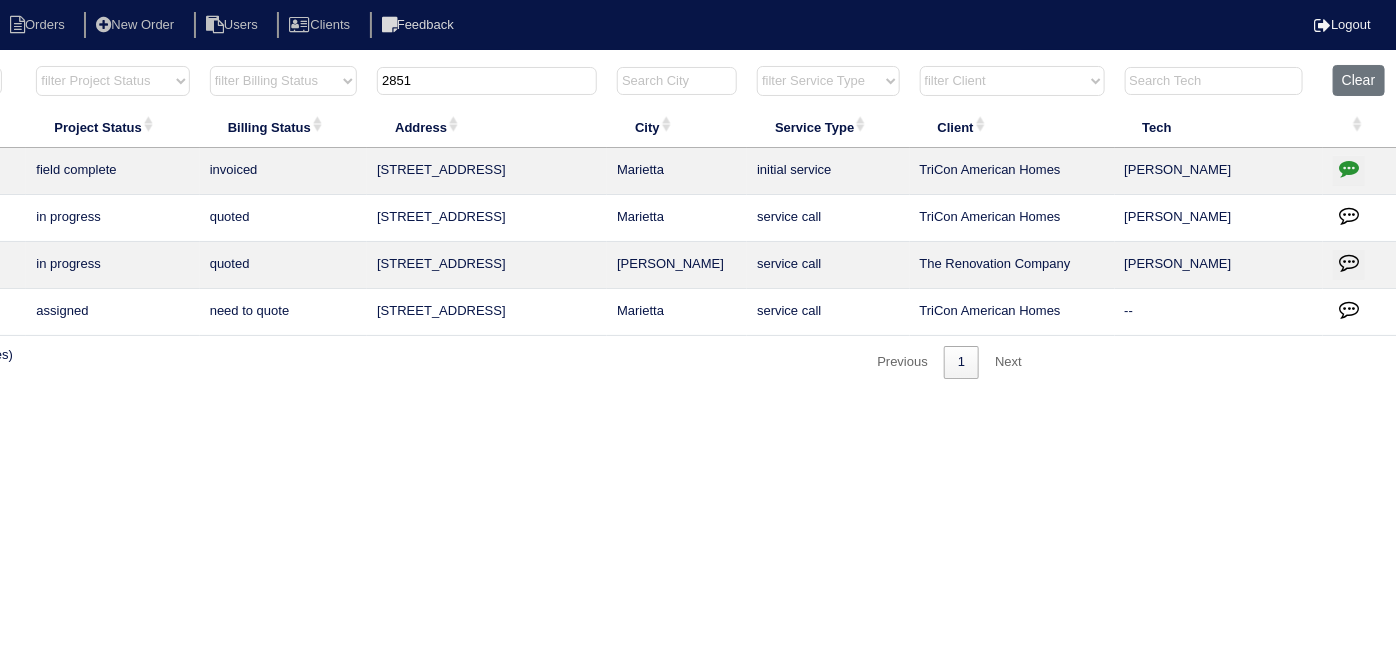 type on "2851" 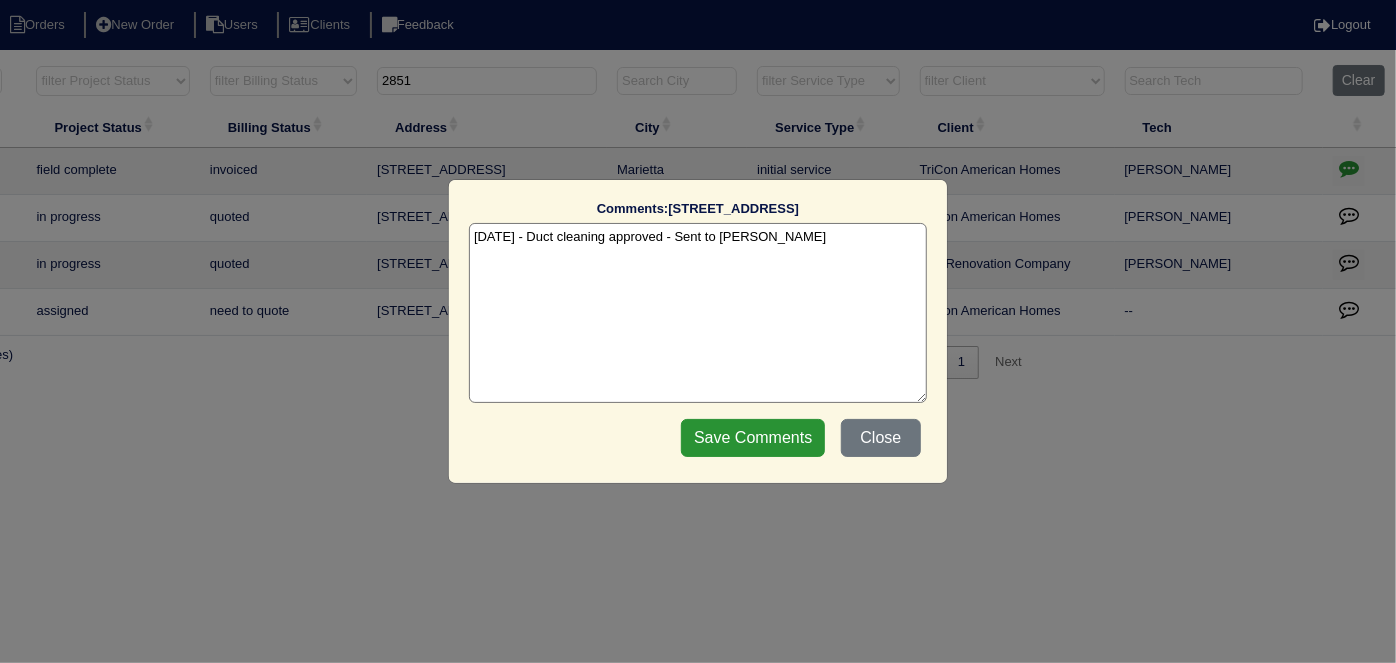 click on "7/11/25 - Duct cleaning approved - Sent to Dan - KE" at bounding box center (698, 313) 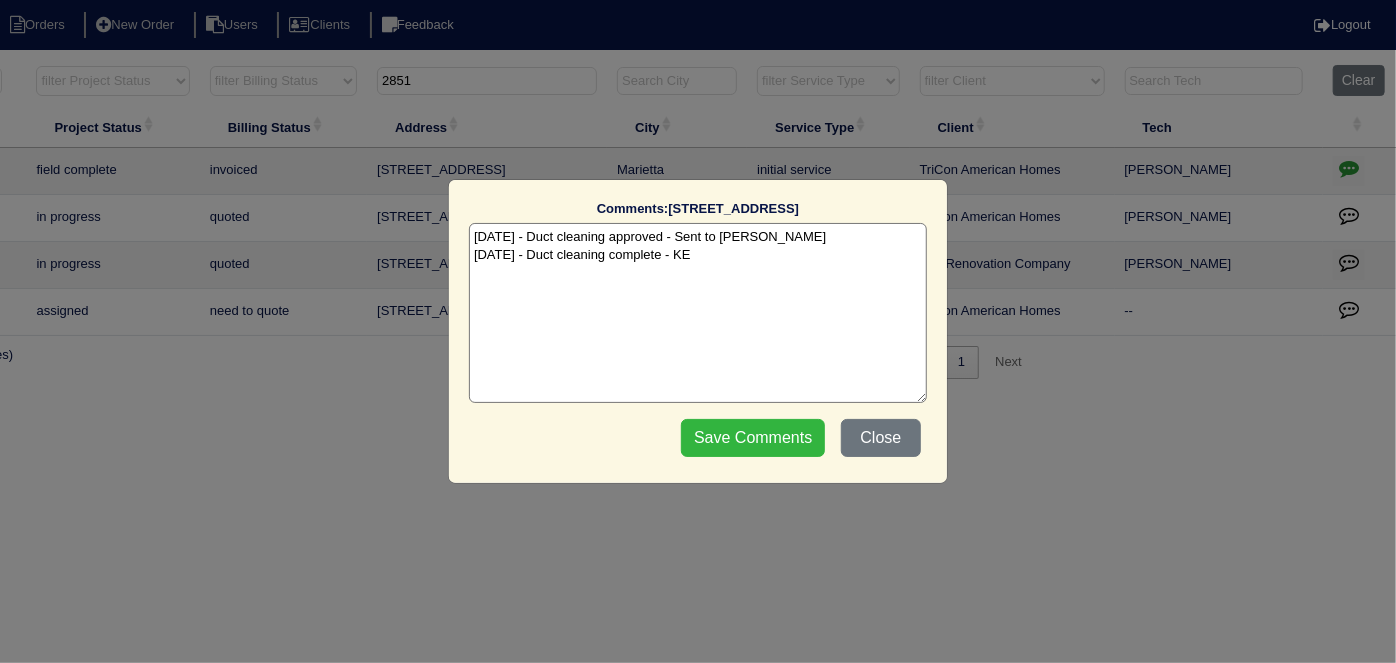 type on "7/11/25 - Duct cleaning approved - Sent to Dan - KE
7/15/25 - Duct cleaning complete - KE" 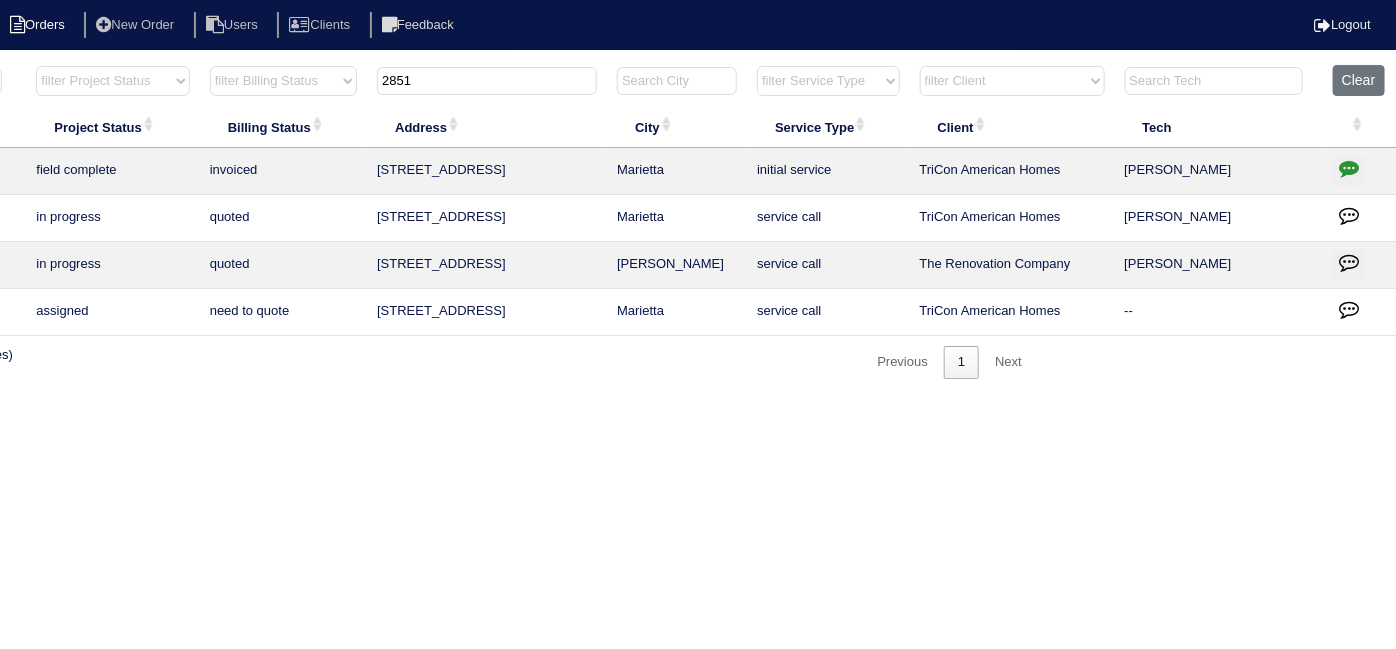 drag, startPoint x: 455, startPoint y: 79, endPoint x: 0, endPoint y: 12, distance: 459.90652 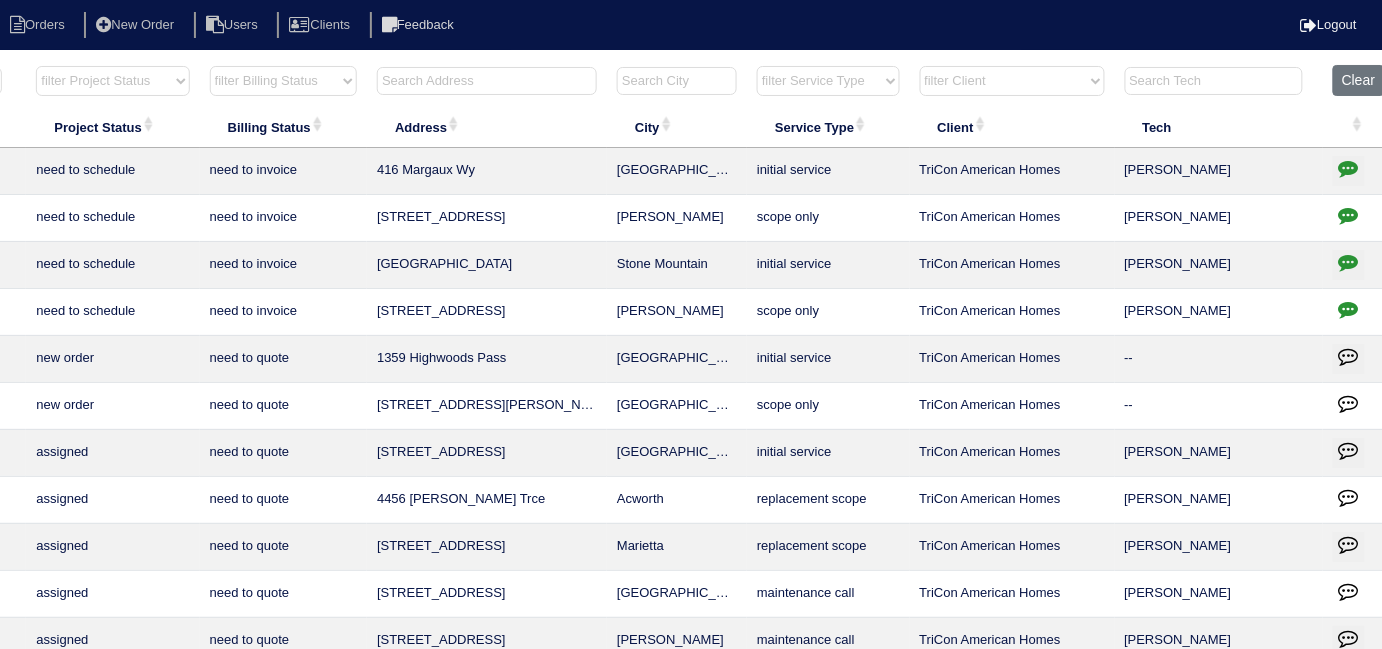 scroll, scrollTop: 0, scrollLeft: 0, axis: both 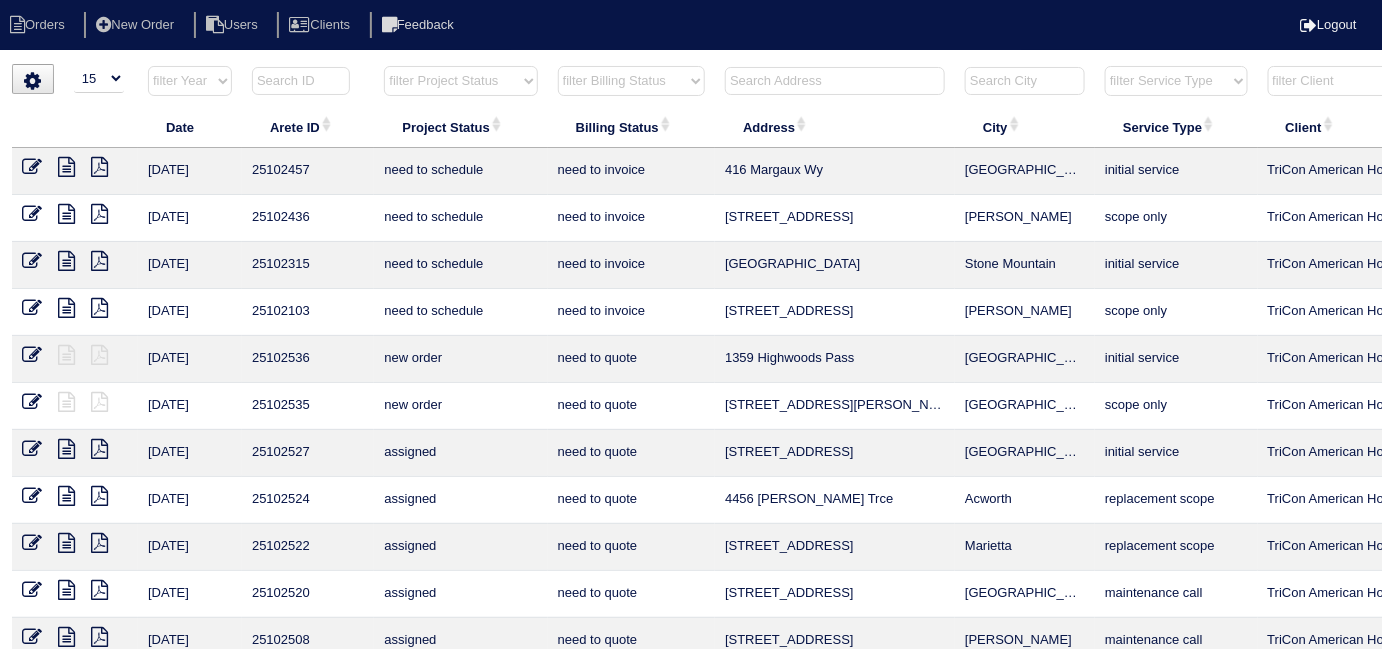 type 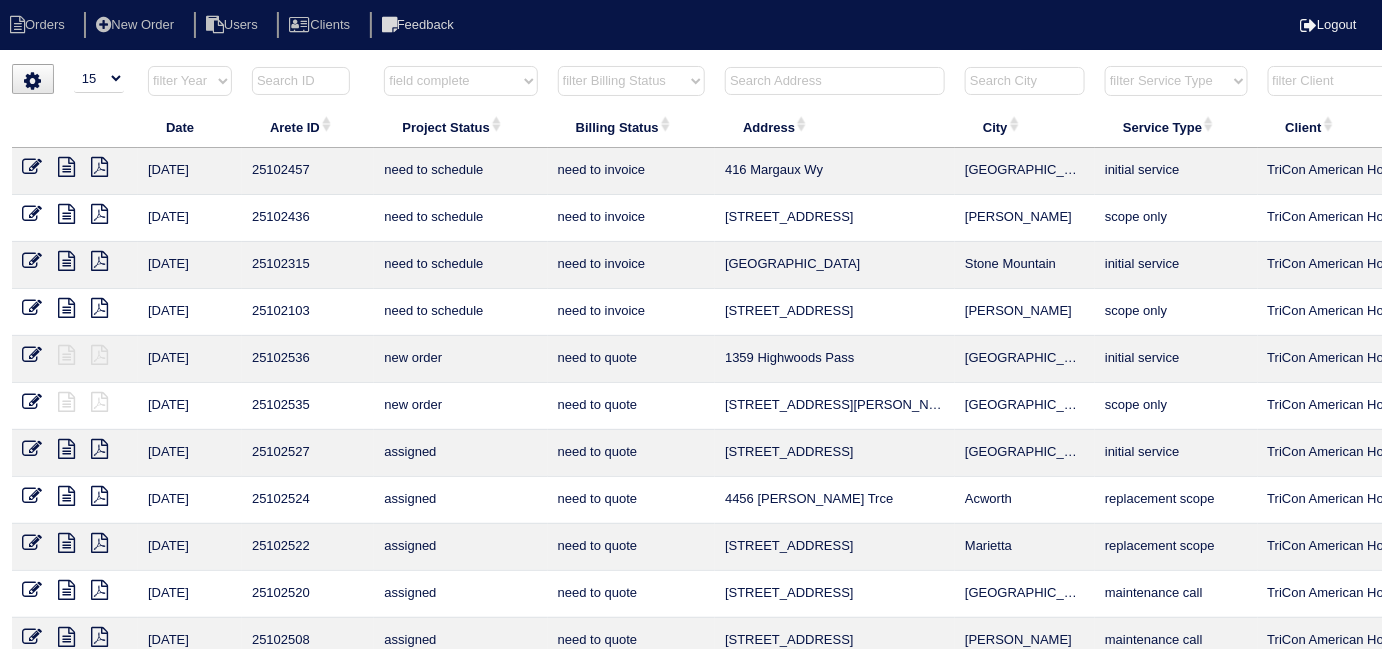 click on "filter Project Status -- Any Project Status -- new order assigned in progress field complete need to schedule admin review archived completed need to approve in quickbooks unknown repairs needed canceled manager review" at bounding box center [460, 81] 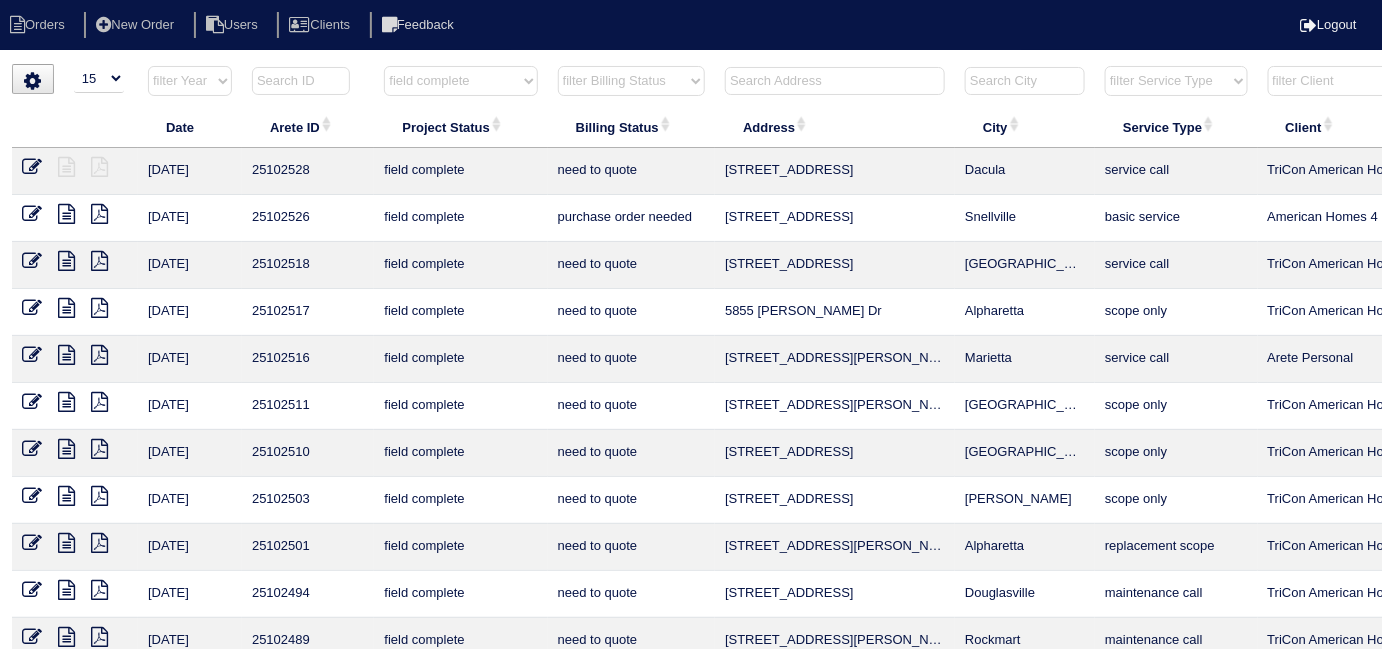 click on "filter Billing Status -- Any Billing Status --  need to quote  quoted  need to invoice  invoiced  paid  warranty  purchase order needed  unknown  in quickbooks" at bounding box center [631, 81] 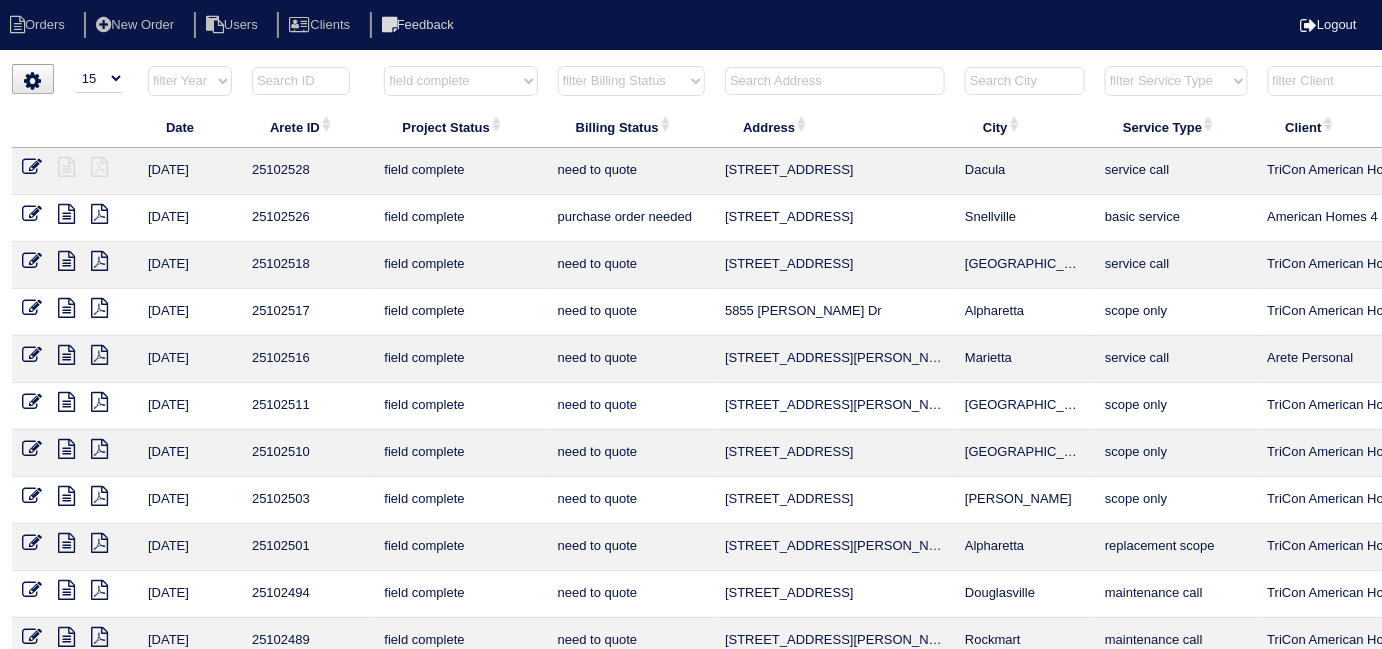 select on "field complete" 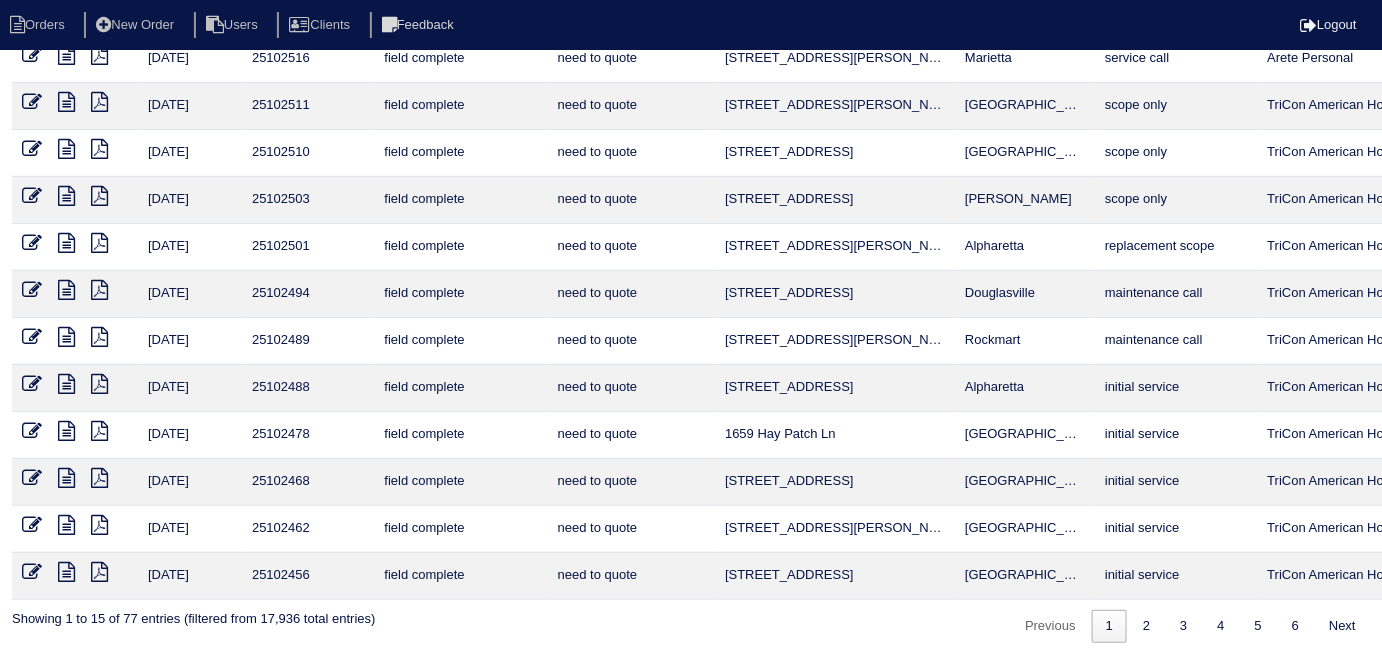 scroll, scrollTop: 260, scrollLeft: 0, axis: vertical 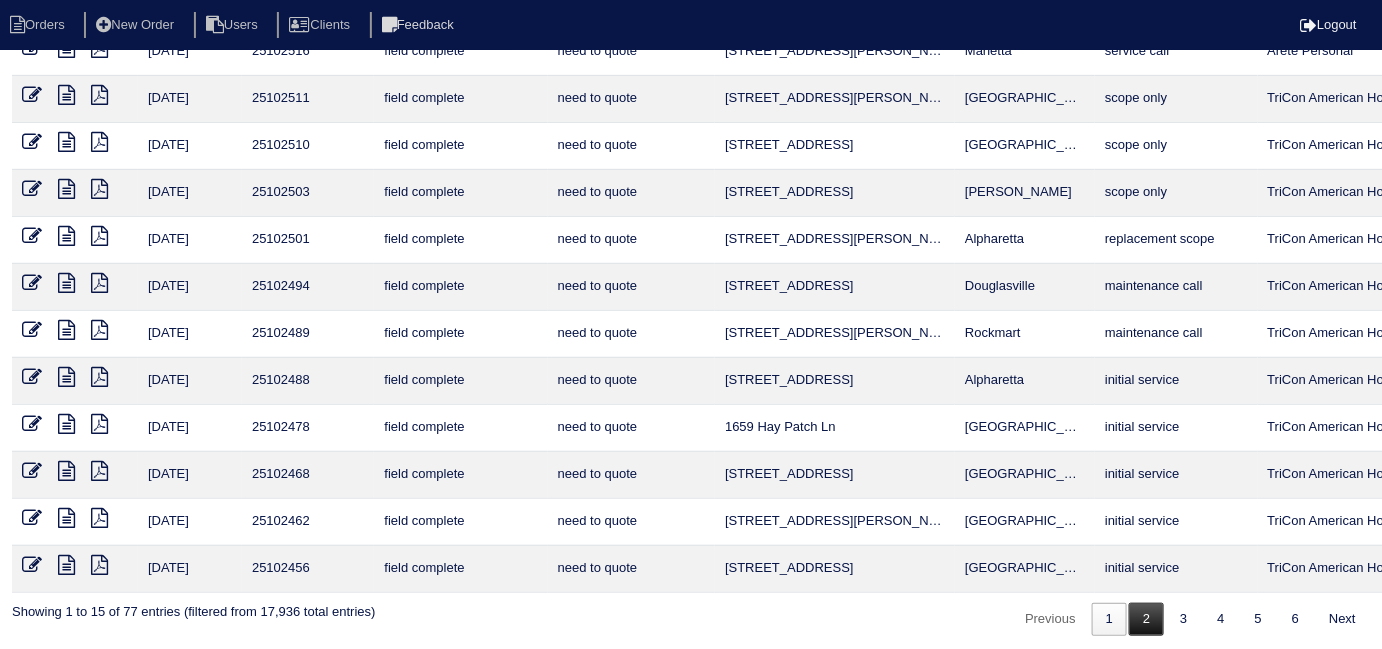click on "2" at bounding box center (1146, 619) 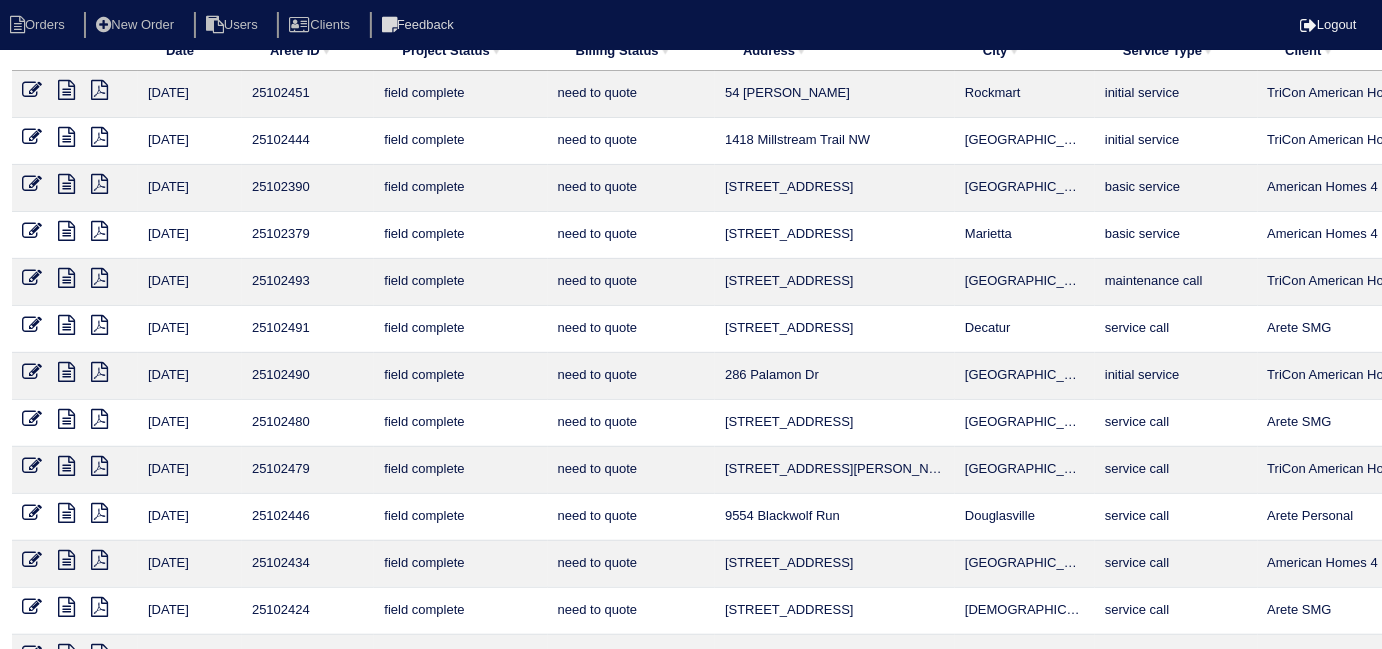 scroll, scrollTop: 0, scrollLeft: 0, axis: both 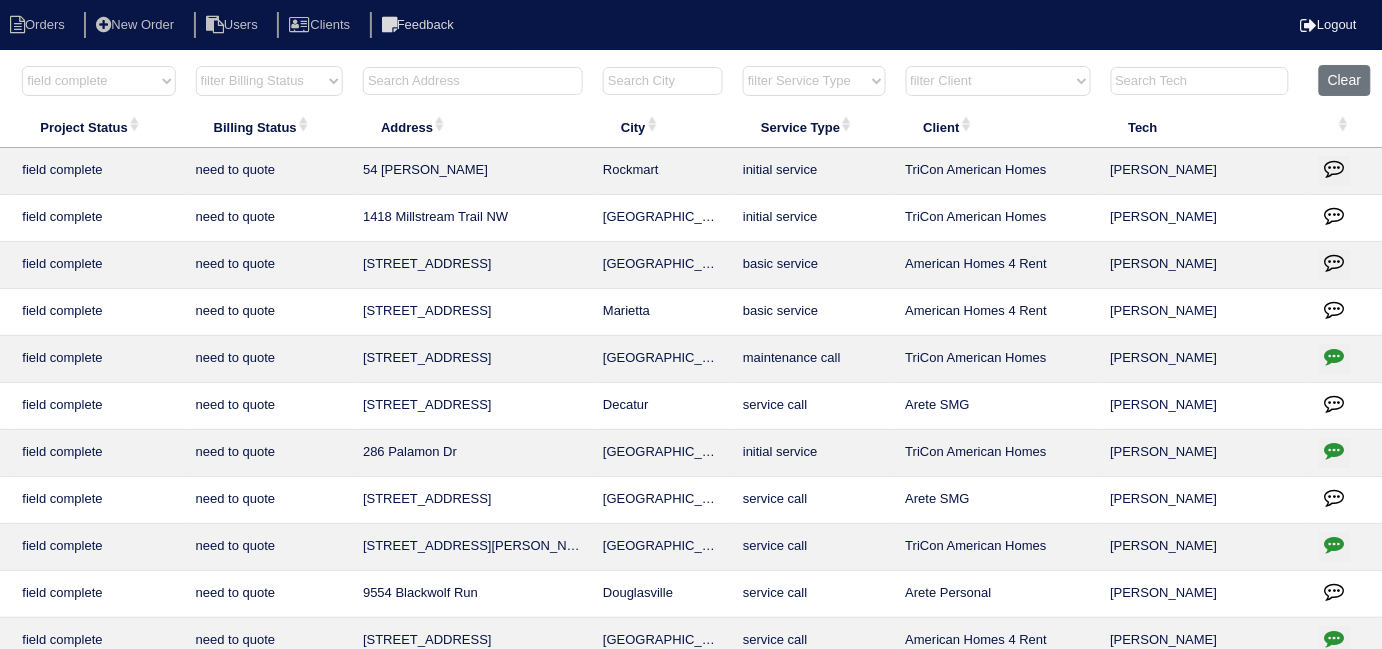 click at bounding box center [1335, 453] 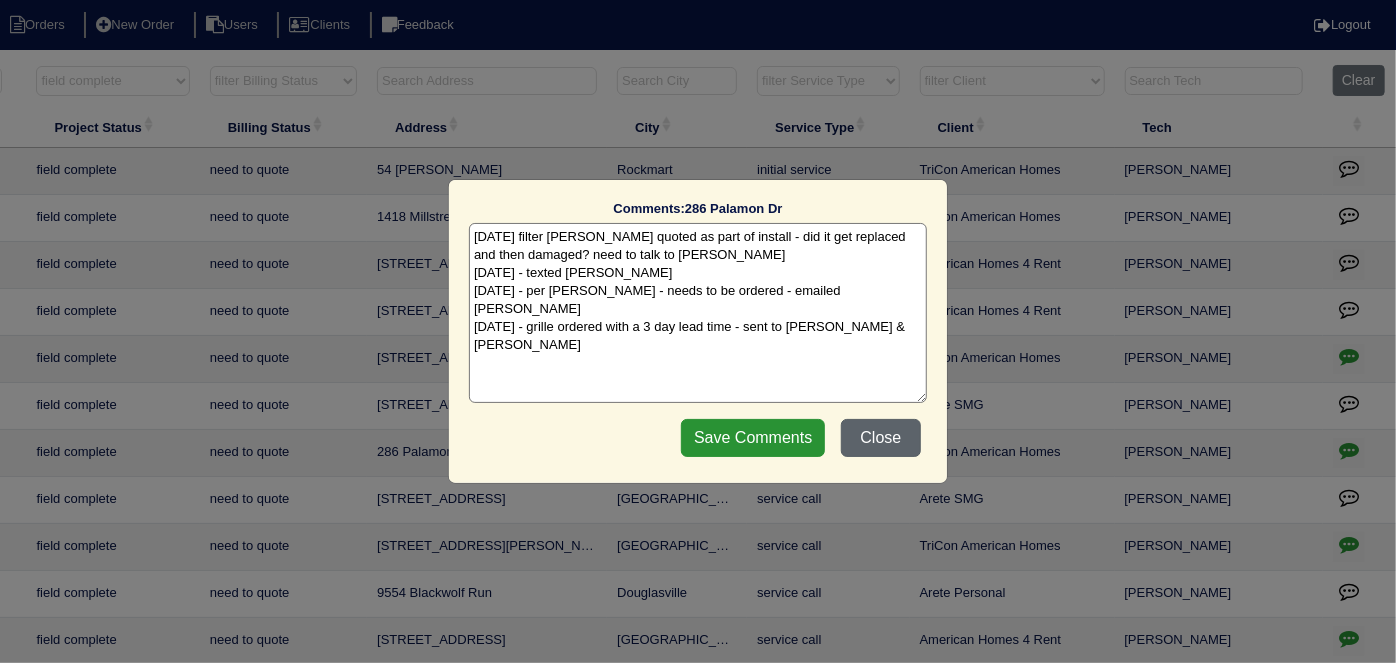 click on "Close" at bounding box center [881, 438] 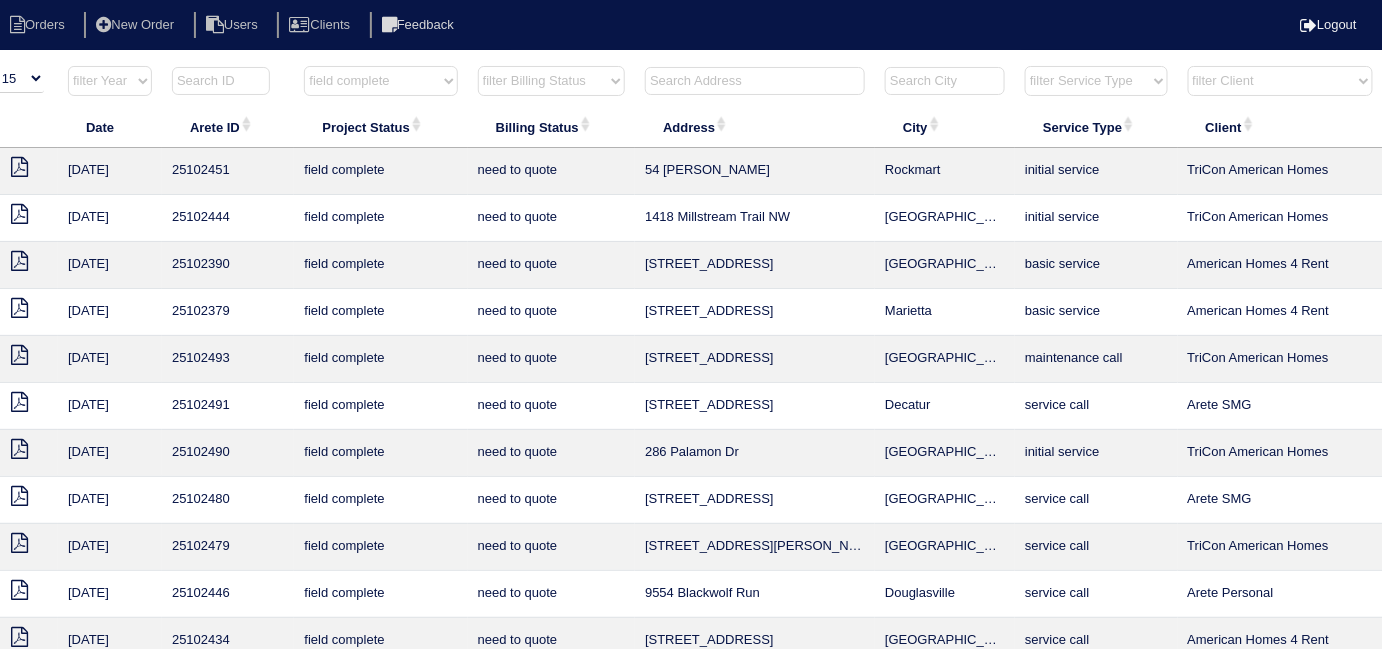 scroll, scrollTop: 0, scrollLeft: 31, axis: horizontal 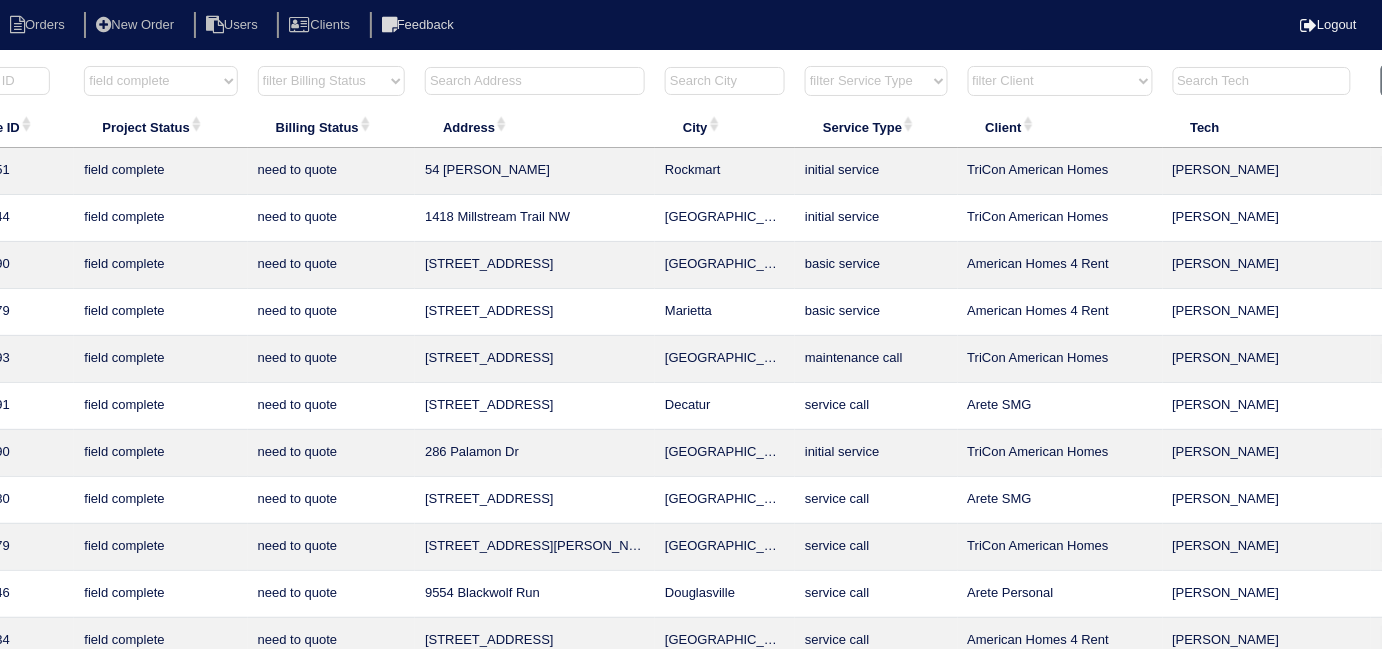 click on "filter Project Status -- Any Project Status -- new order assigned in progress field complete need to schedule admin review archived completed need to approve in quickbooks unknown repairs needed canceled manager review" at bounding box center [160, 81] 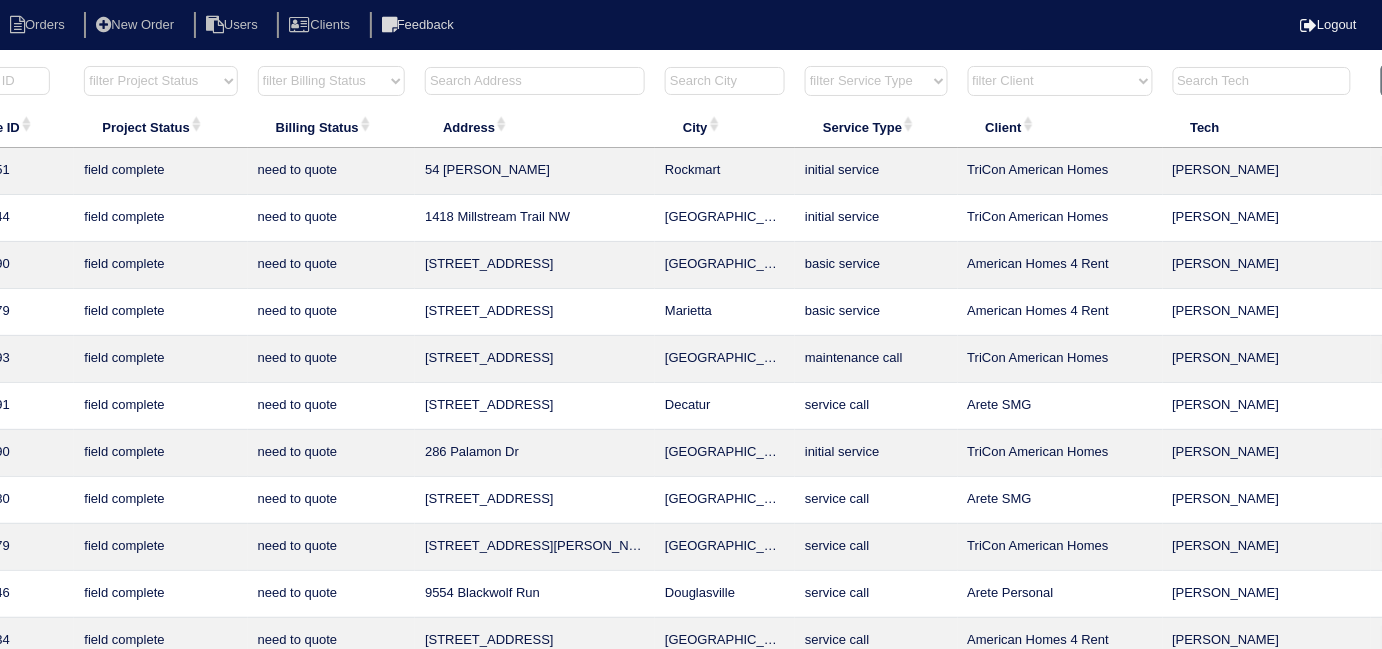 click on "filter Project Status -- Any Project Status -- new order assigned in progress field complete need to schedule admin review archived completed need to approve in quickbooks unknown repairs needed canceled manager review" at bounding box center [160, 81] 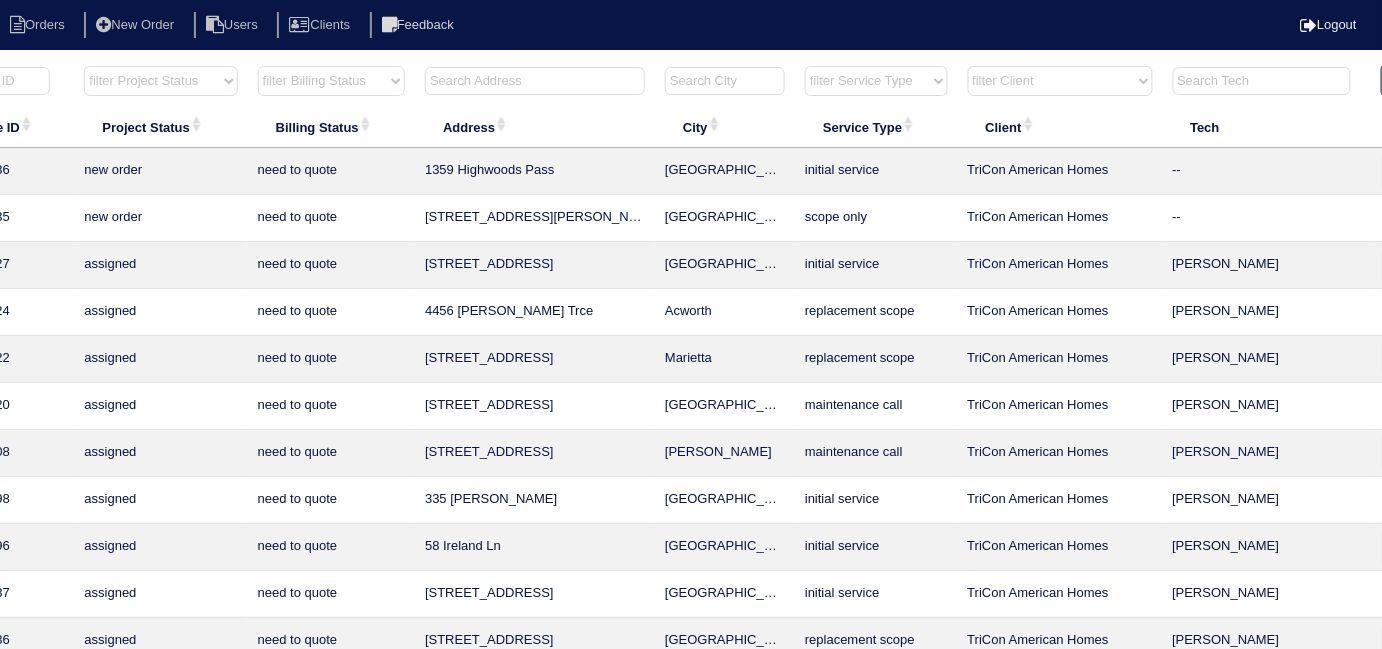 select 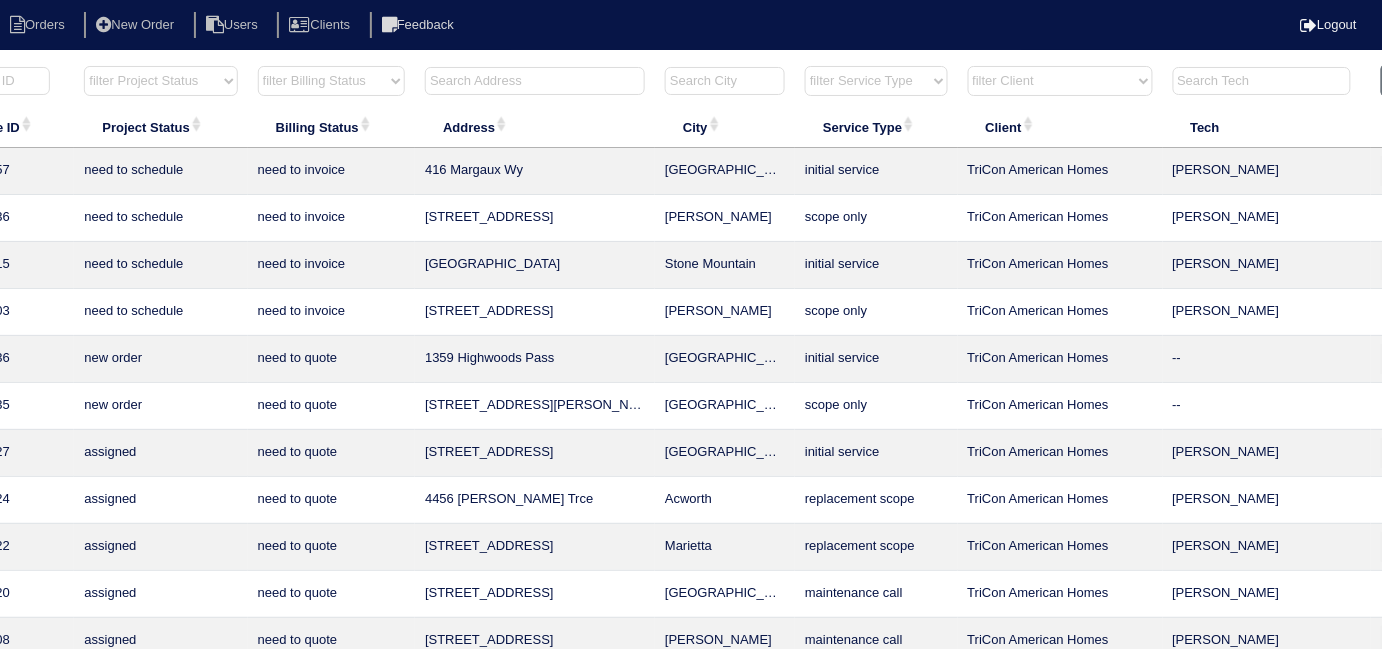 click at bounding box center (535, 81) 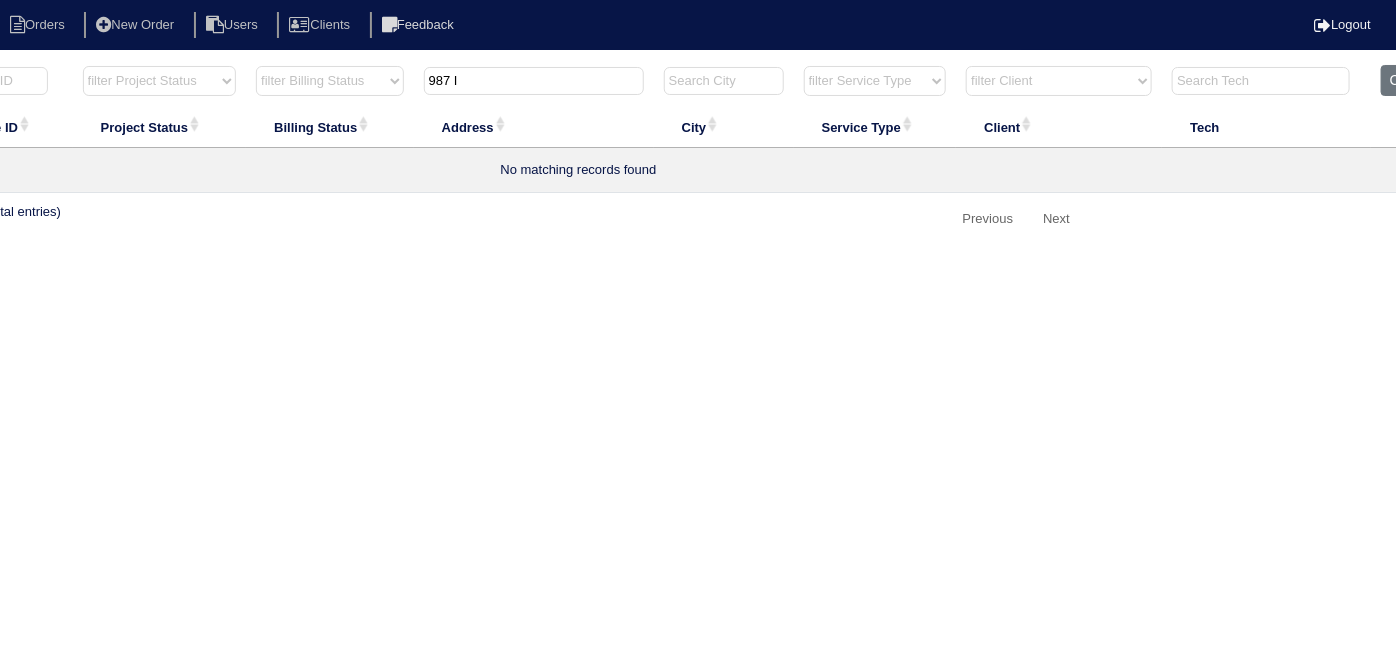 drag, startPoint x: 515, startPoint y: 81, endPoint x: 250, endPoint y: 59, distance: 265.91165 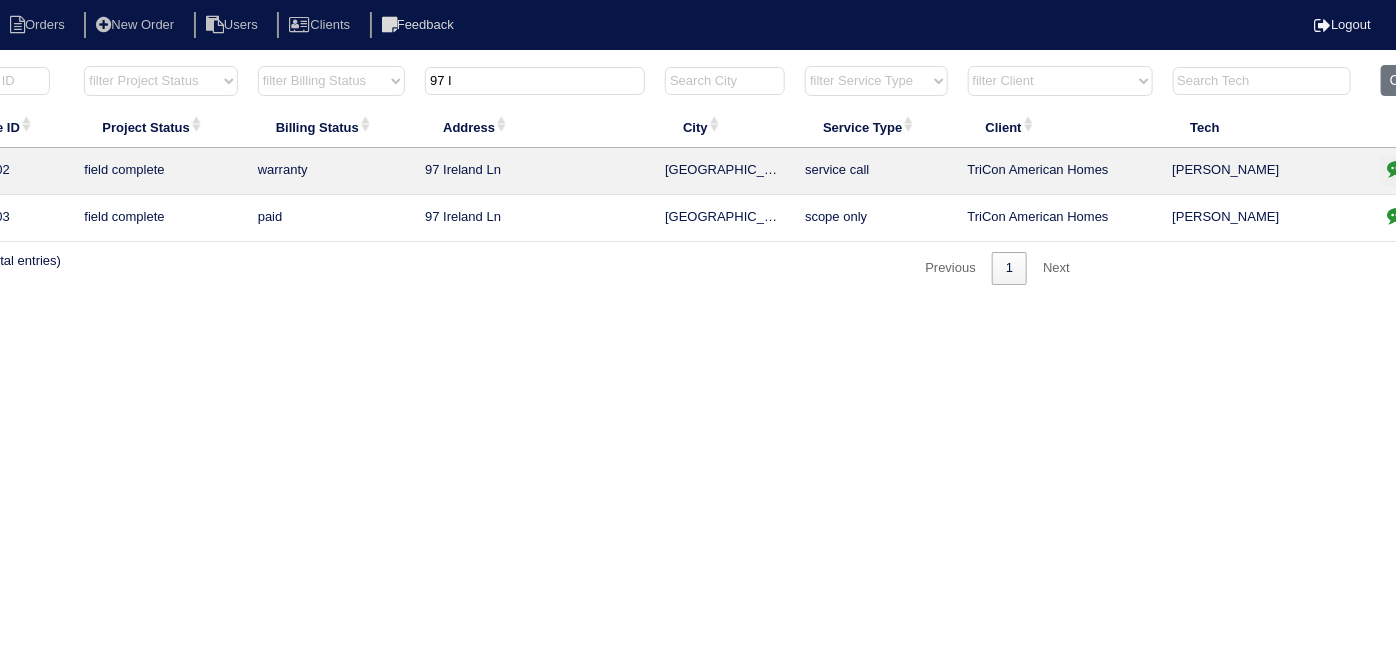 scroll, scrollTop: 0, scrollLeft: 0, axis: both 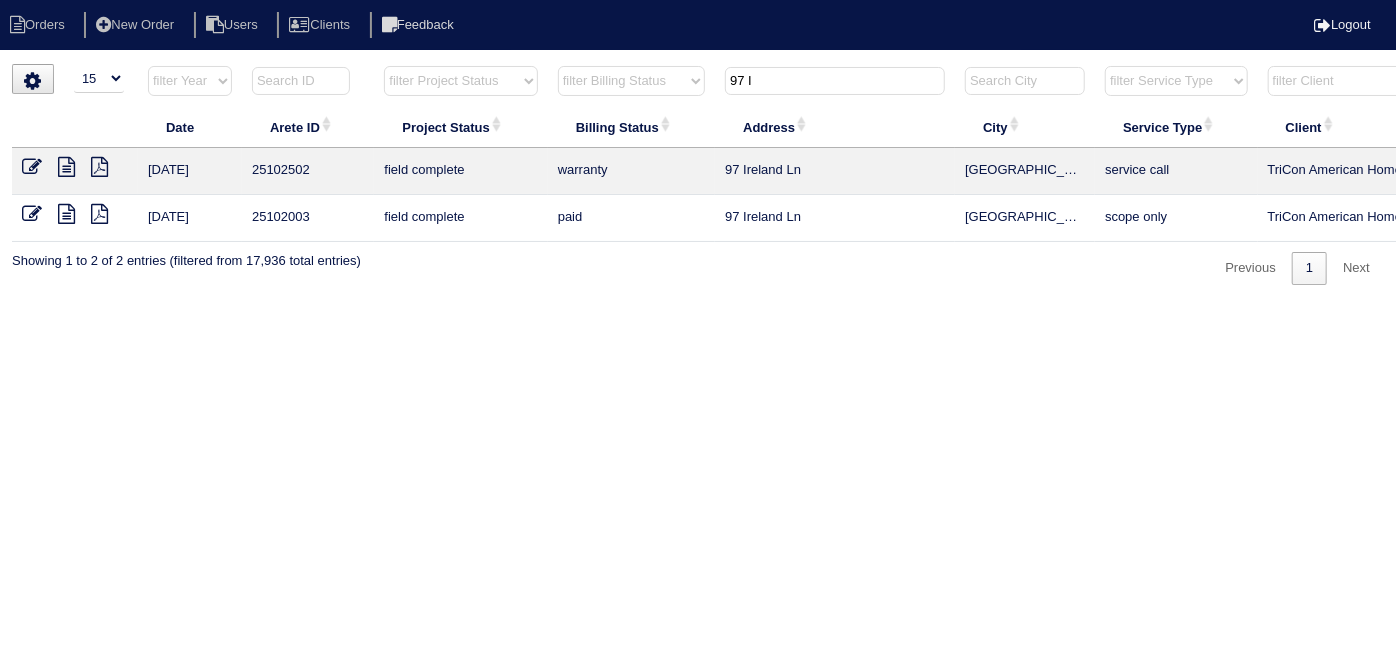 type on "97 I" 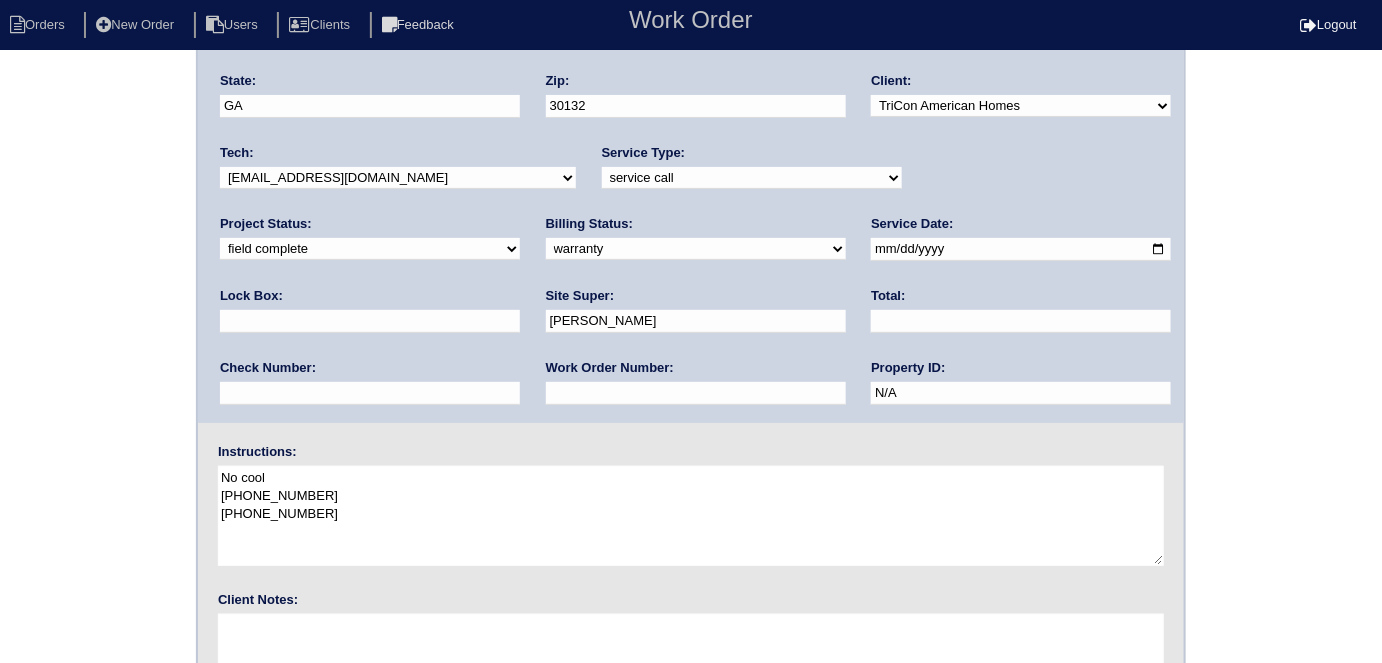 scroll, scrollTop: 205, scrollLeft: 0, axis: vertical 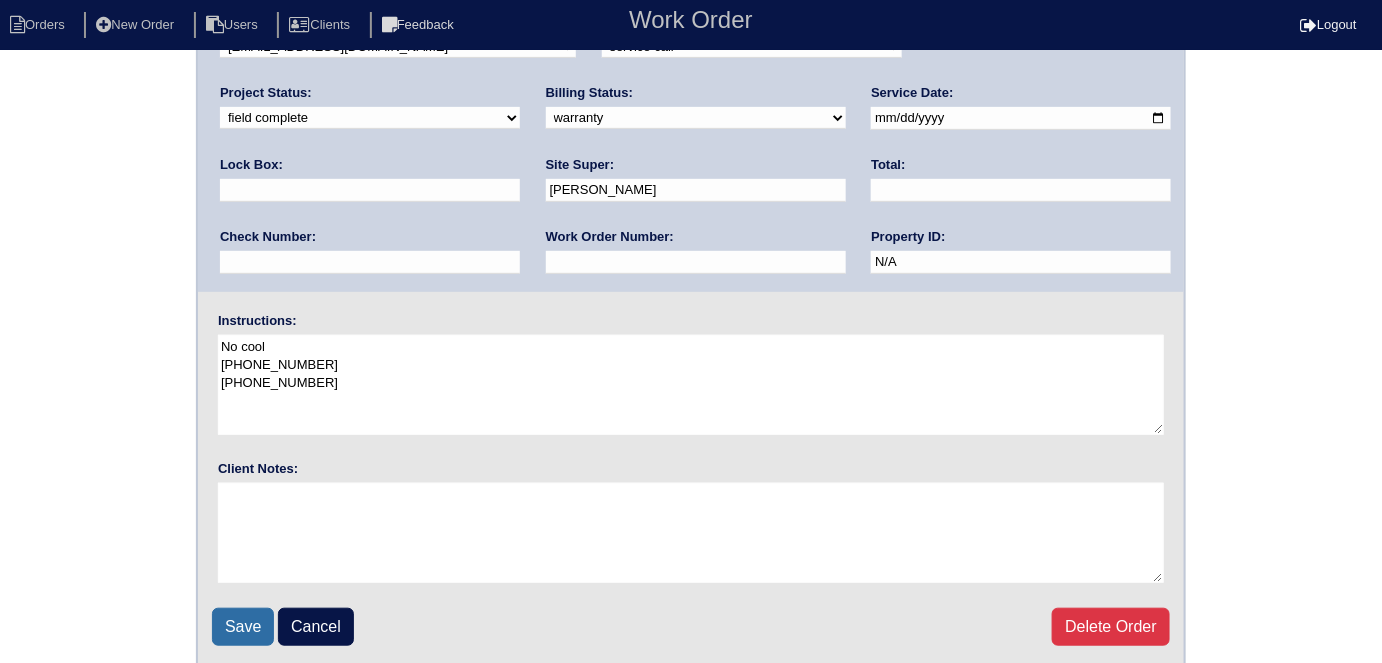 click on "Save" at bounding box center [243, 627] 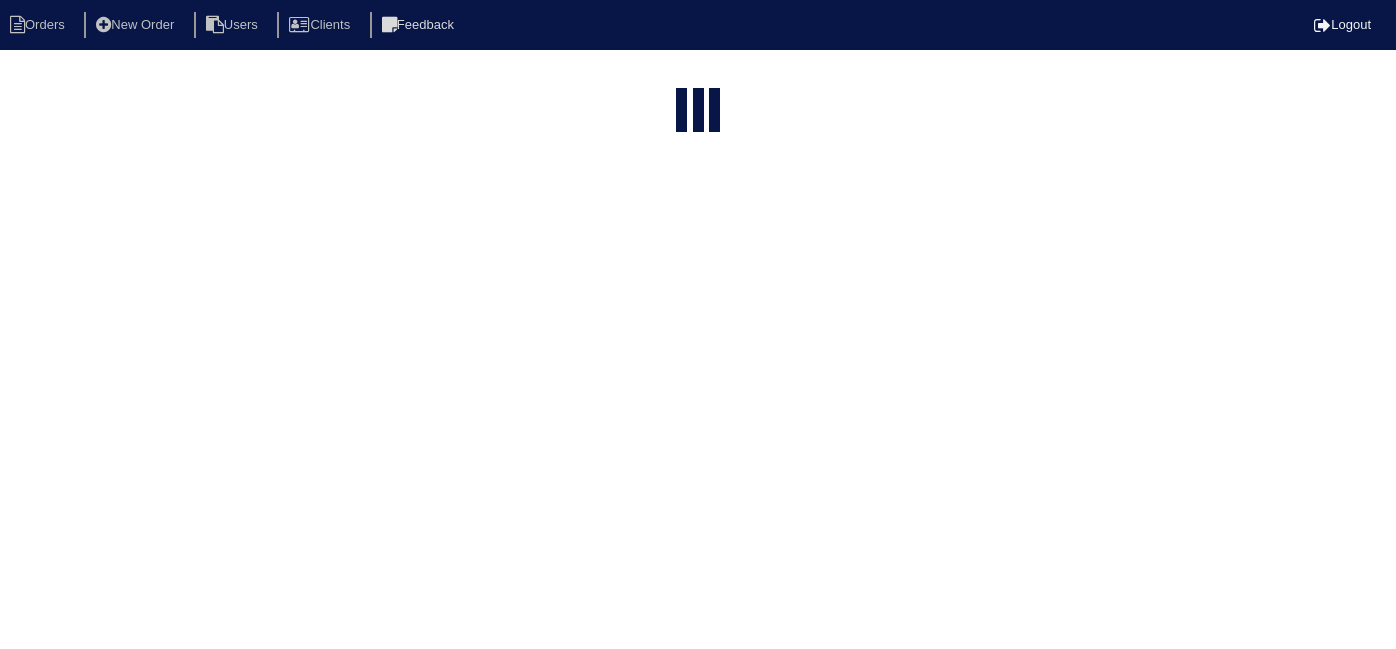 select on "15" 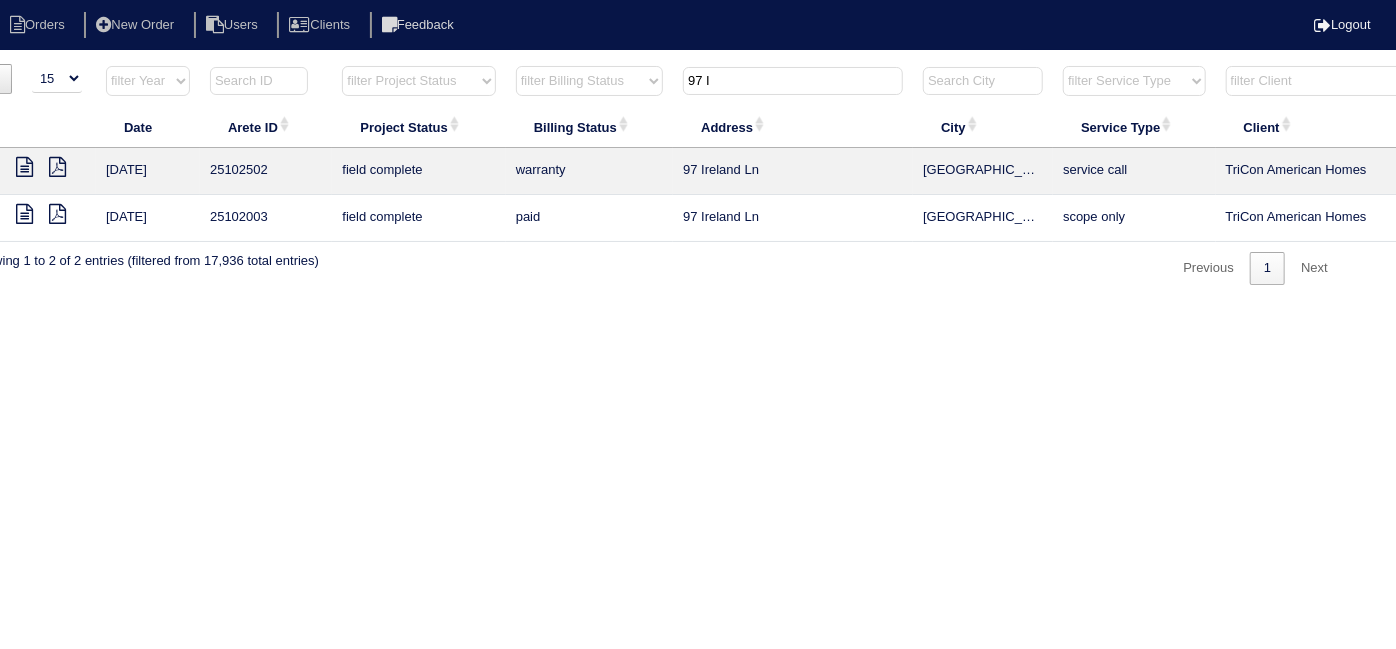 scroll, scrollTop: 0, scrollLeft: 50, axis: horizontal 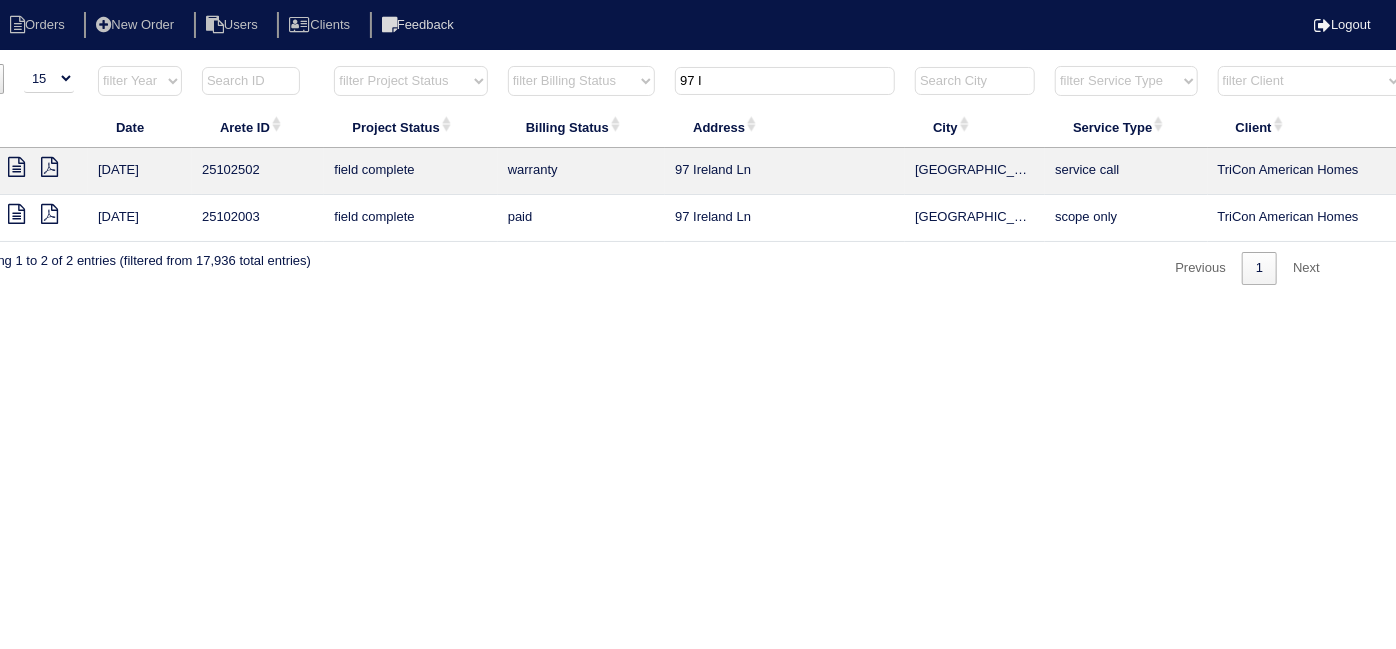 drag, startPoint x: 786, startPoint y: 83, endPoint x: 660, endPoint y: 83, distance: 126 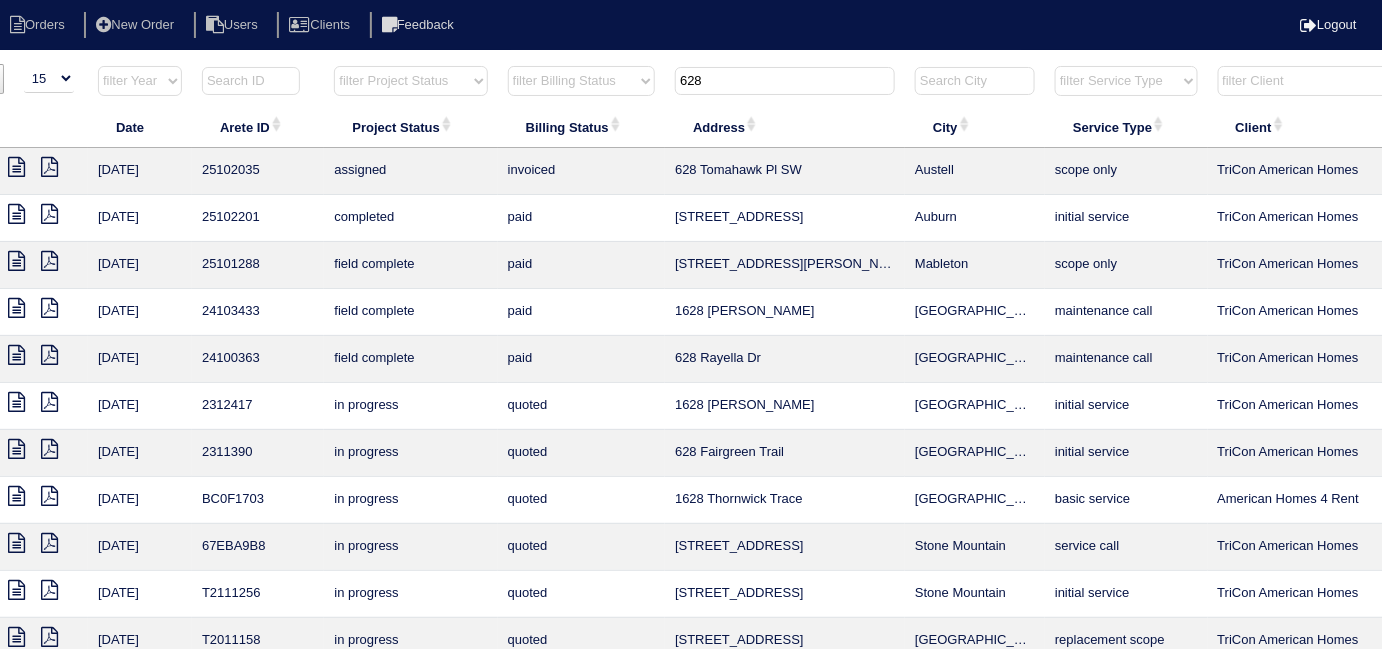 drag, startPoint x: 715, startPoint y: 81, endPoint x: 274, endPoint y: 136, distance: 444.41647 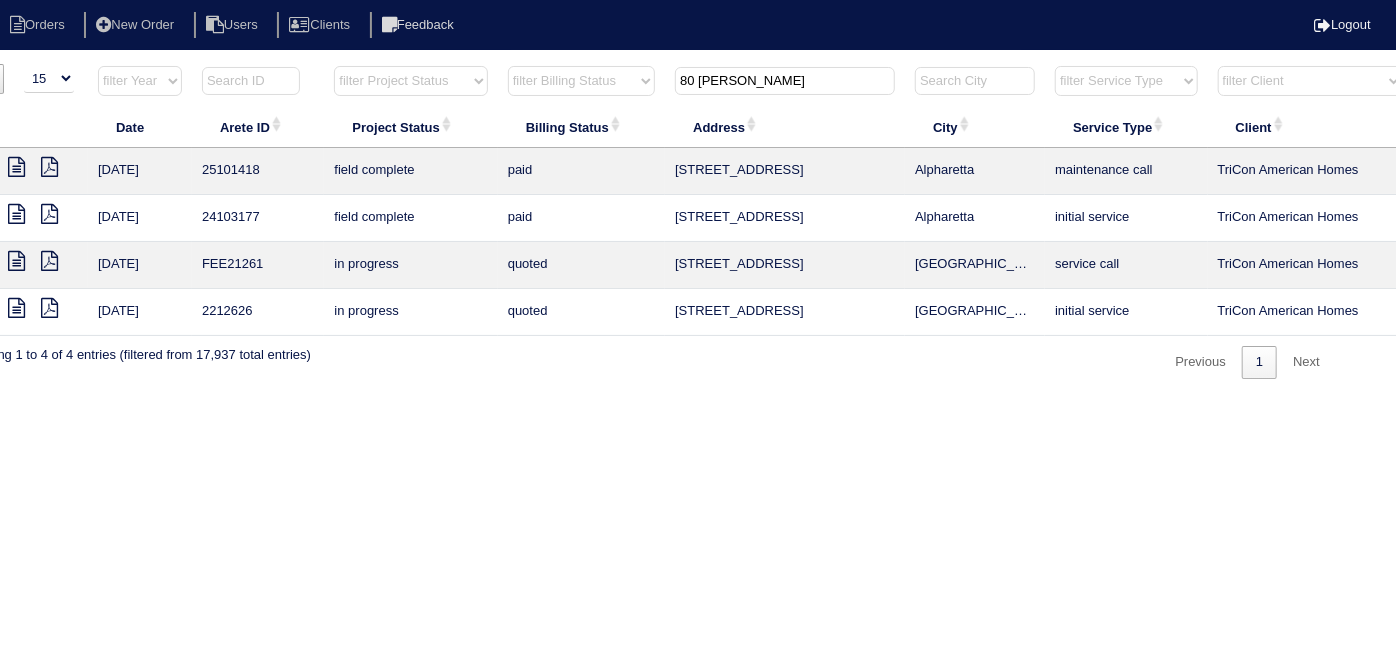 scroll, scrollTop: 0, scrollLeft: 0, axis: both 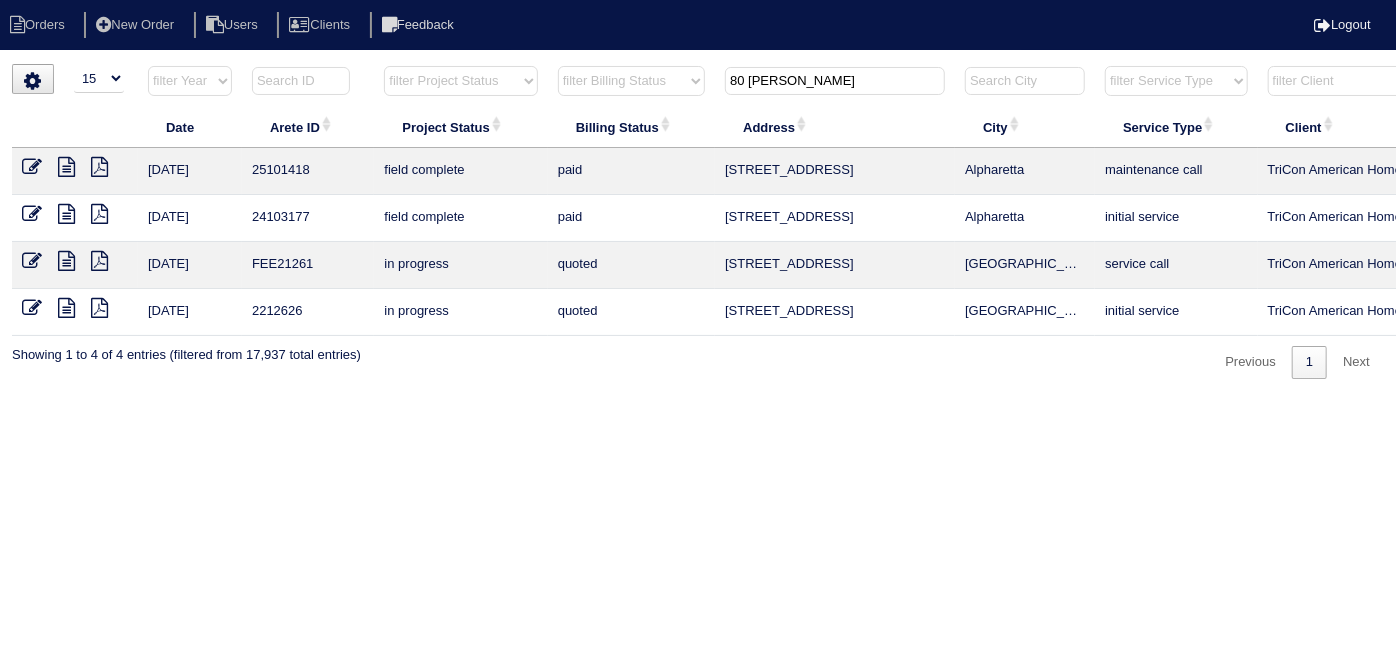 type on "80 TIM" 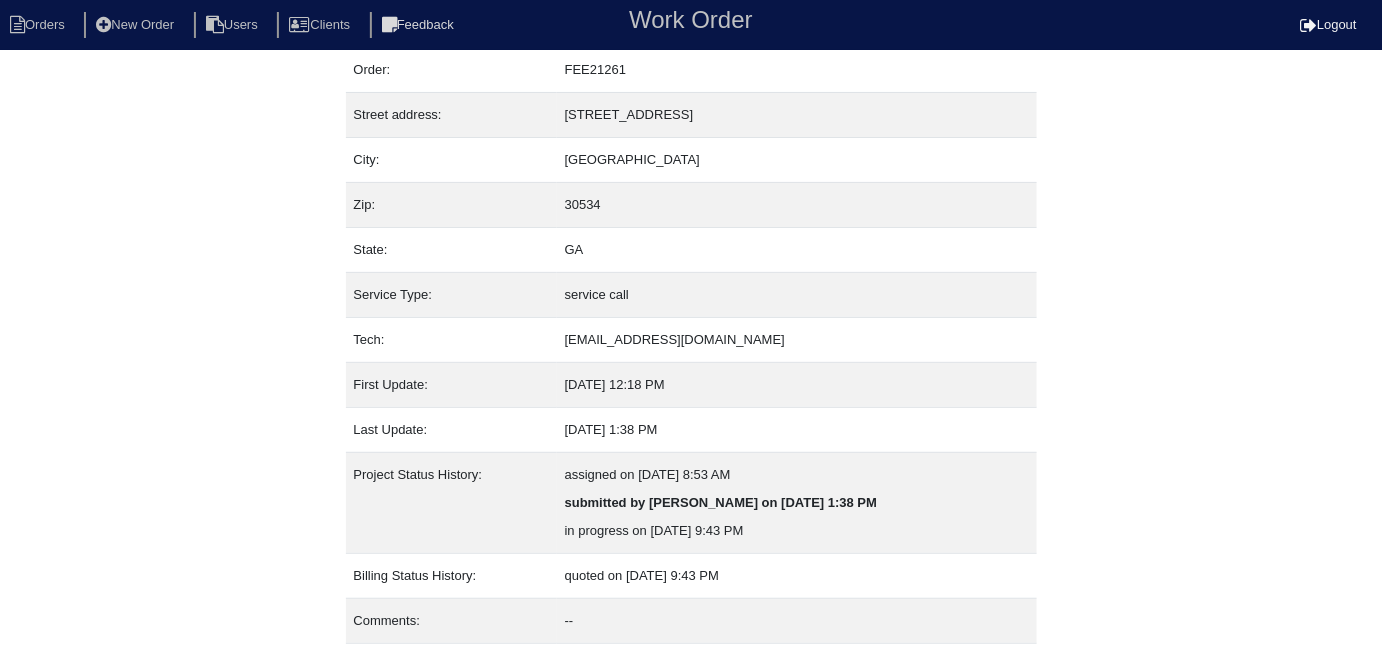 scroll, scrollTop: 105, scrollLeft: 0, axis: vertical 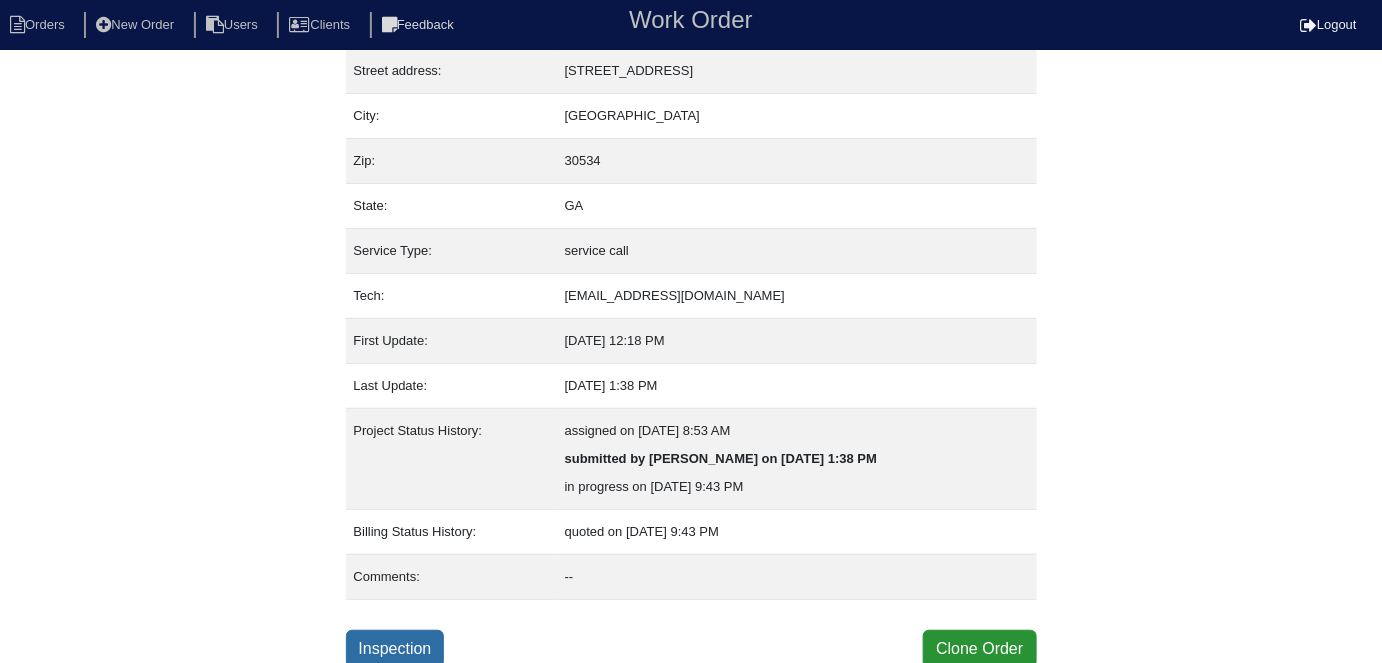 click on "Inspection" at bounding box center (395, 649) 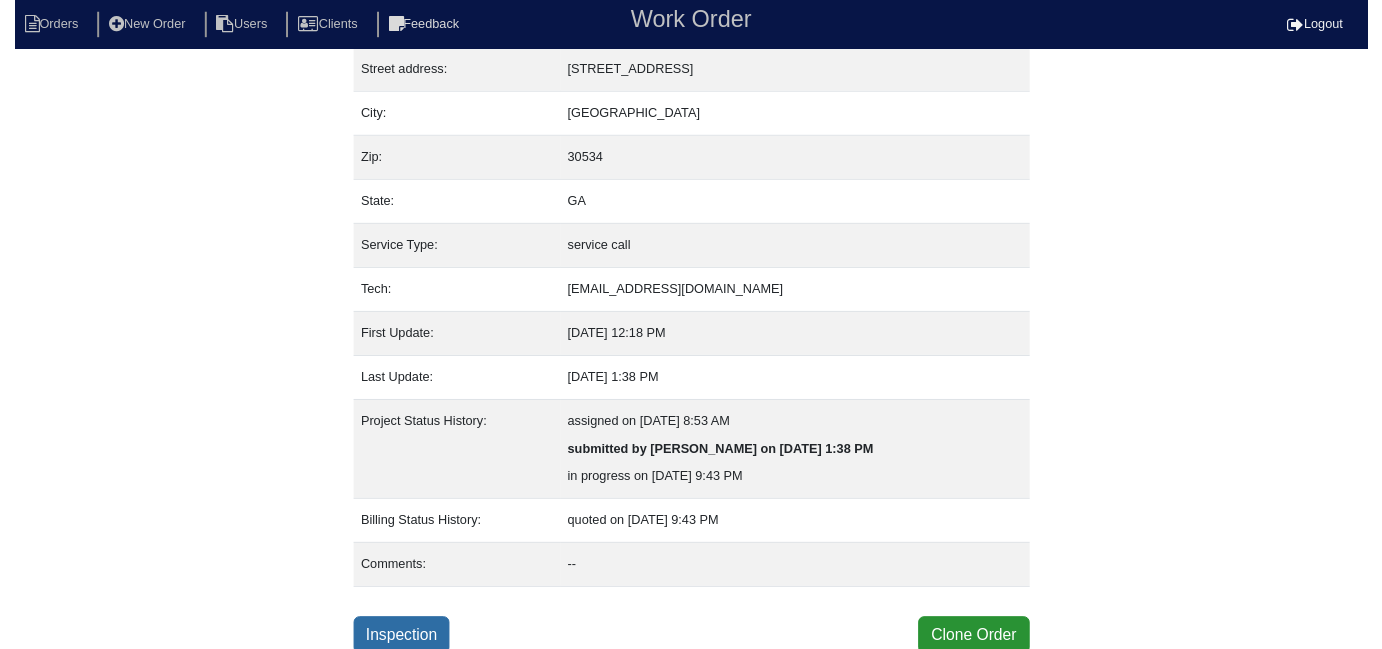 scroll, scrollTop: 0, scrollLeft: 0, axis: both 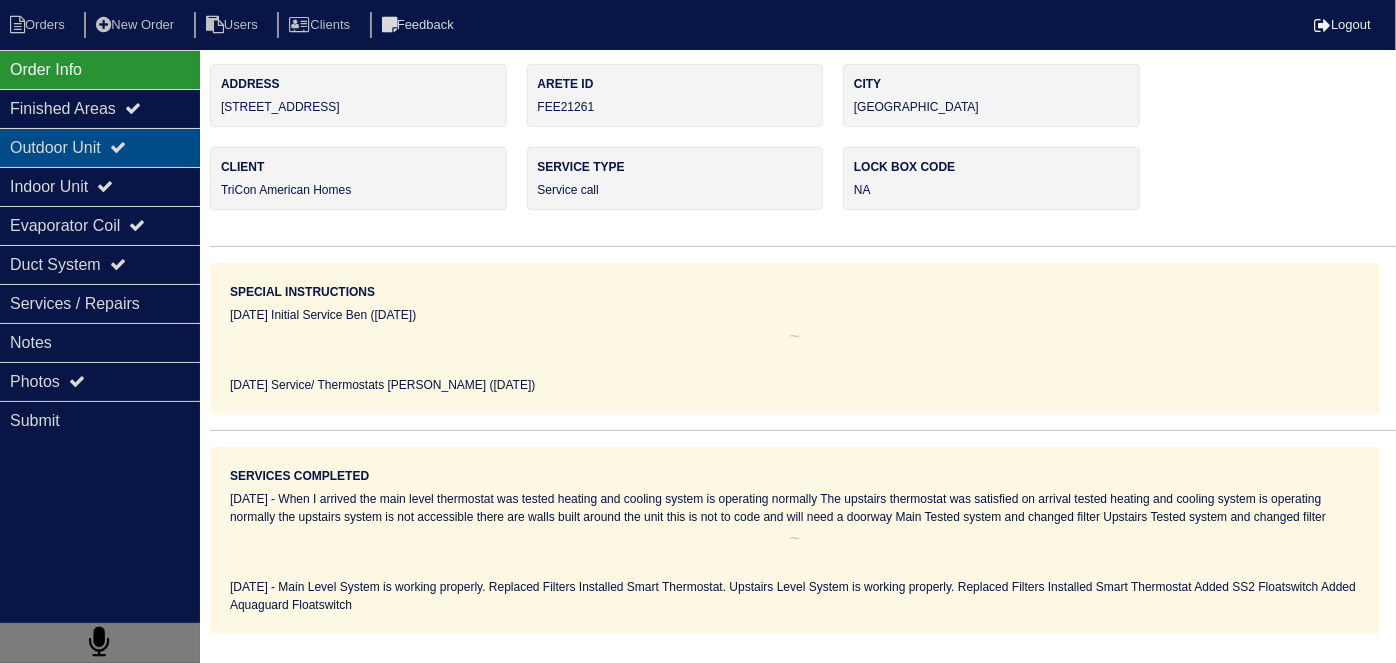 click on "Outdoor Unit" at bounding box center (100, 147) 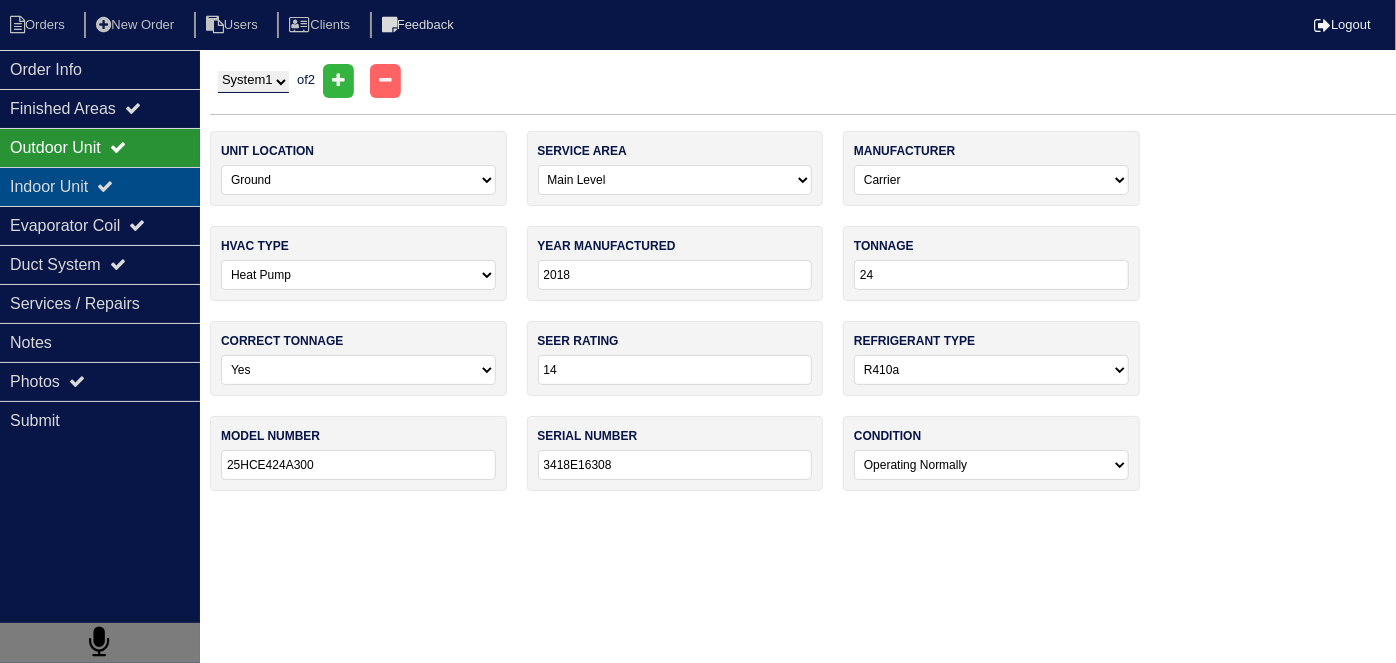 click on "Indoor Unit" at bounding box center [100, 186] 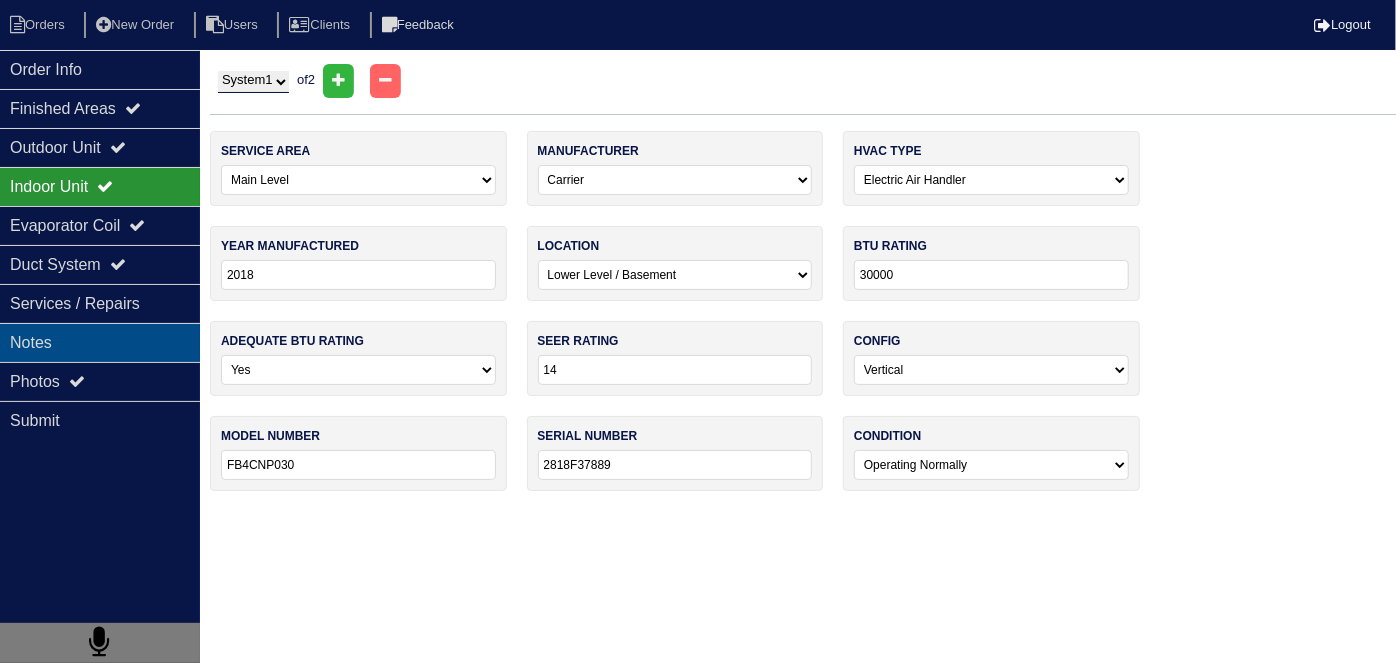click on "Notes" at bounding box center [100, 342] 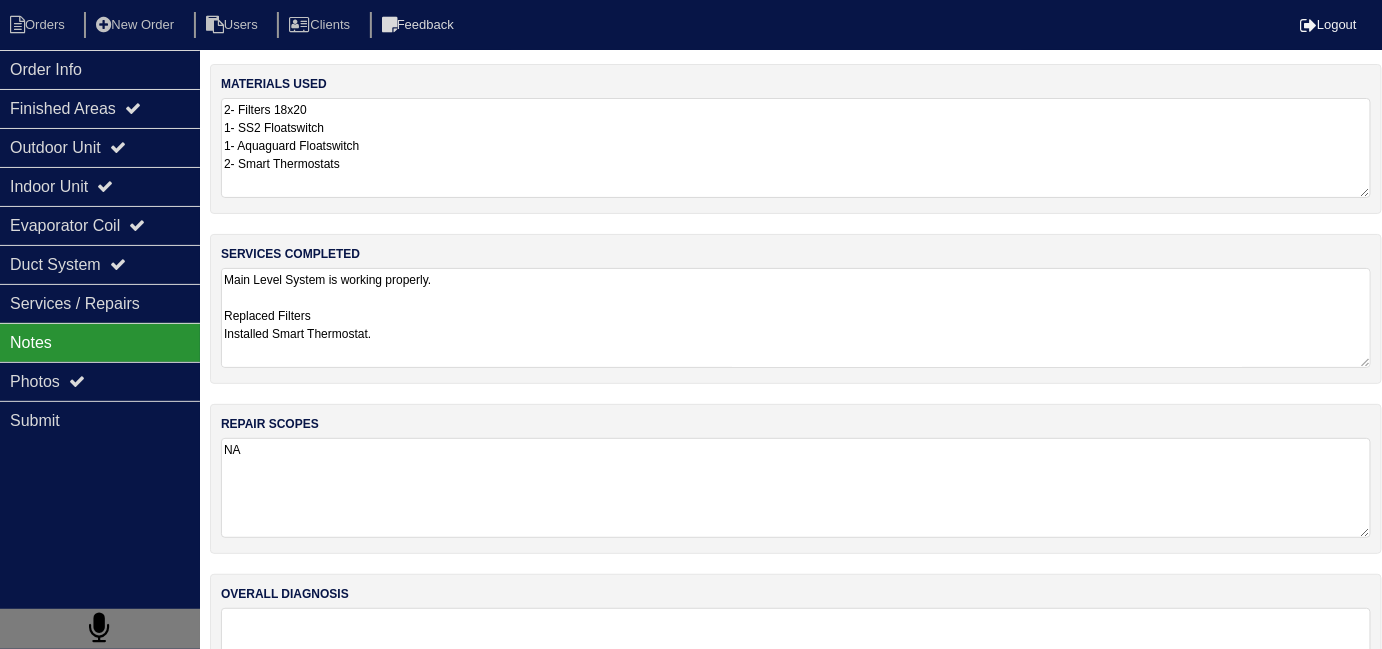 click on "Main Level System is working properly.
Replaced Filters
Installed Smart Thermostat.
Upstairs Level System is working properly.
Replaced Filters
Installed Smart Thermostat
Added SS2 Floatswitch
Added Aquaguard Floatswitch" at bounding box center [796, 318] 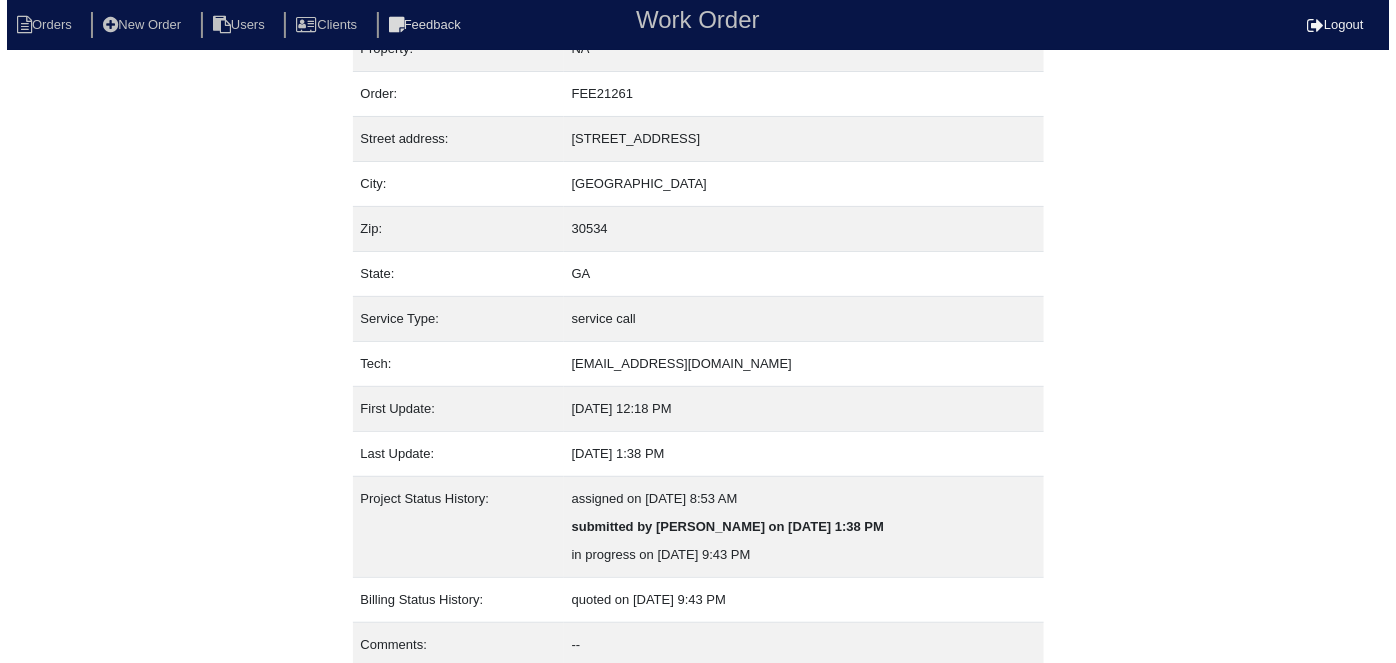 scroll, scrollTop: 105, scrollLeft: 0, axis: vertical 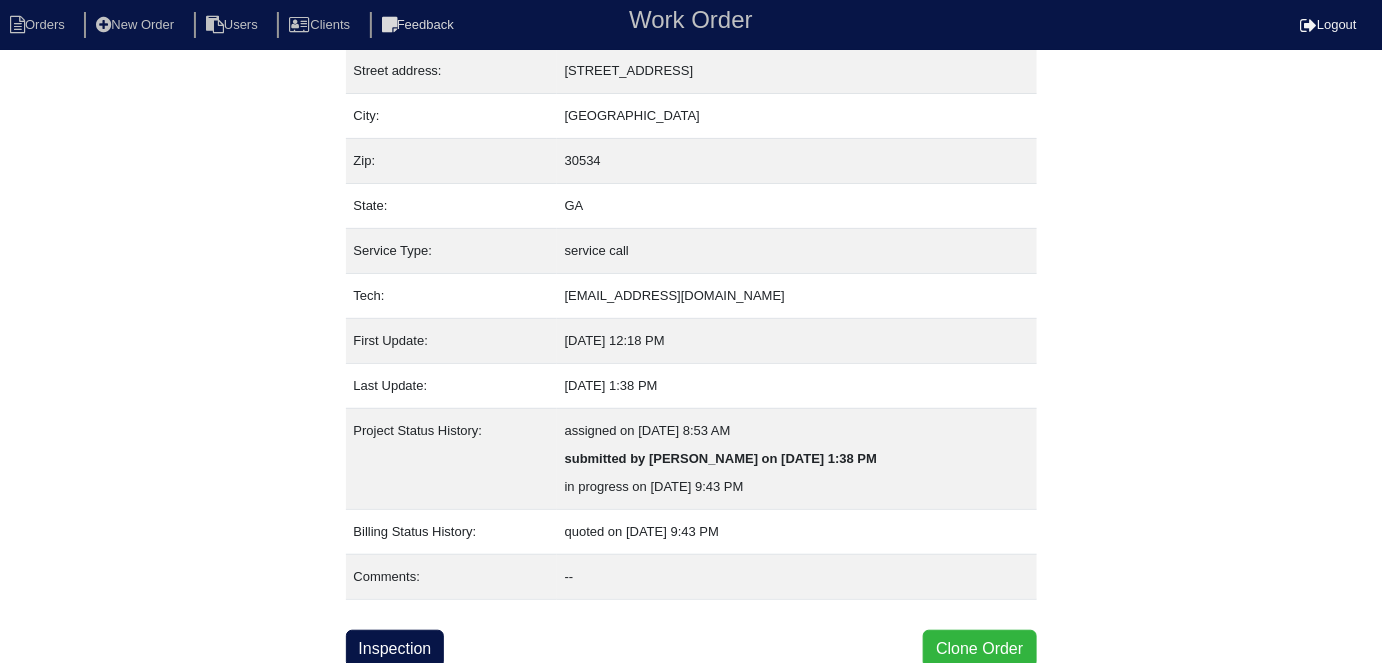 click on "Clone Order" at bounding box center [979, 649] 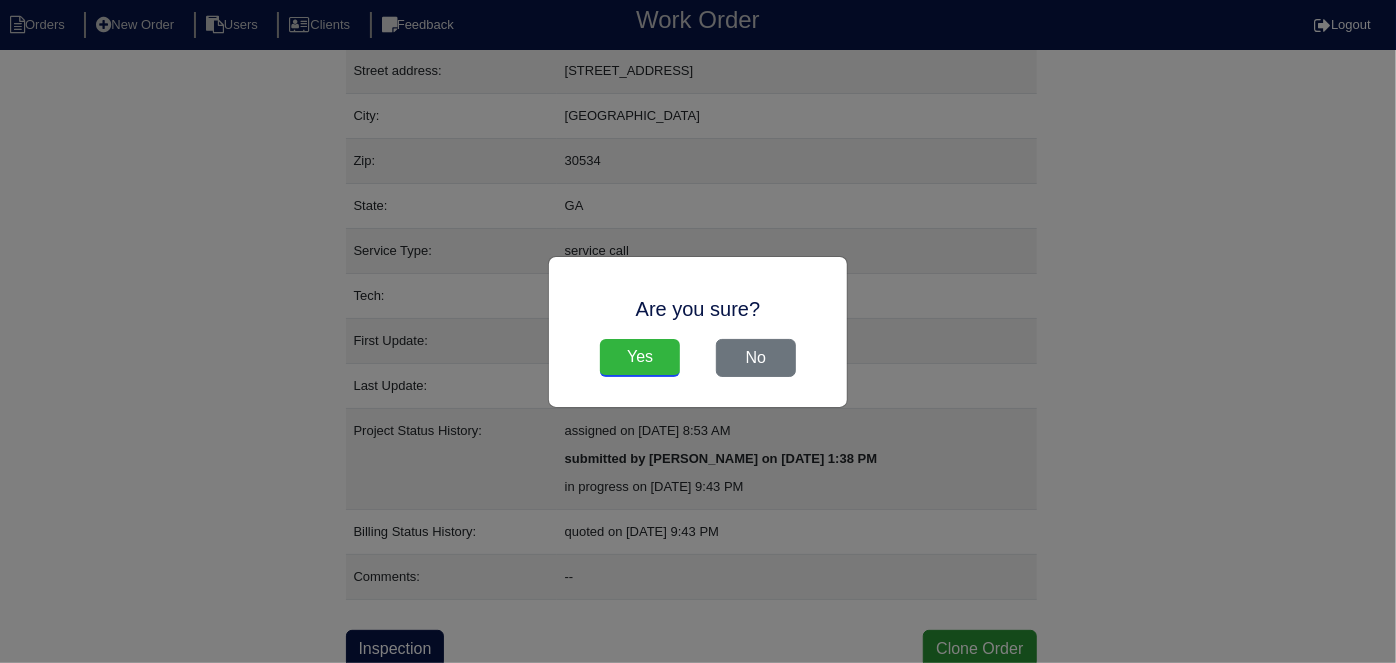 click on "Yes" at bounding box center (640, 358) 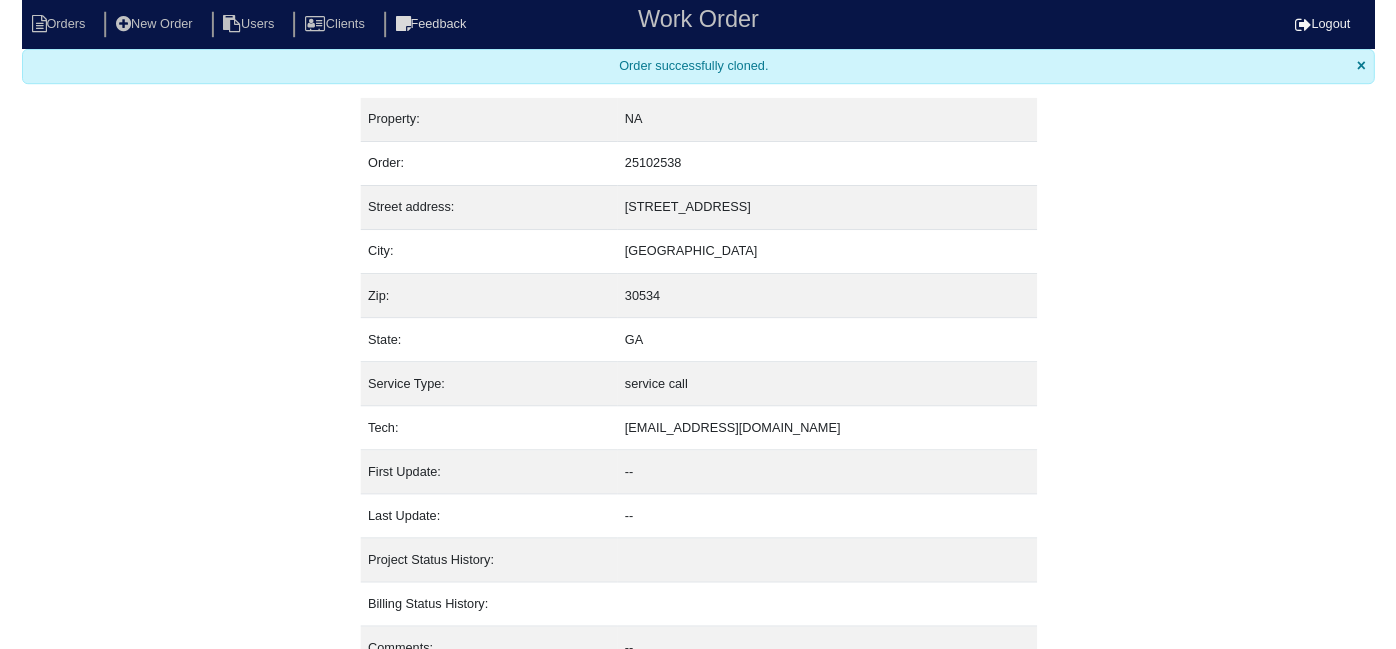scroll, scrollTop: 0, scrollLeft: 0, axis: both 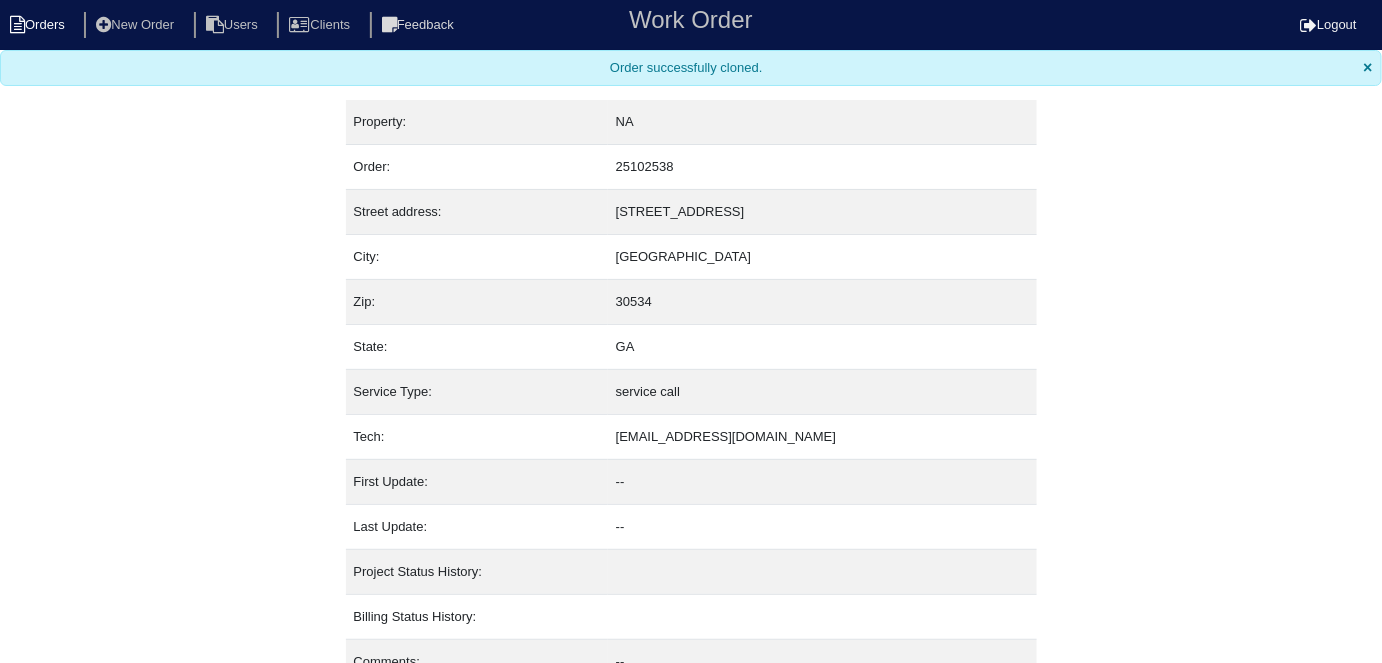 click at bounding box center (17, 25) 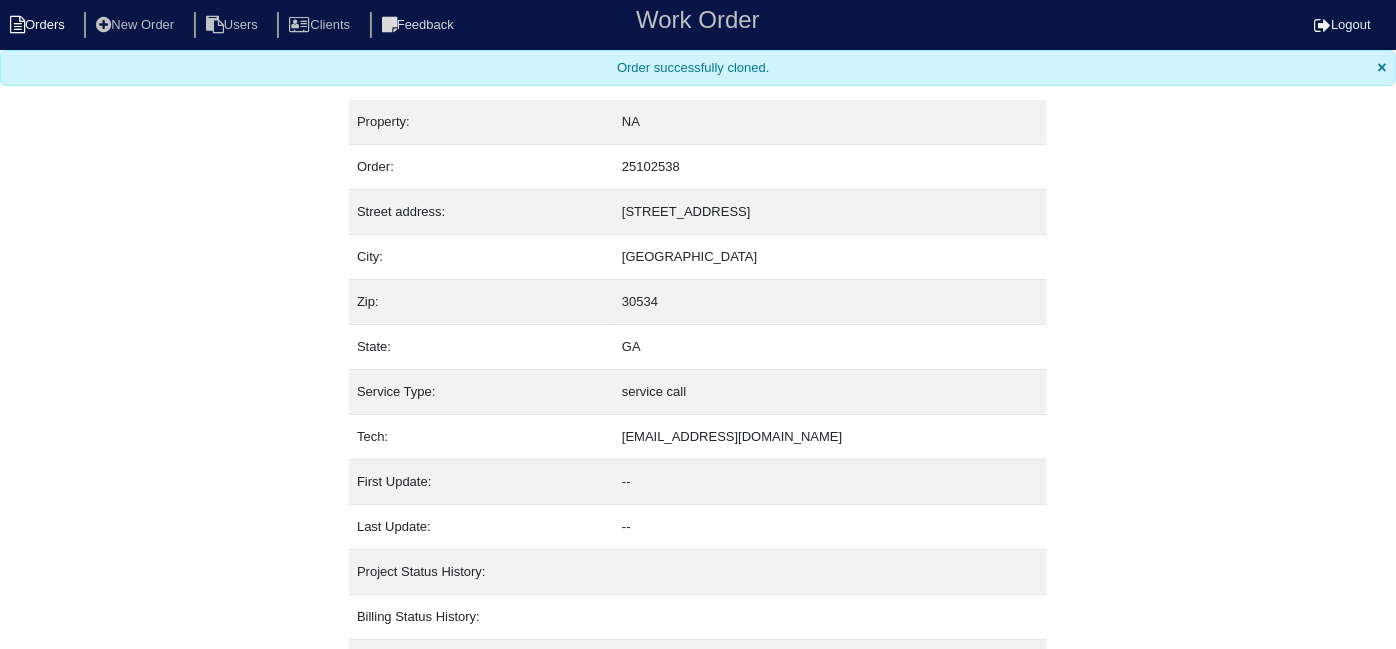 select on "15" 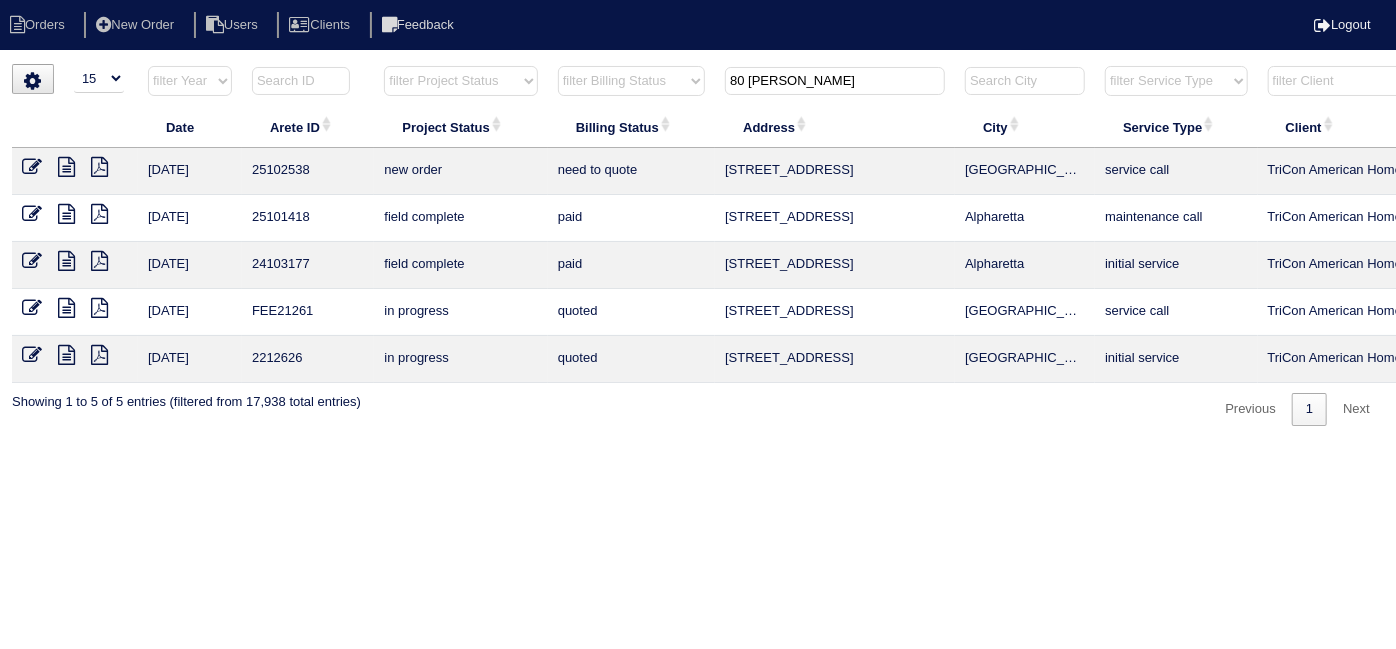 click at bounding box center (32, 167) 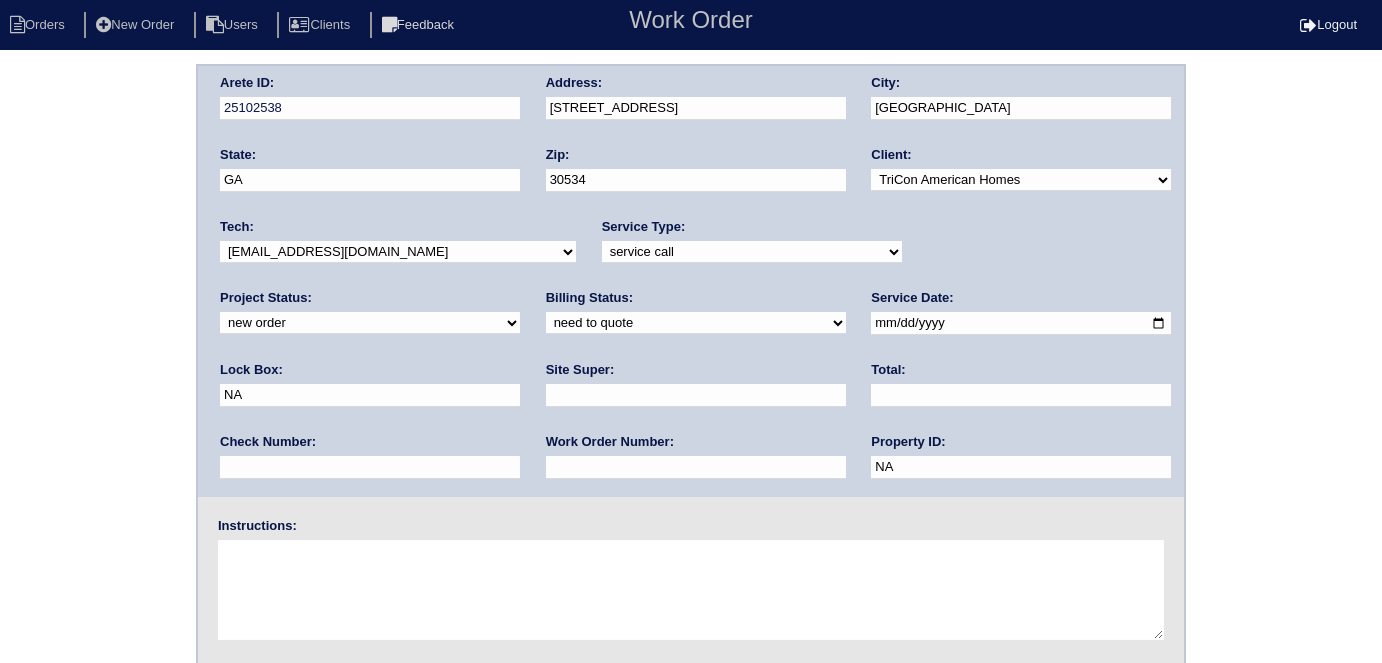 scroll, scrollTop: 0, scrollLeft: 0, axis: both 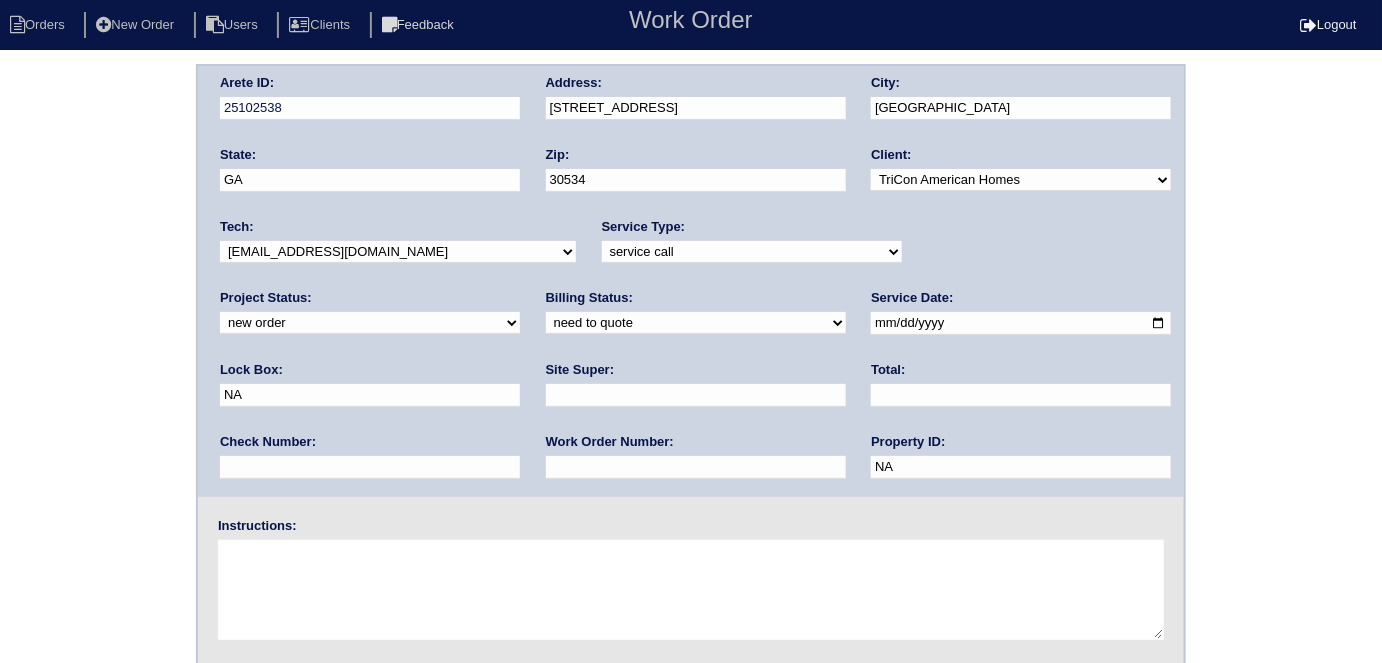 click on "-select-
initial service
basic service
maintenance call
replacement scope
service call
scope only" at bounding box center [752, 252] 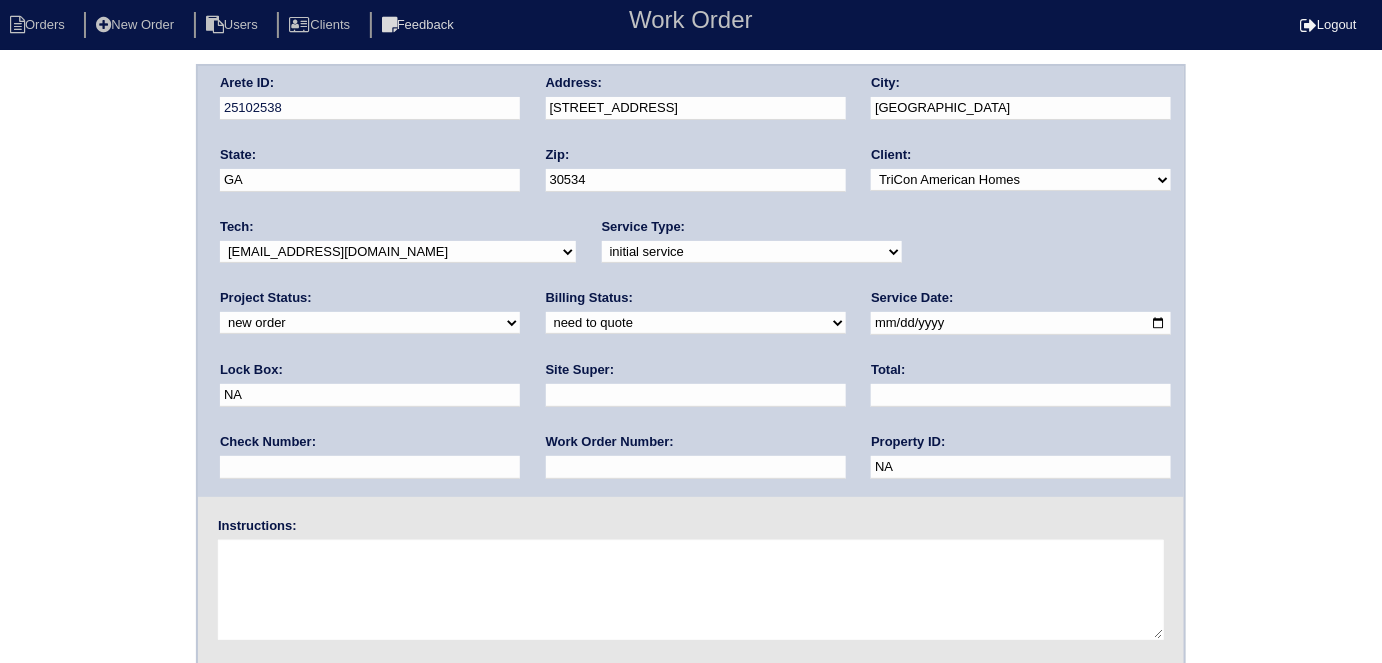 click at bounding box center (696, 467) 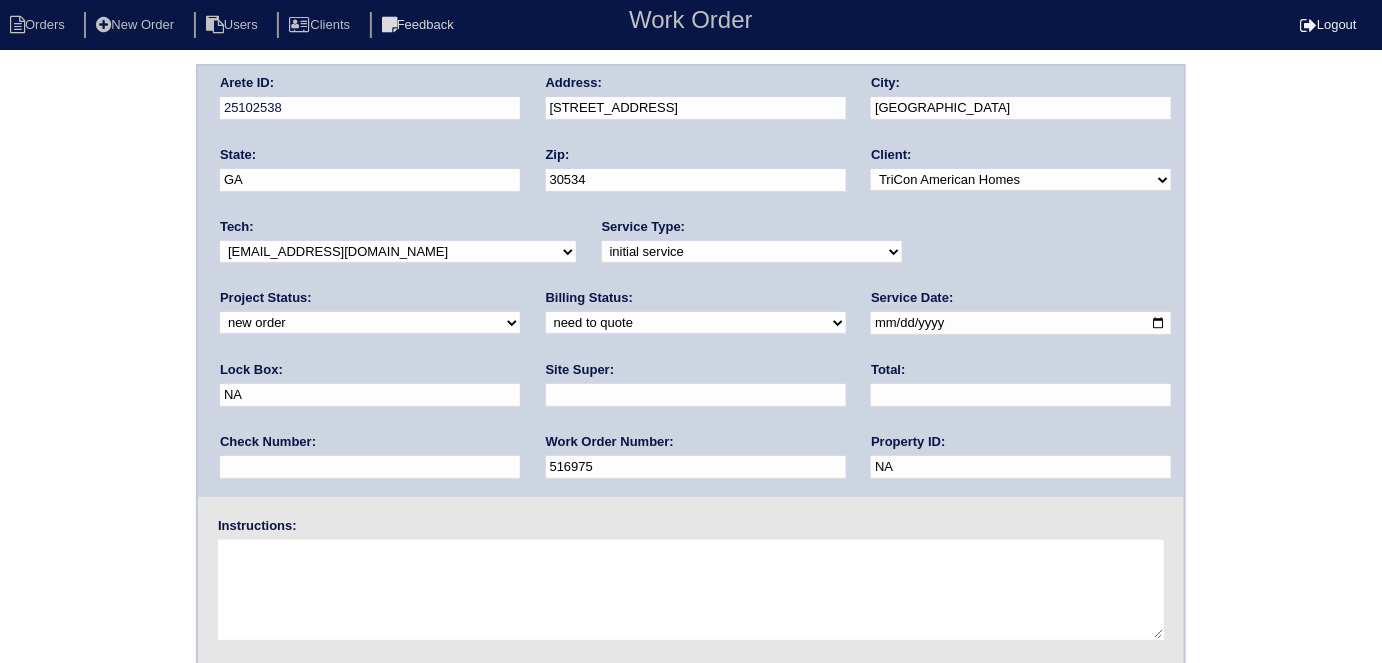 type on "516975" 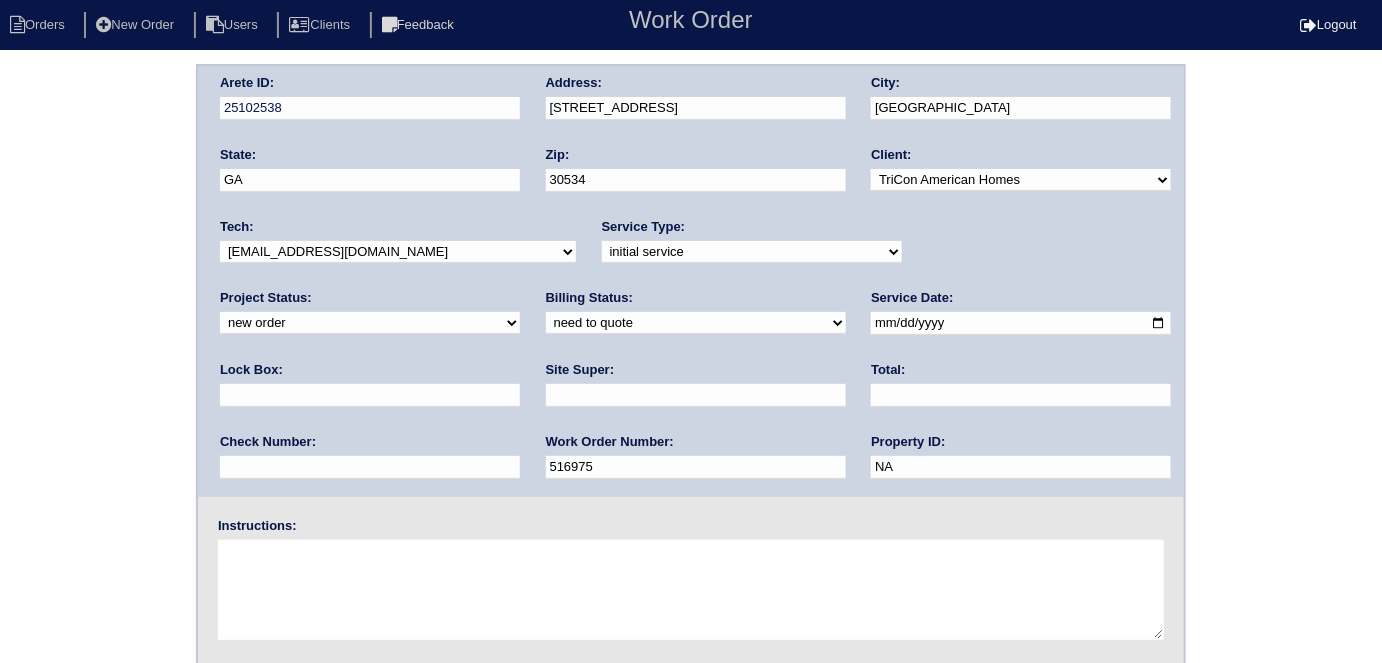 click at bounding box center [370, 395] 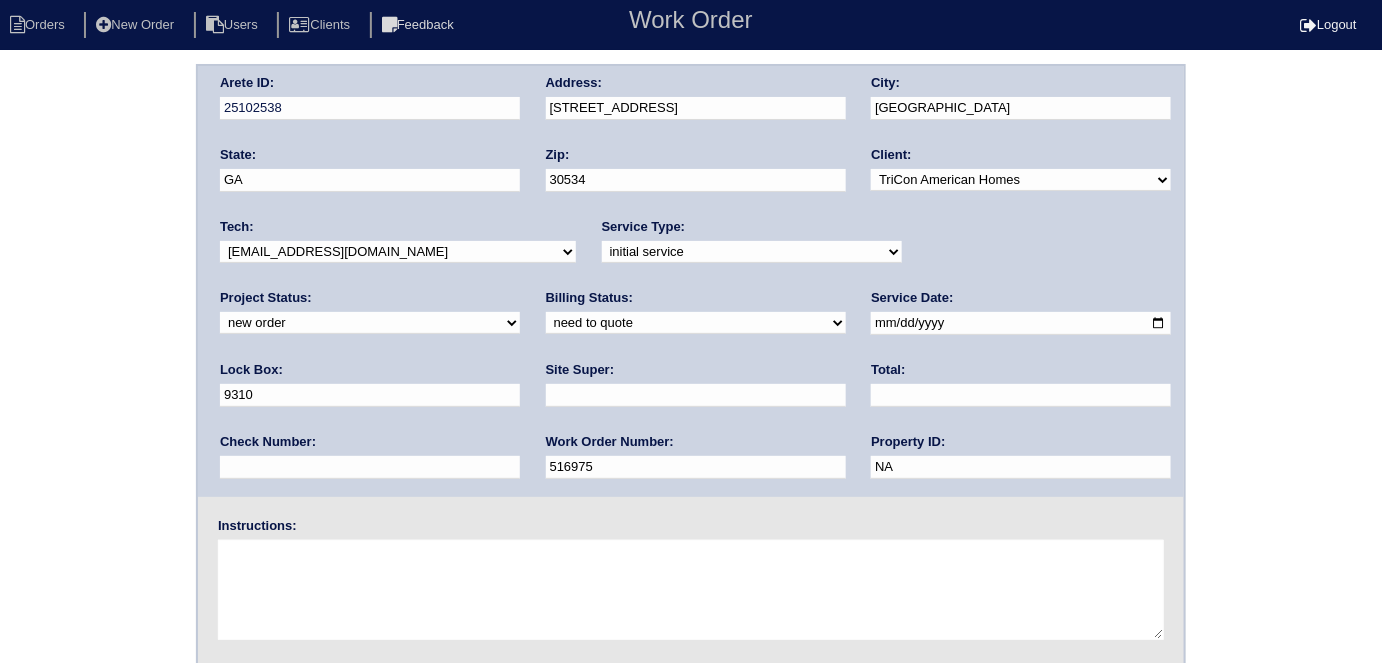 click at bounding box center [696, 395] 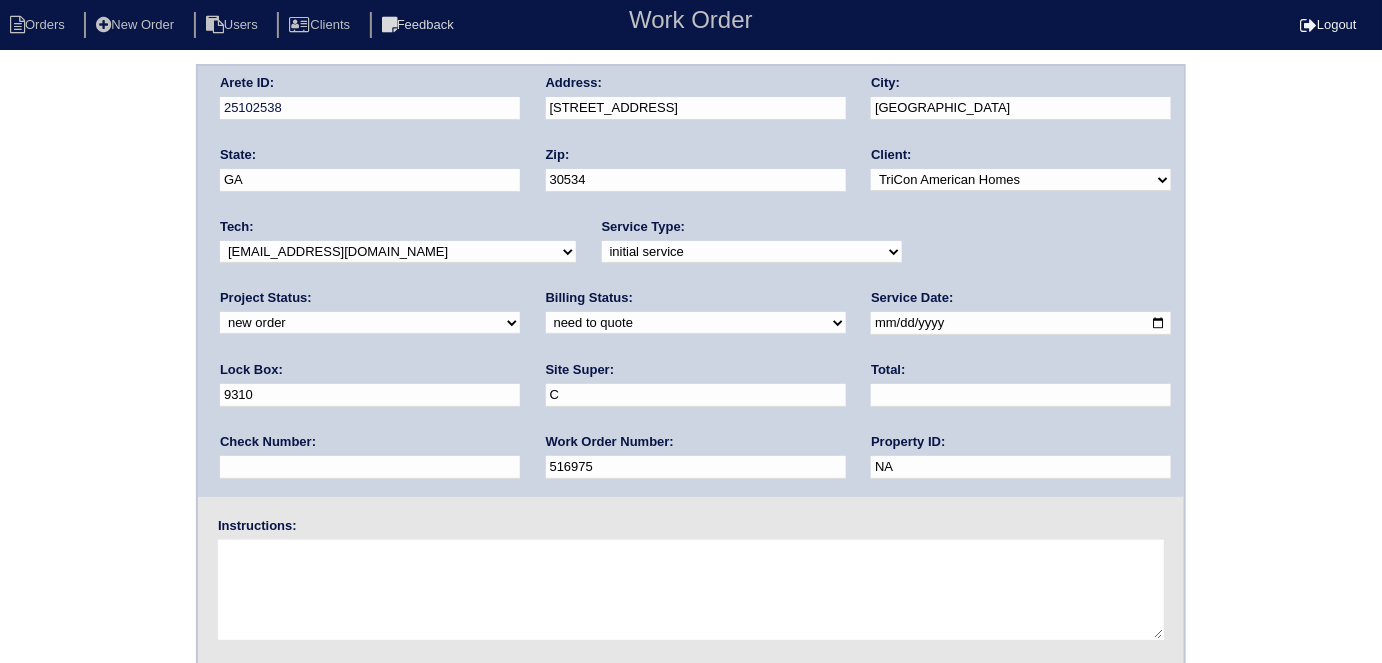 type on "Craig Womack" 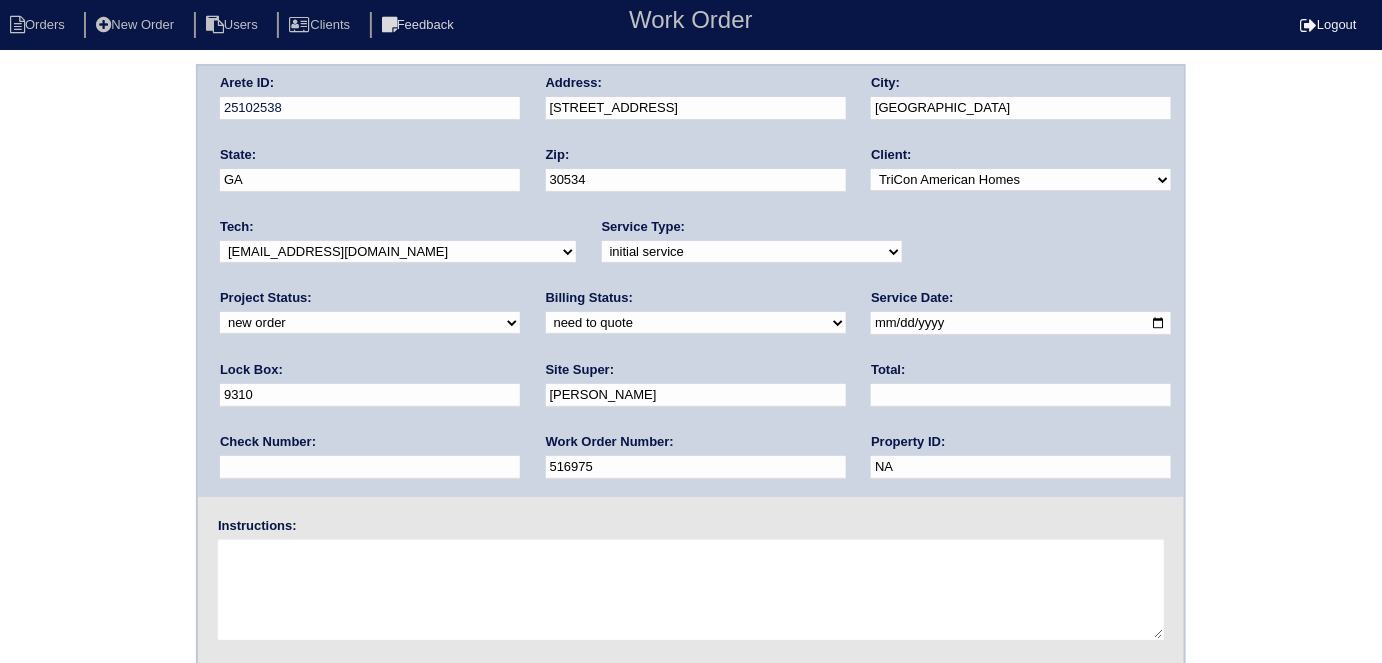 click at bounding box center (691, 590) 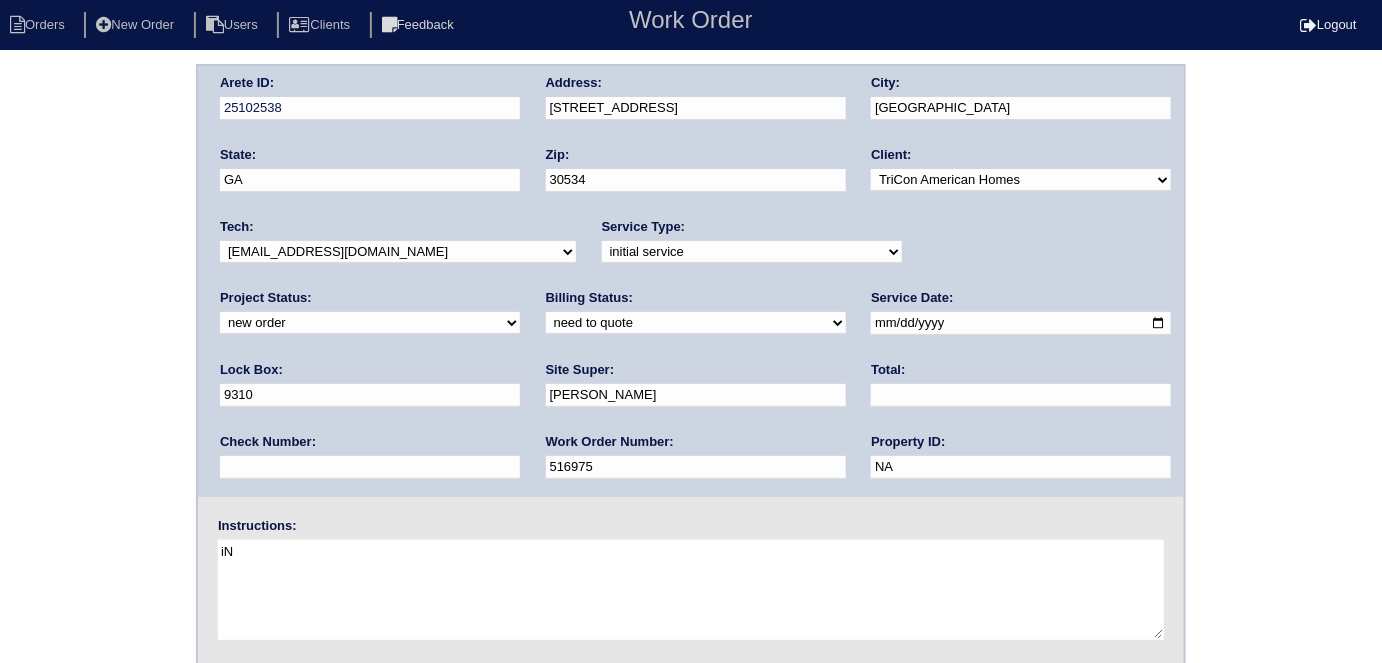 type on "i" 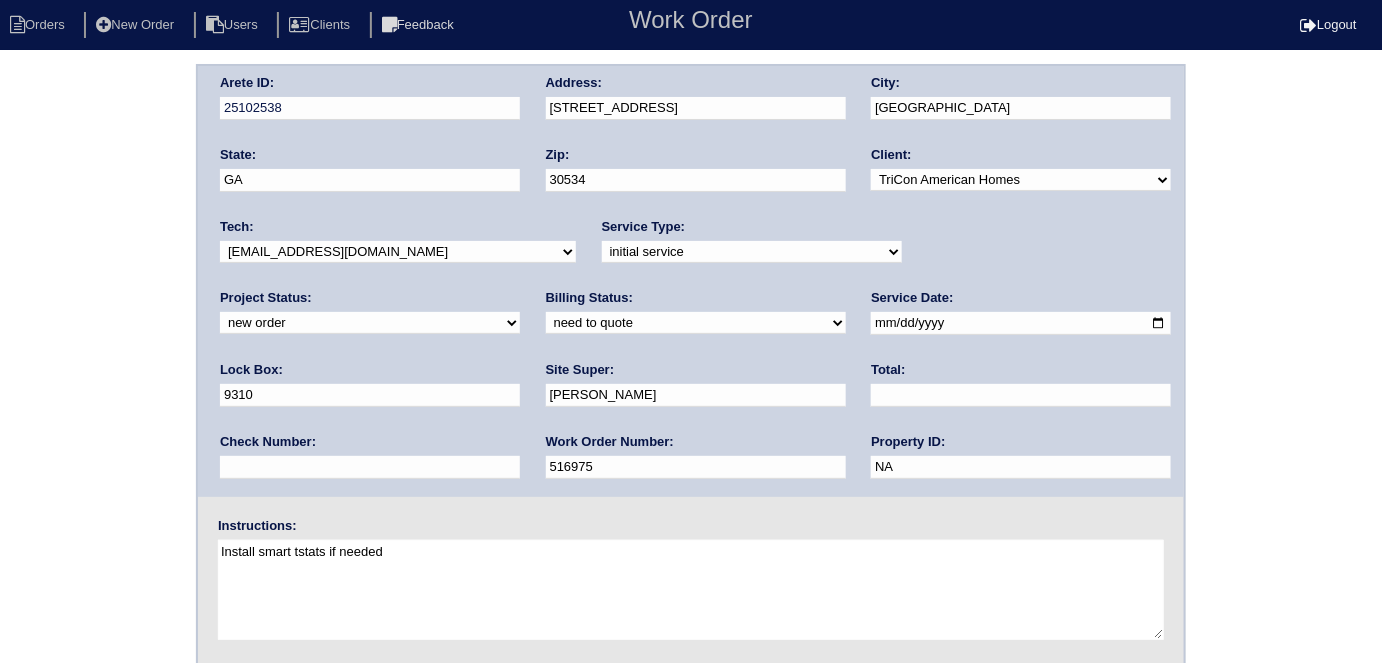 type on "Install smart tstats if needed" 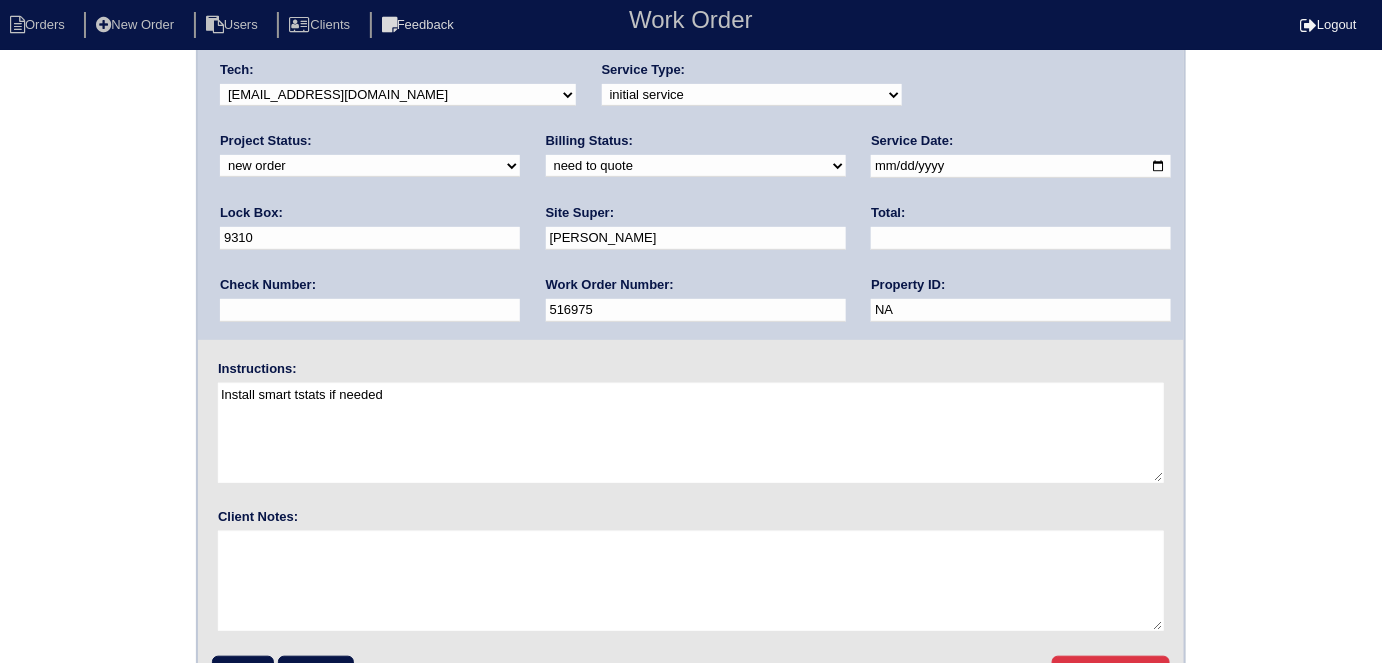 scroll, scrollTop: 205, scrollLeft: 0, axis: vertical 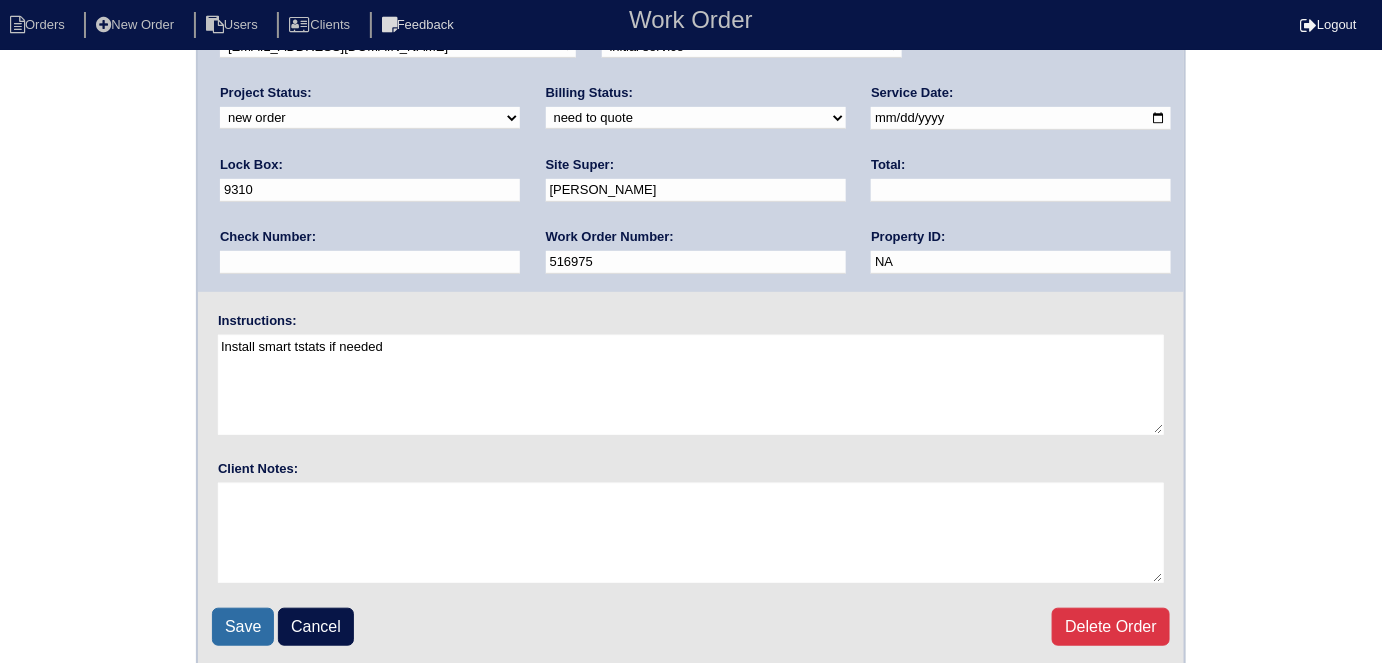 click on "Save" at bounding box center [243, 627] 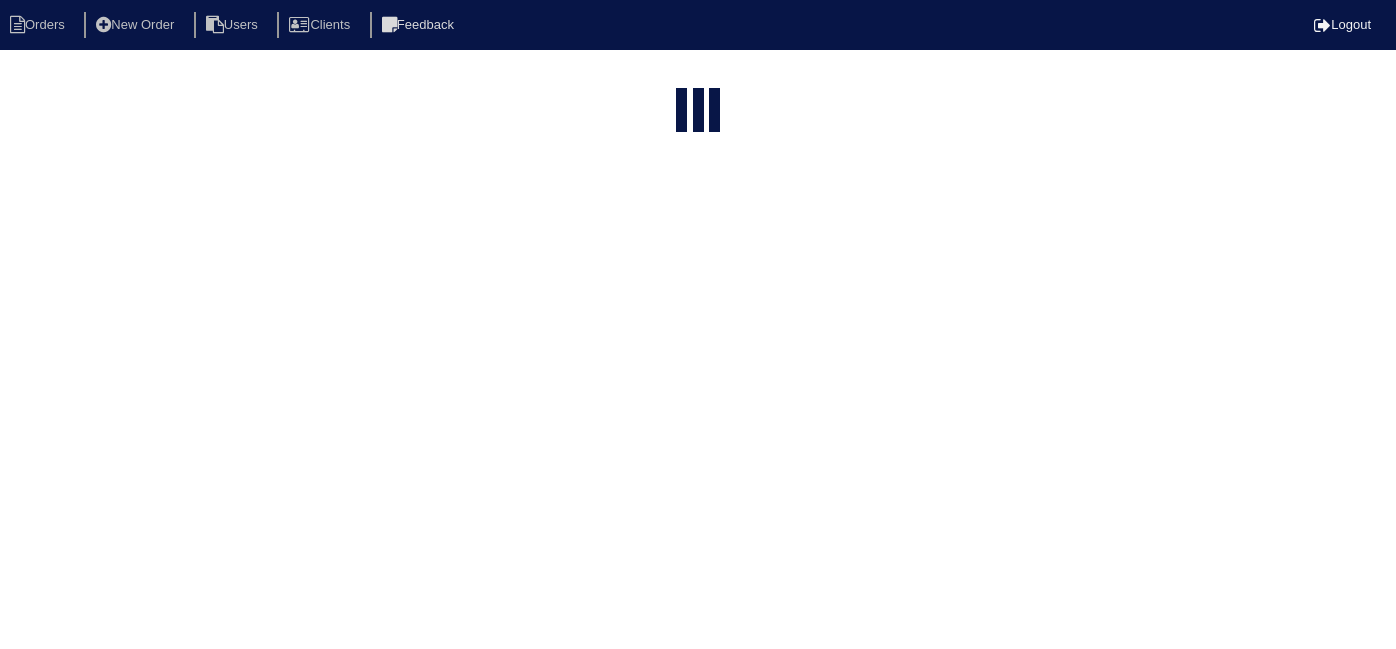 select on "15" 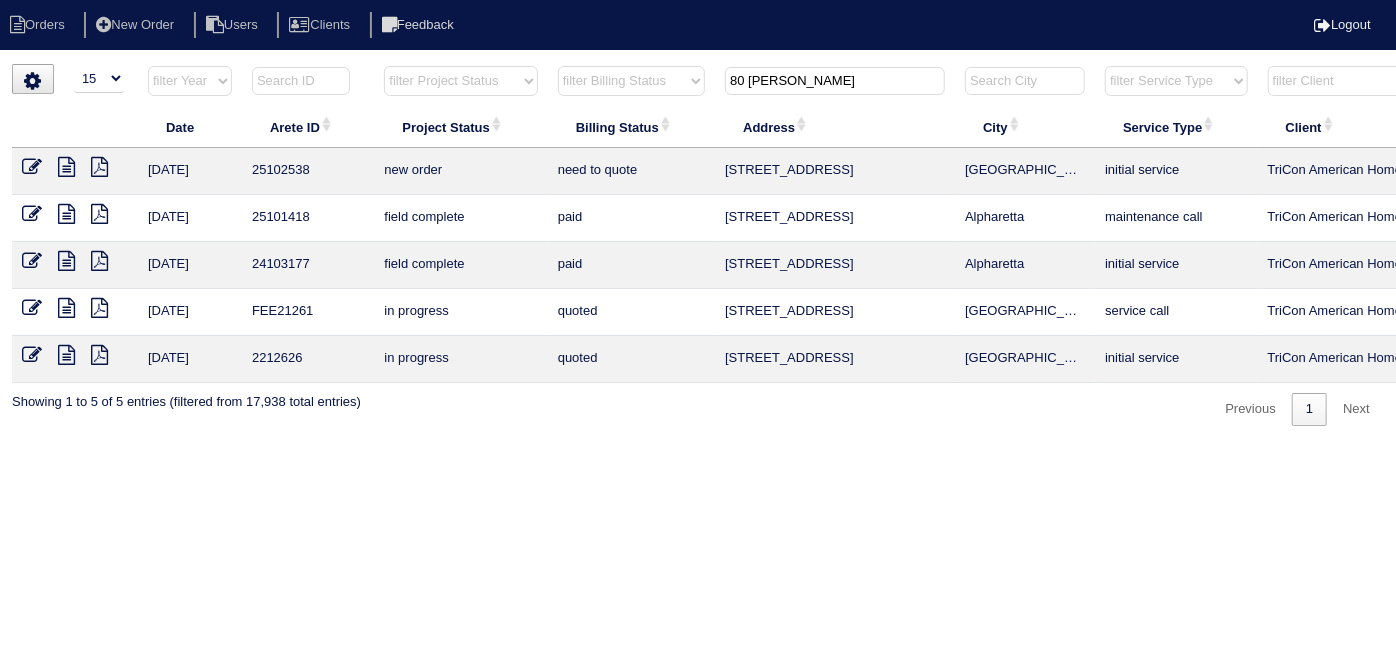 drag, startPoint x: 776, startPoint y: 83, endPoint x: 454, endPoint y: 61, distance: 322.75067 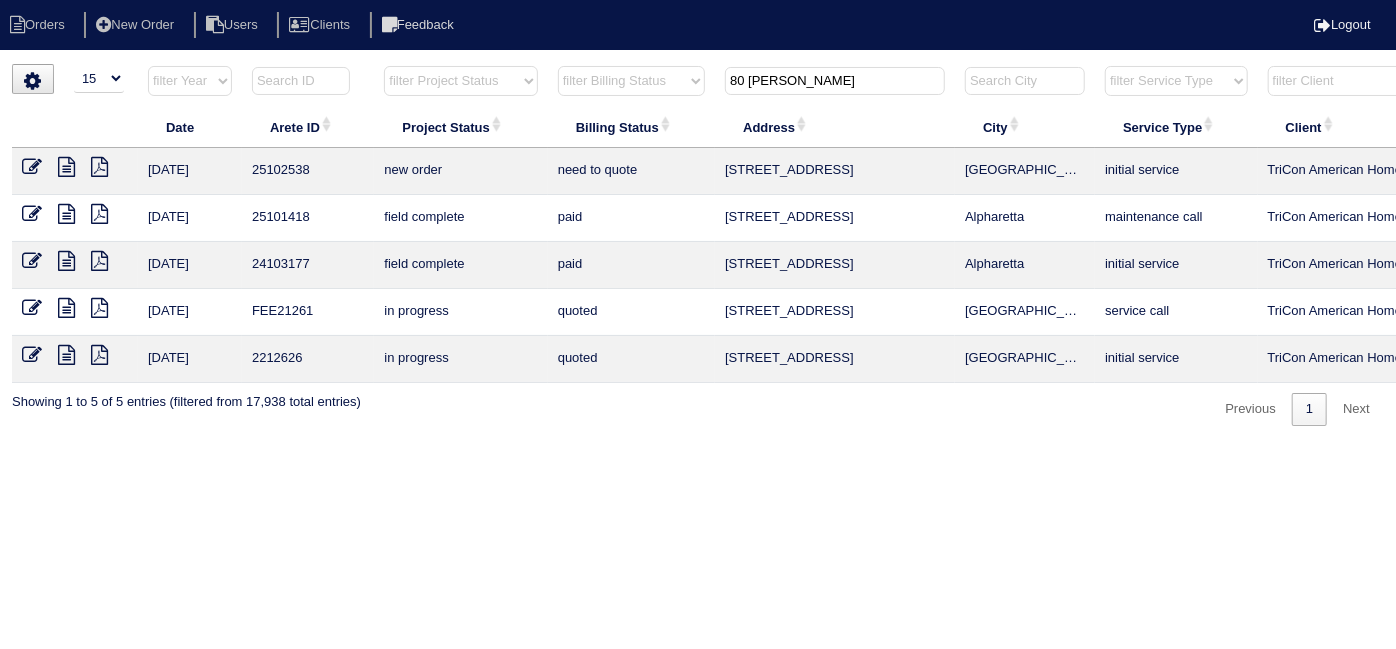 click on "Orders
New Order
Users
Clients
Feedback
Logout
Orders
New Order
Users
Clients
Message is blank.  Please add text or cancel.
Send Feedback
Cancel" at bounding box center [698, 223] 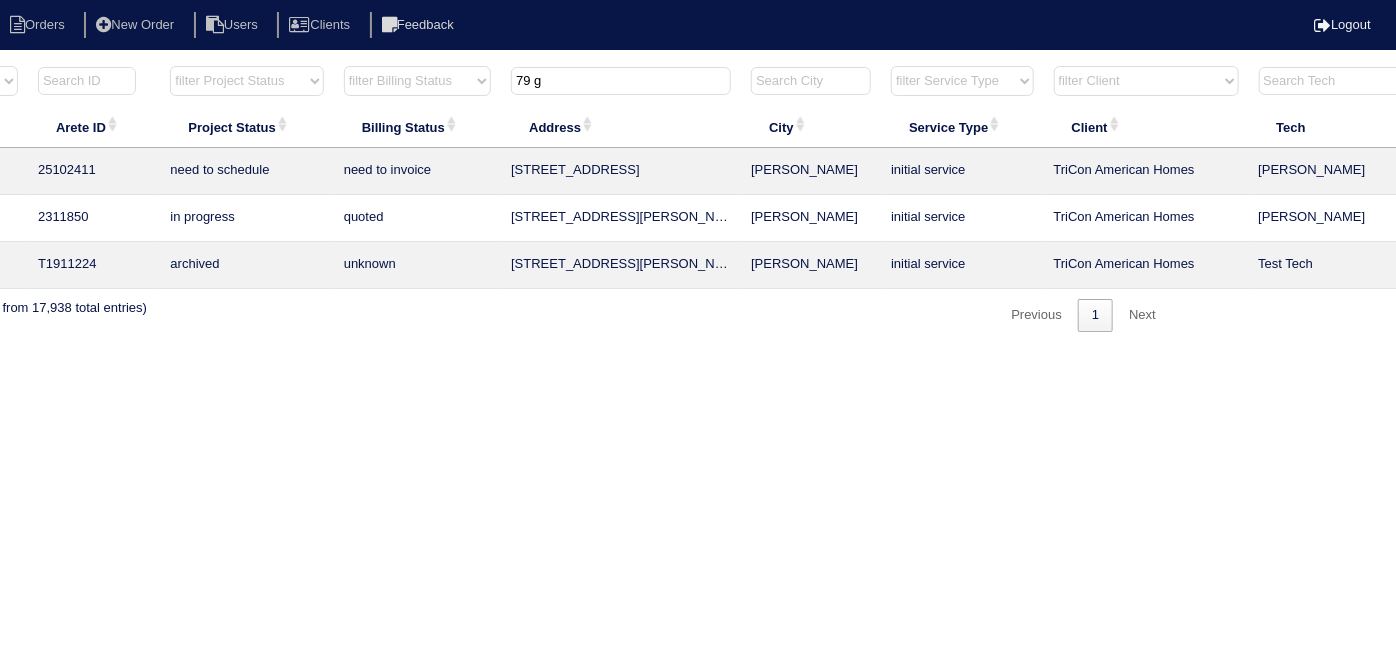 scroll, scrollTop: 0, scrollLeft: 348, axis: horizontal 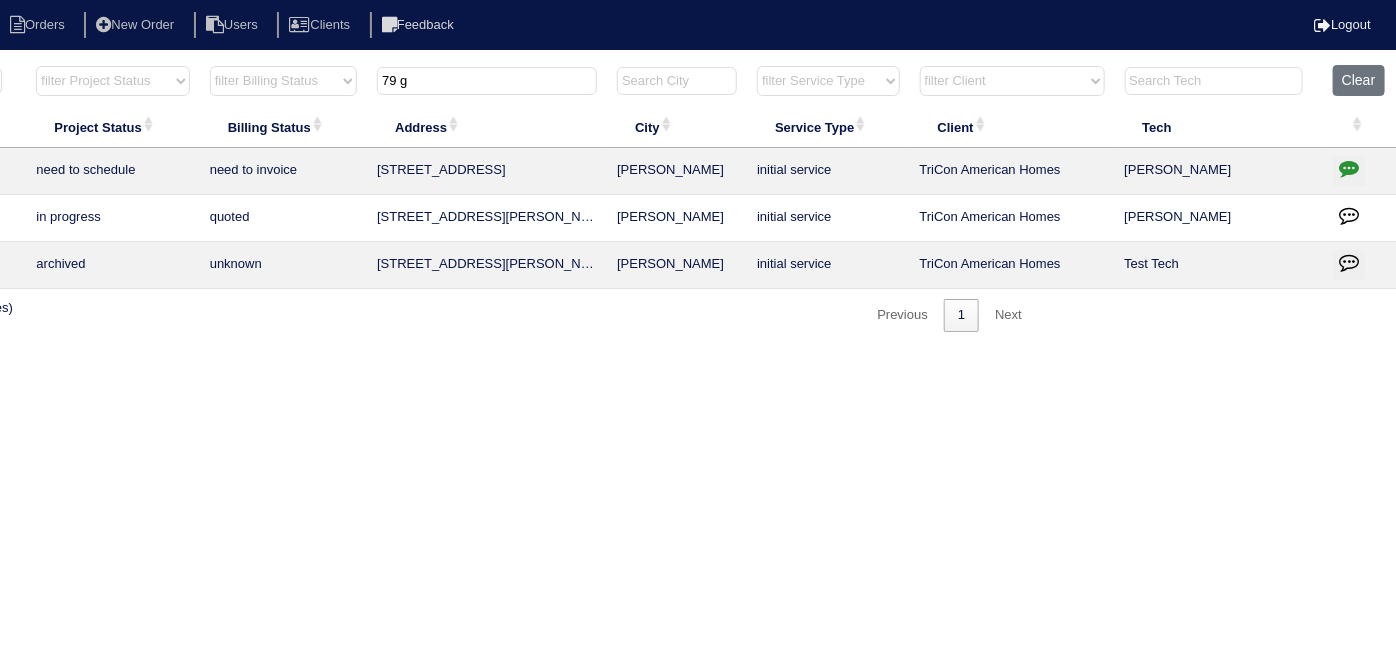 type on "79 g" 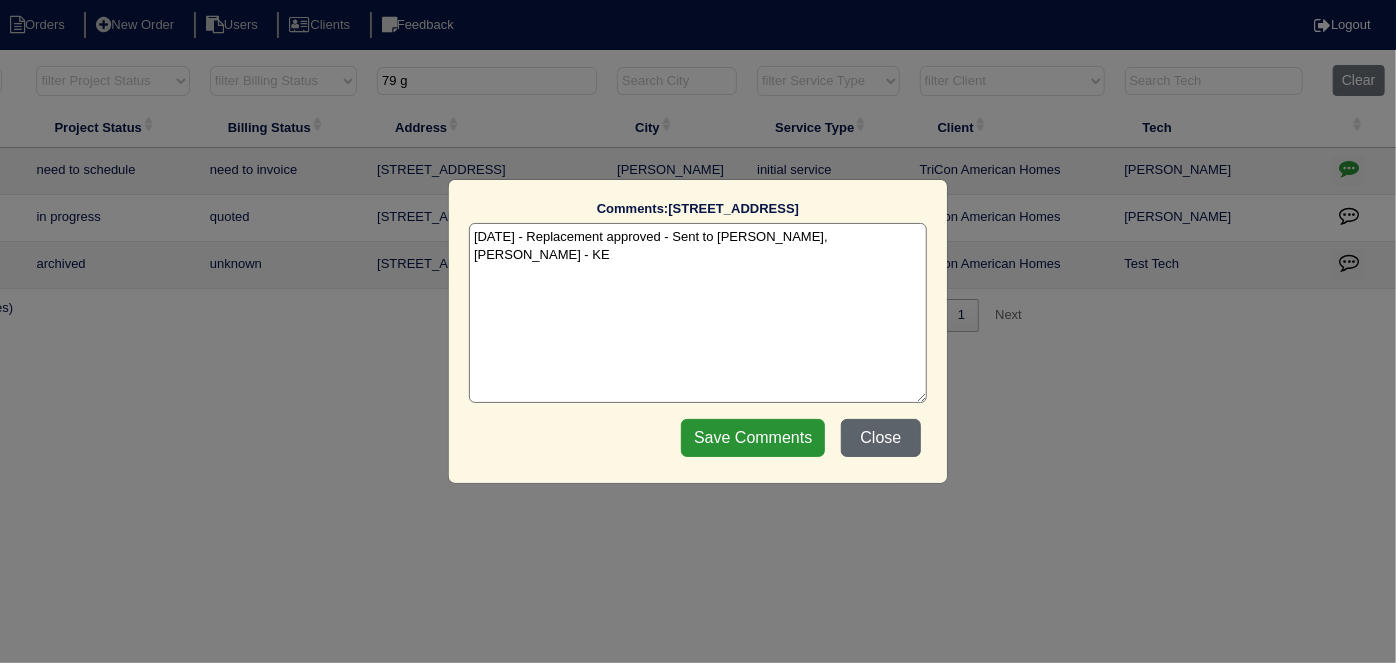 click on "Close" at bounding box center (881, 438) 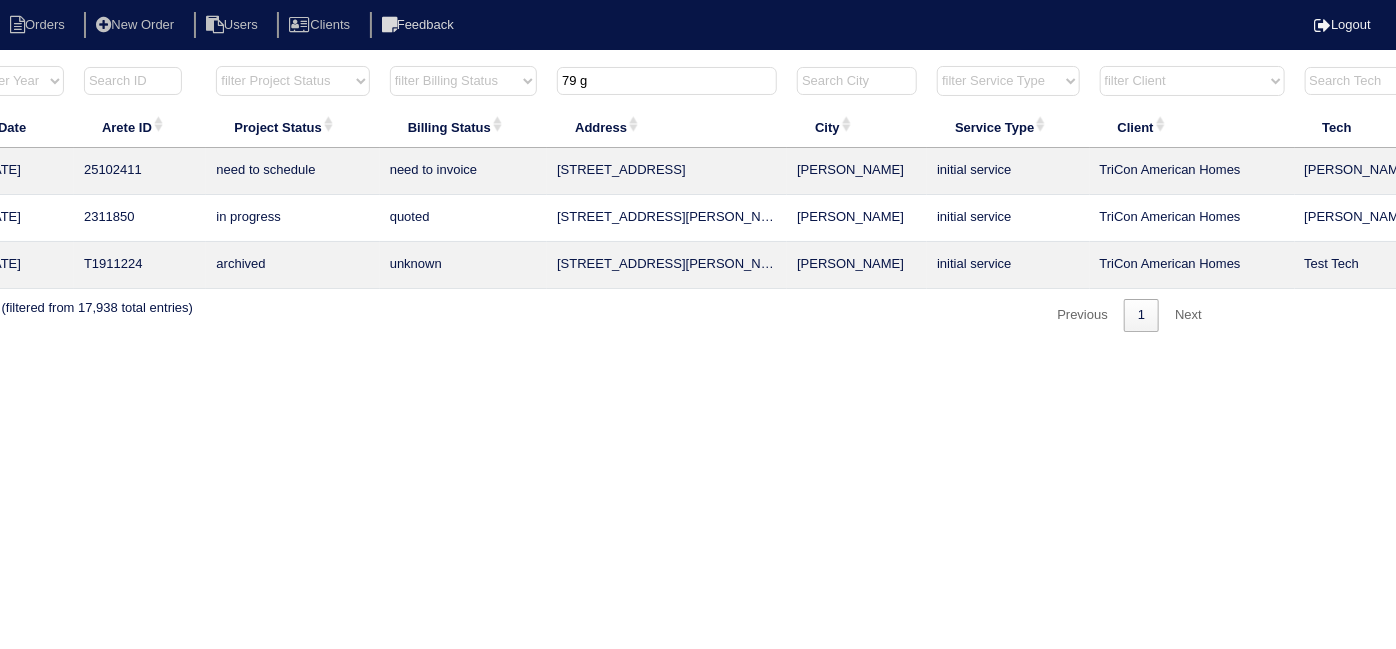 scroll, scrollTop: 0, scrollLeft: 0, axis: both 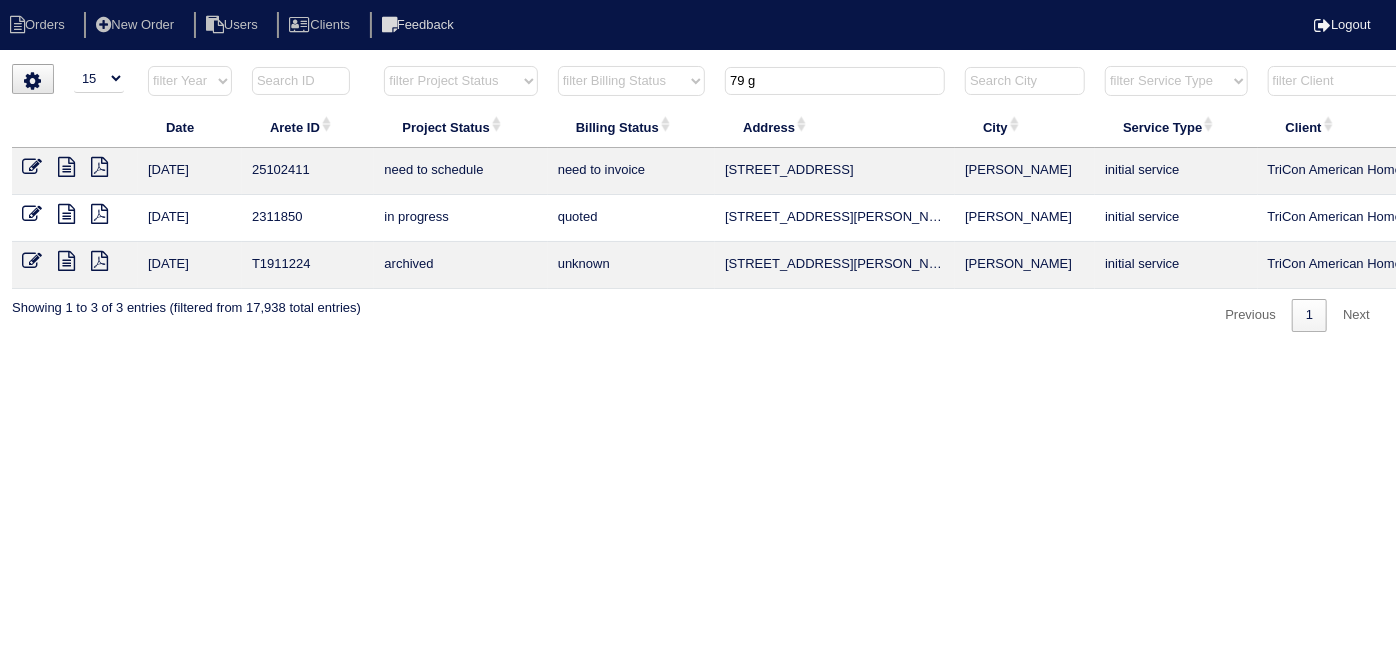 click at bounding box center (66, 167) 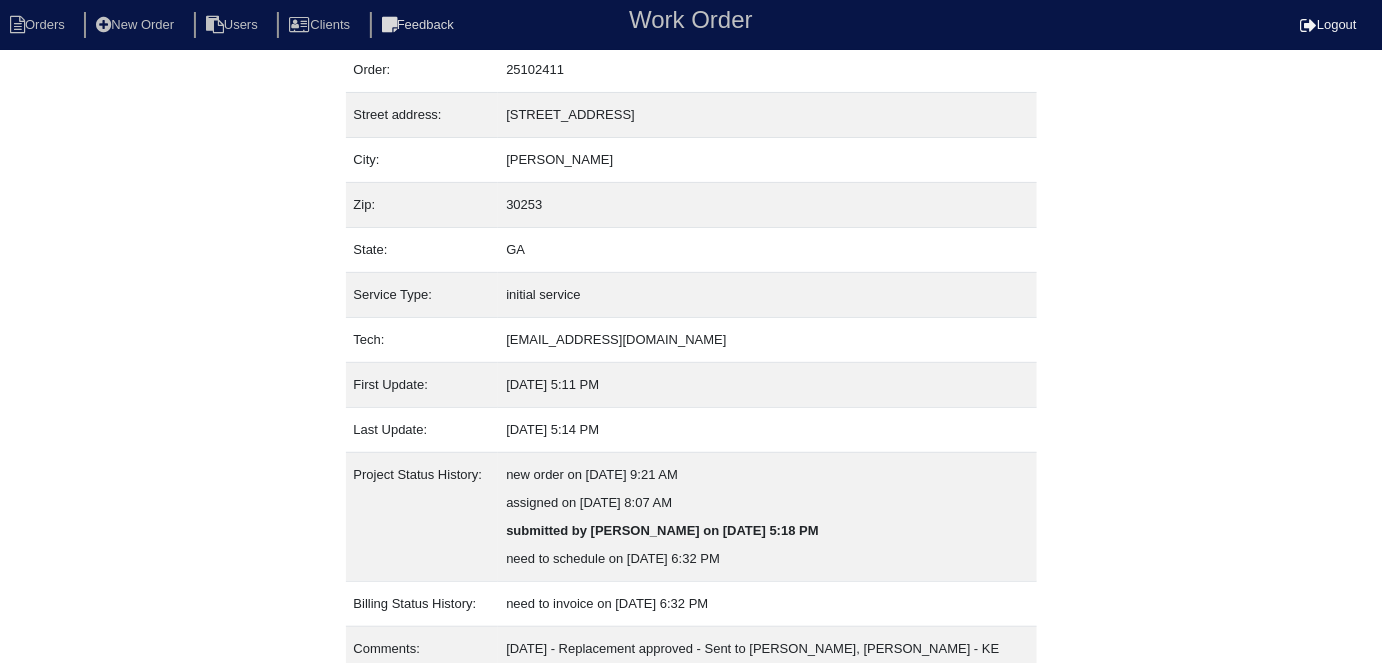 scroll, scrollTop: 133, scrollLeft: 0, axis: vertical 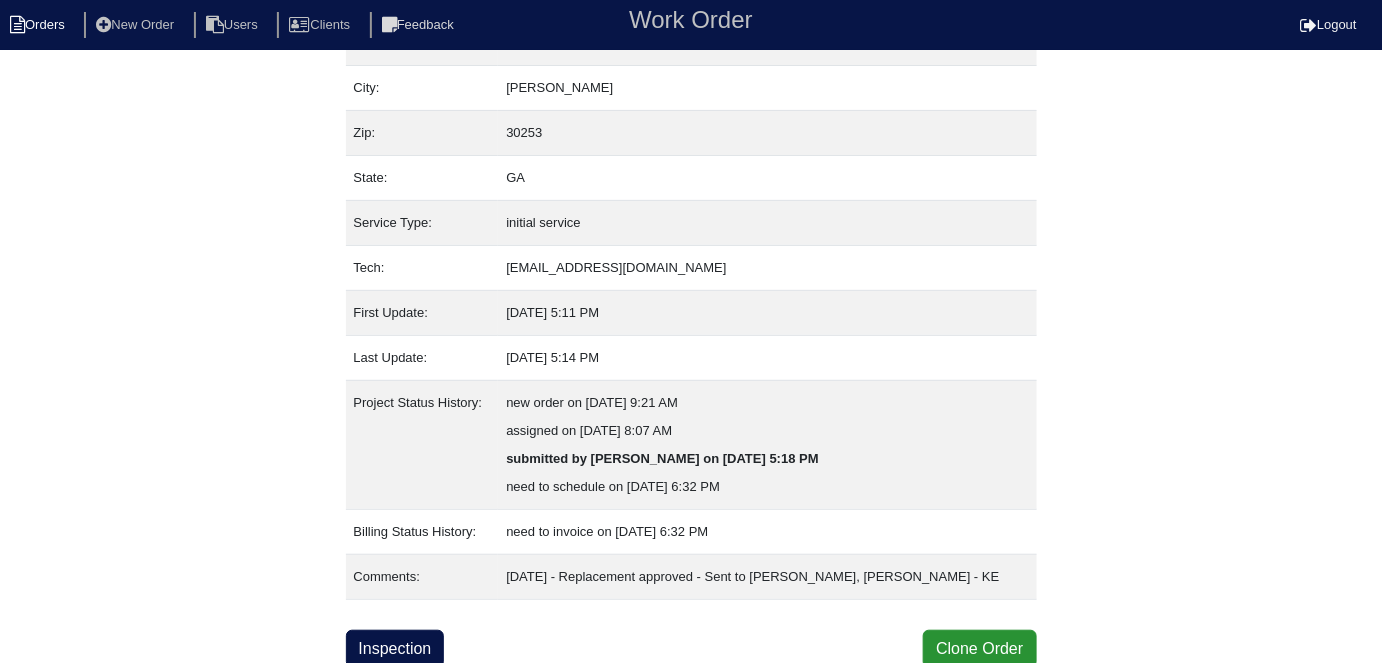 click at bounding box center (17, 25) 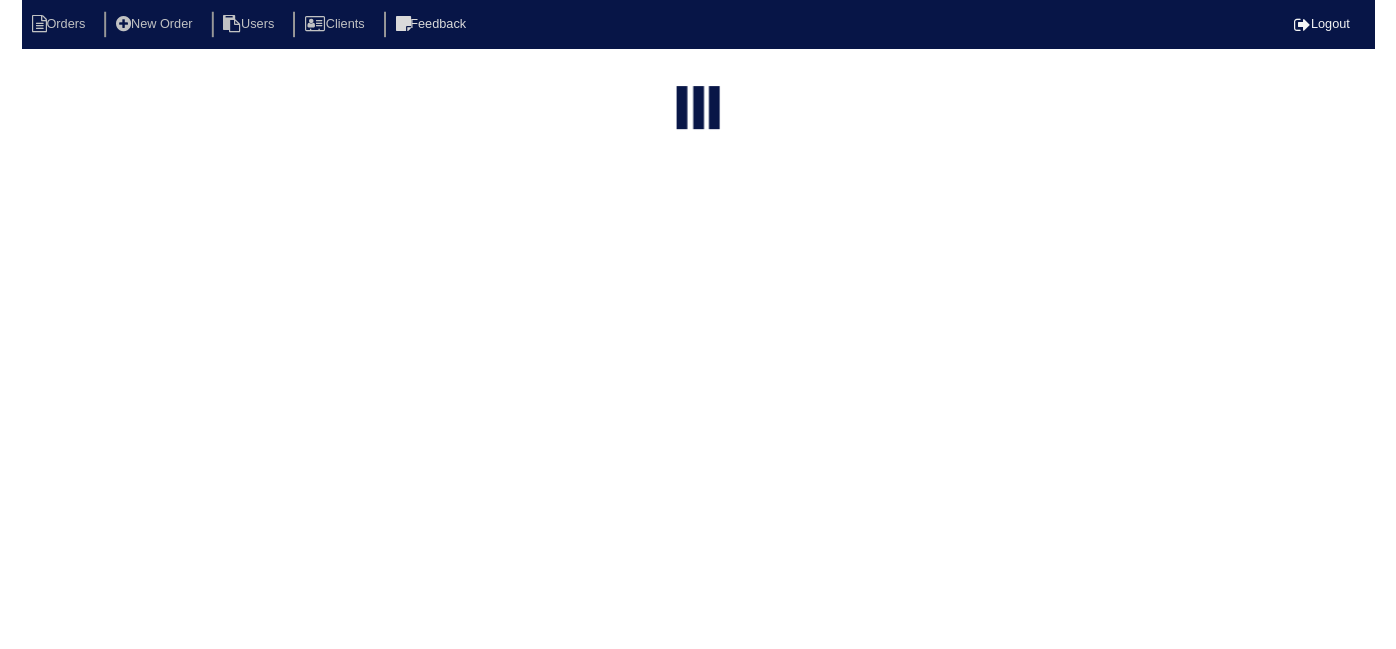 scroll, scrollTop: 0, scrollLeft: 0, axis: both 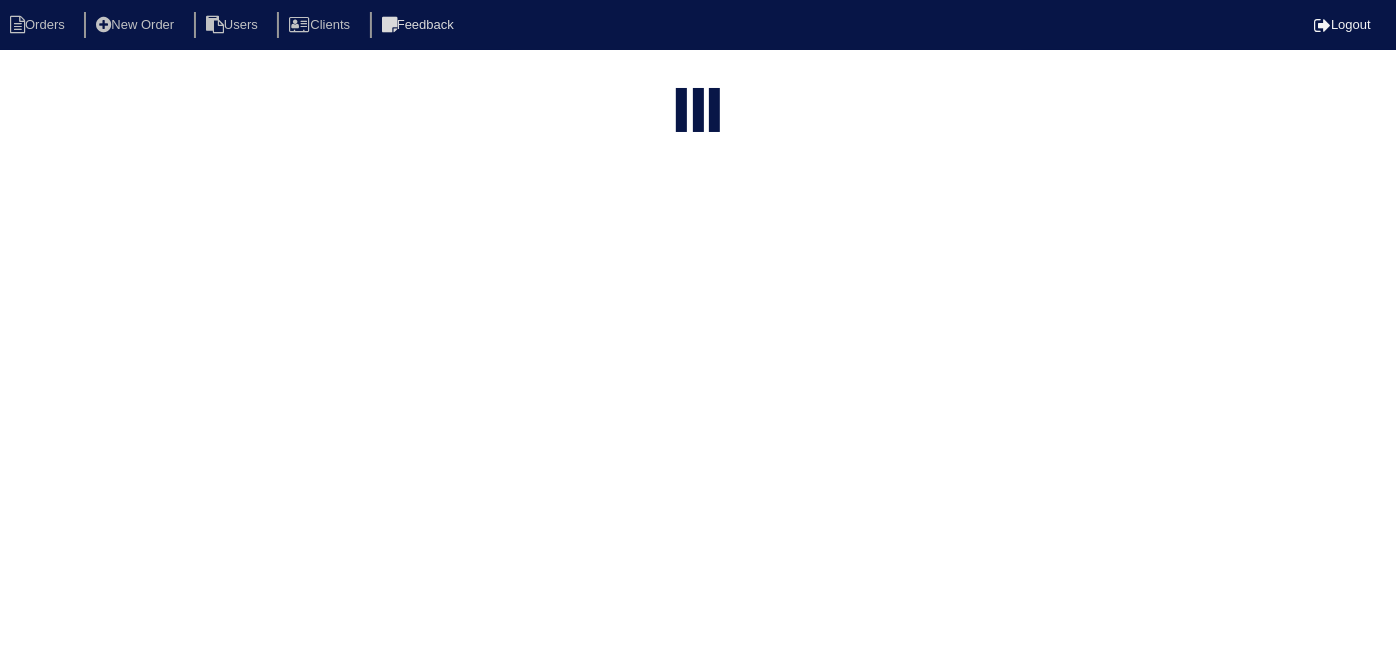 type on "79 g" 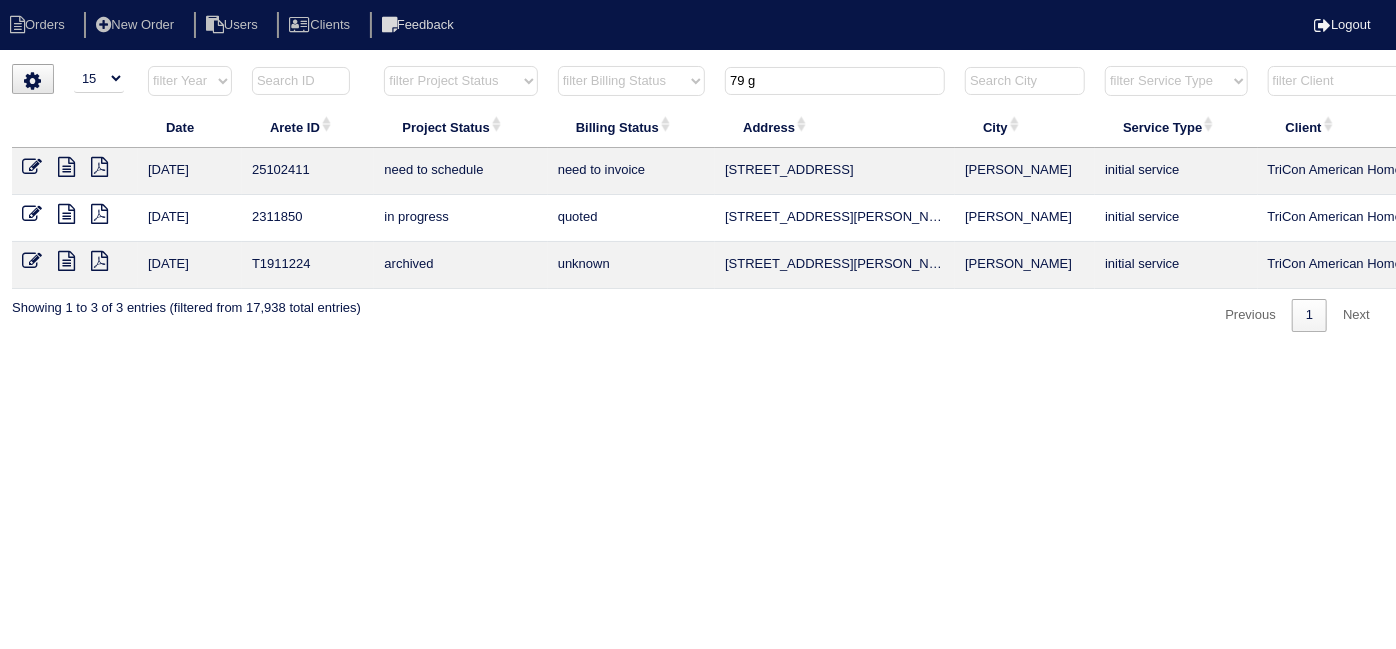 click on "Orders
New Order
Users
Clients
Feedback
Logout
Orders
New Order
Users
Clients
Message is blank.  Please add text or cancel.
Send Feedback
Cancel" at bounding box center [698, 176] 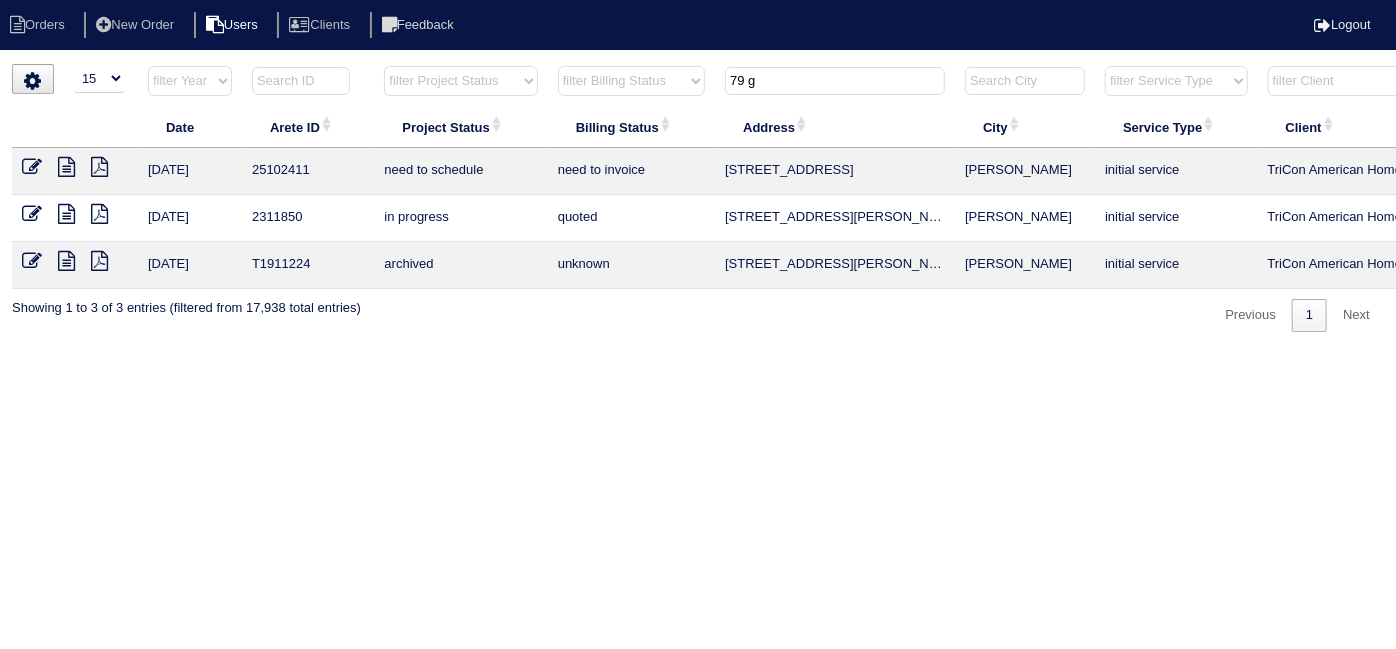 drag, startPoint x: 786, startPoint y: 79, endPoint x: 286, endPoint y: 20, distance: 503.46896 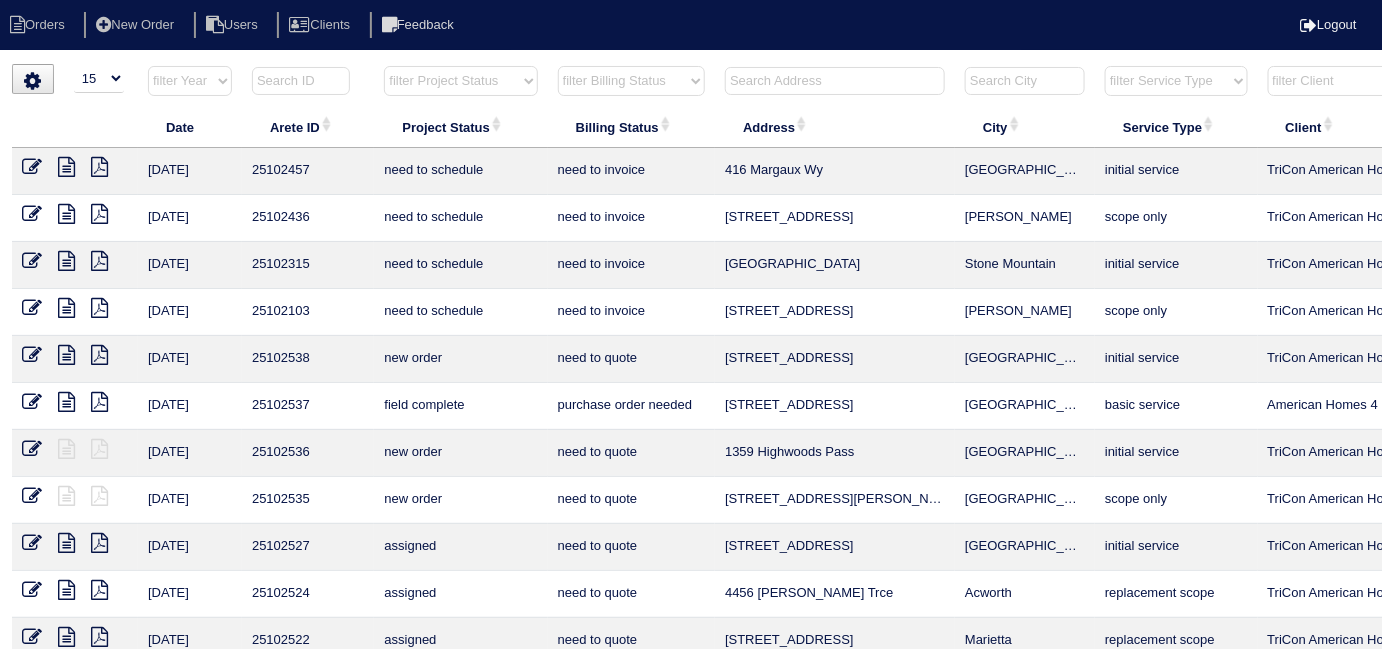 drag, startPoint x: 762, startPoint y: 91, endPoint x: 697, endPoint y: 7, distance: 106.21205 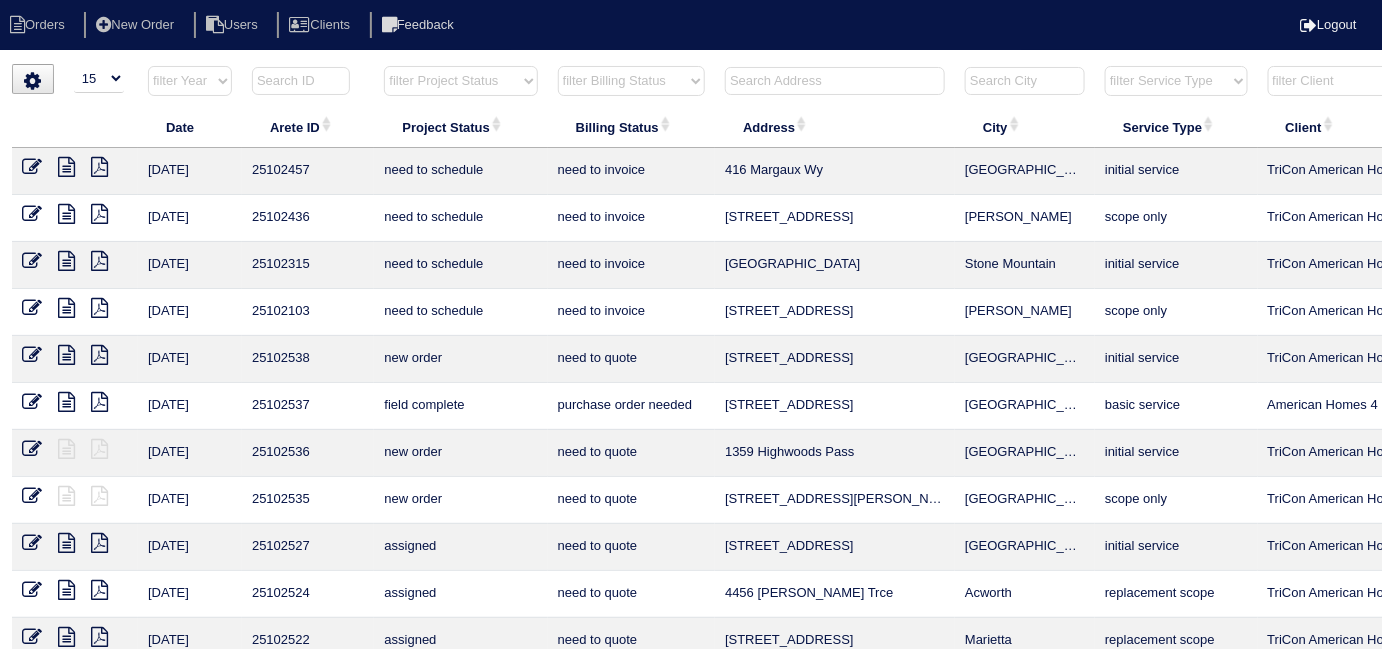 click at bounding box center [835, 81] 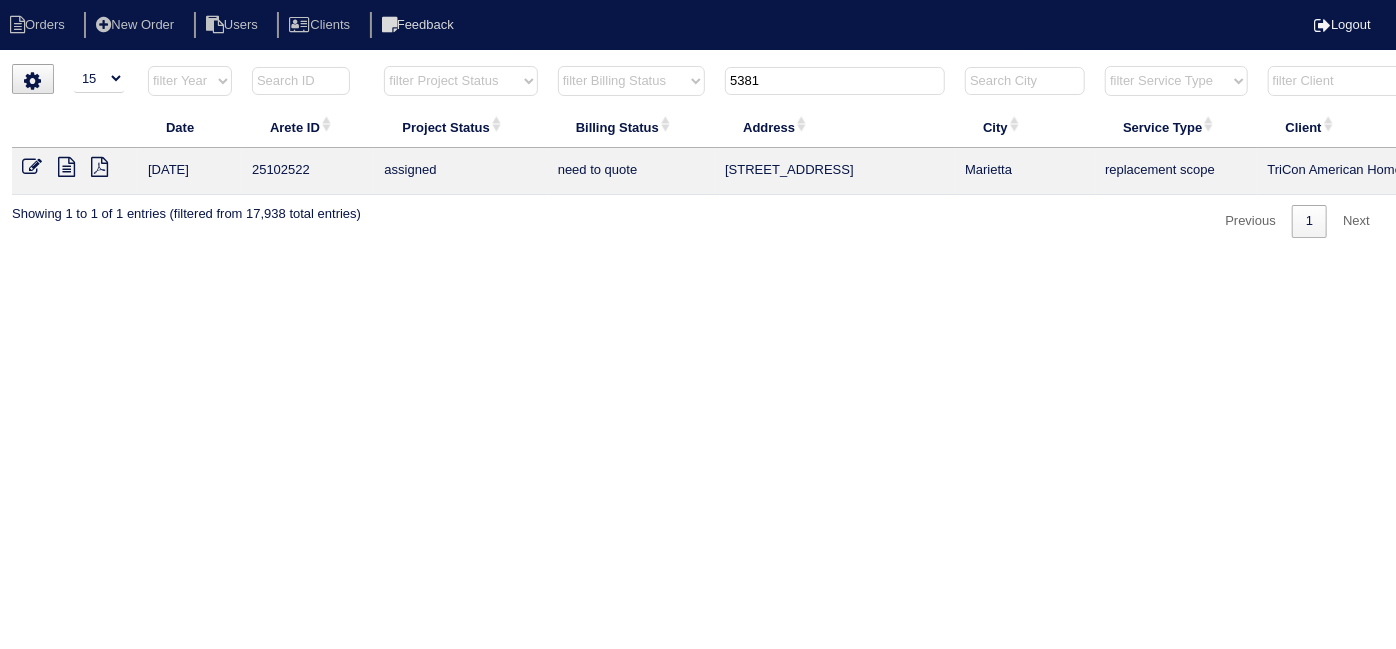 type on "5381" 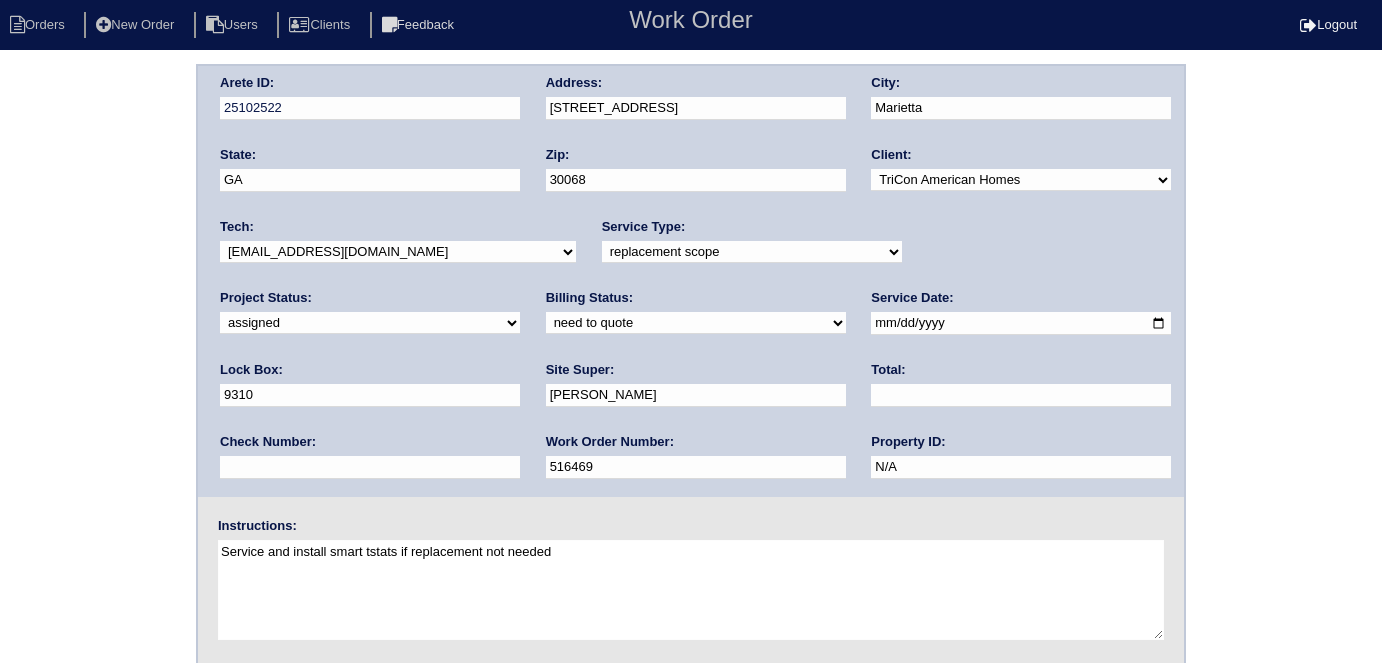 scroll, scrollTop: 0, scrollLeft: 0, axis: both 